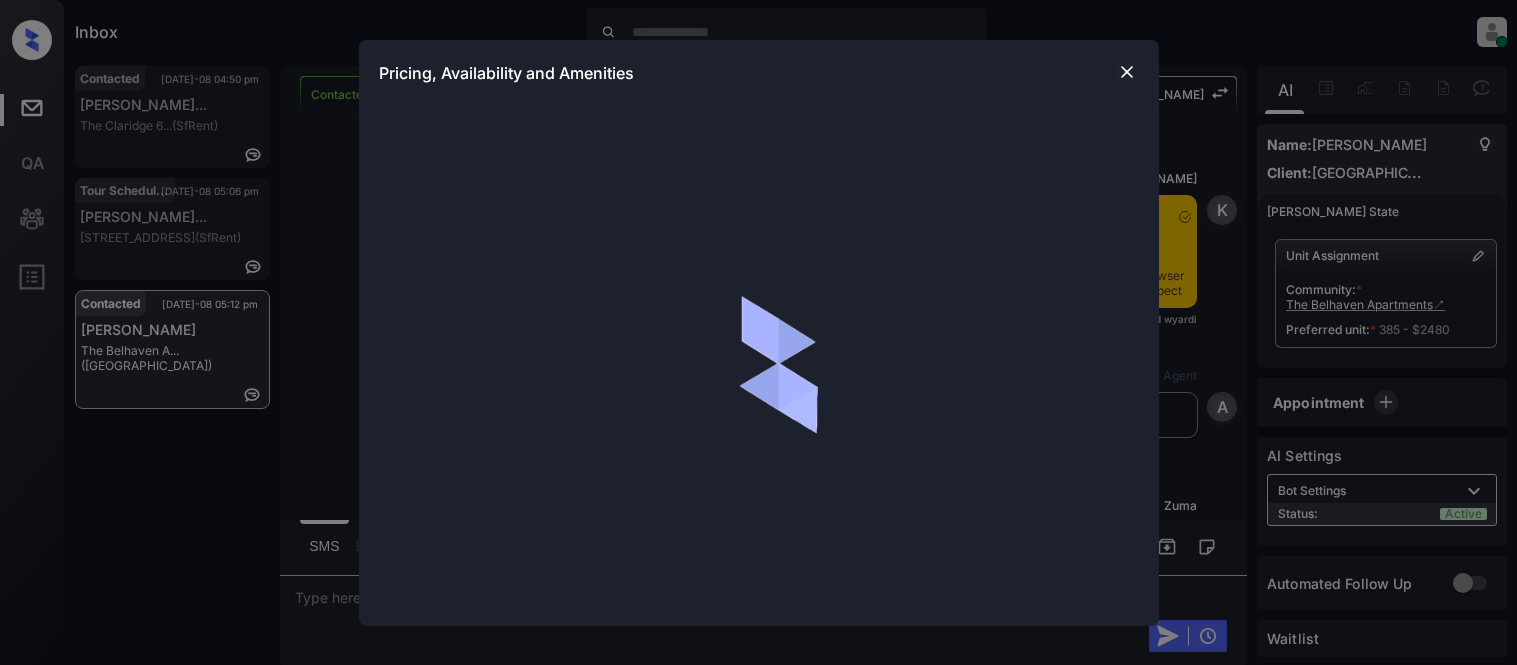 scroll, scrollTop: 0, scrollLeft: 0, axis: both 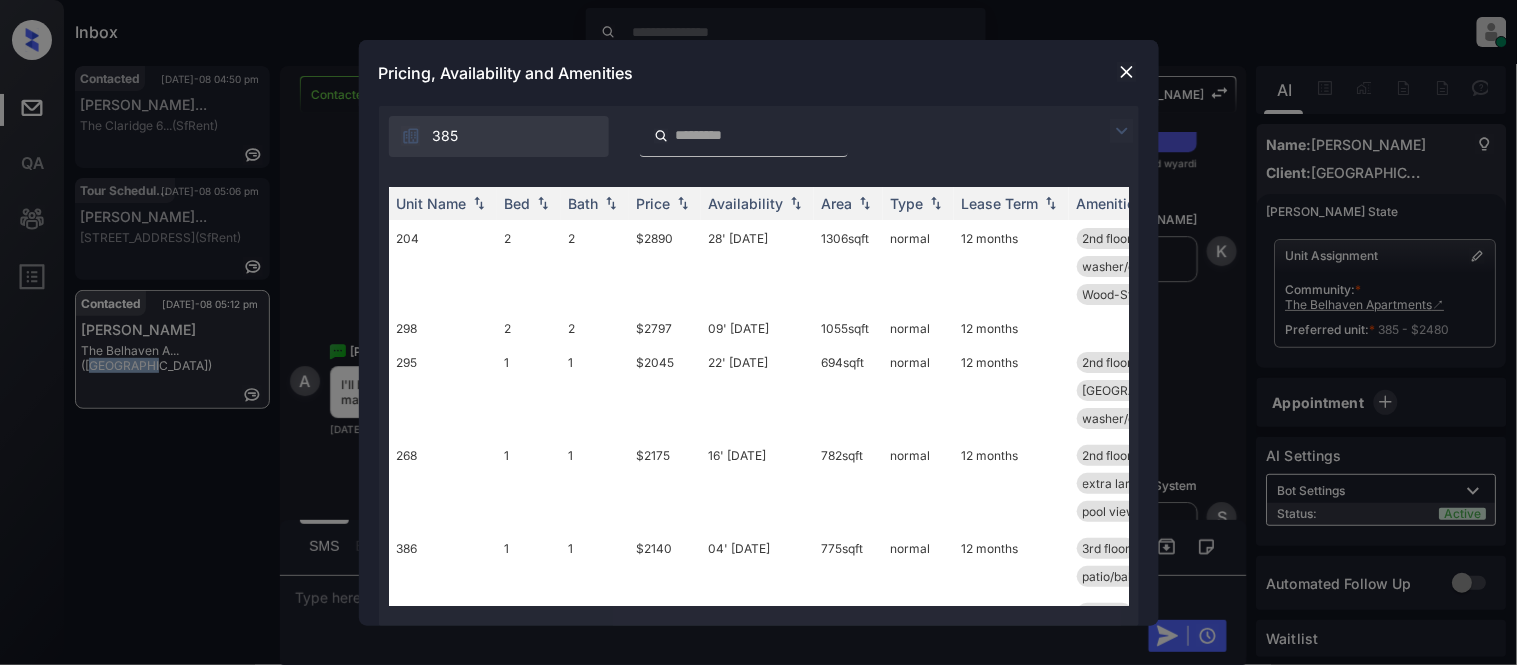 click at bounding box center (1127, 72) 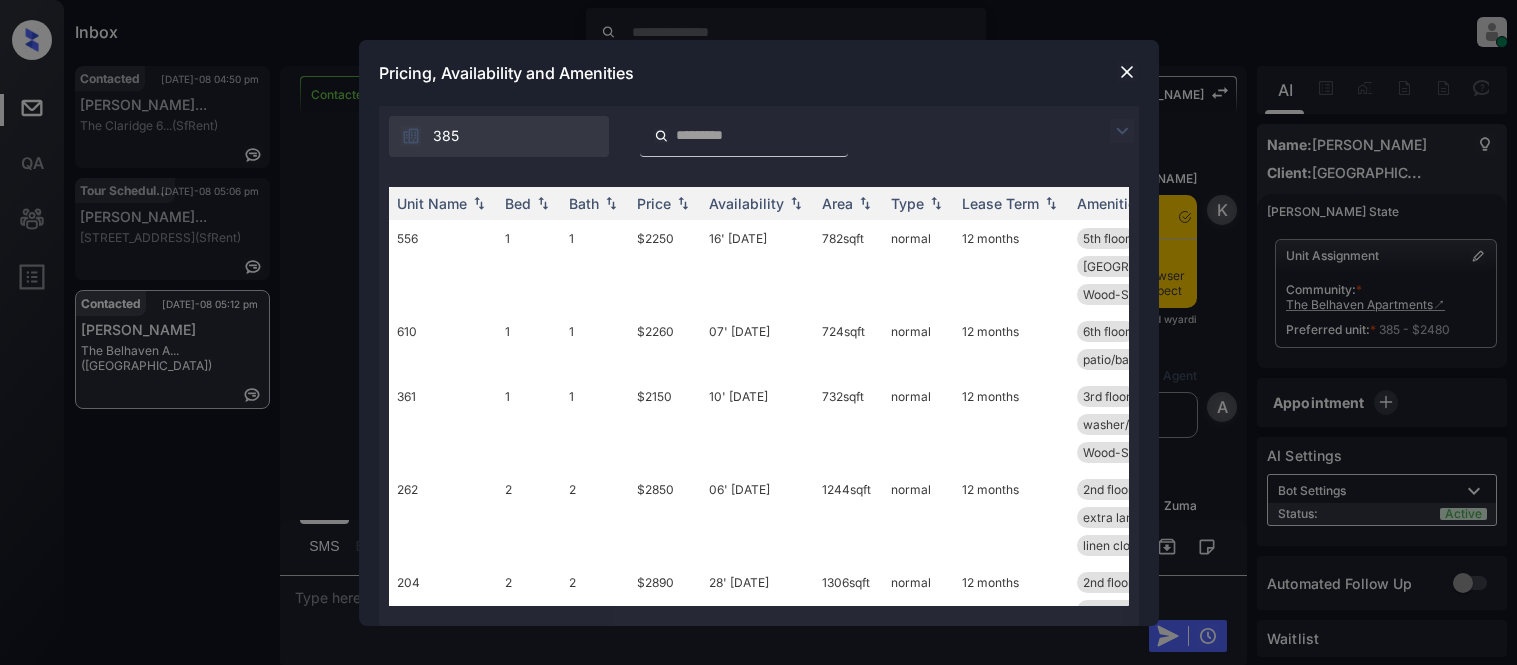 scroll, scrollTop: 0, scrollLeft: 0, axis: both 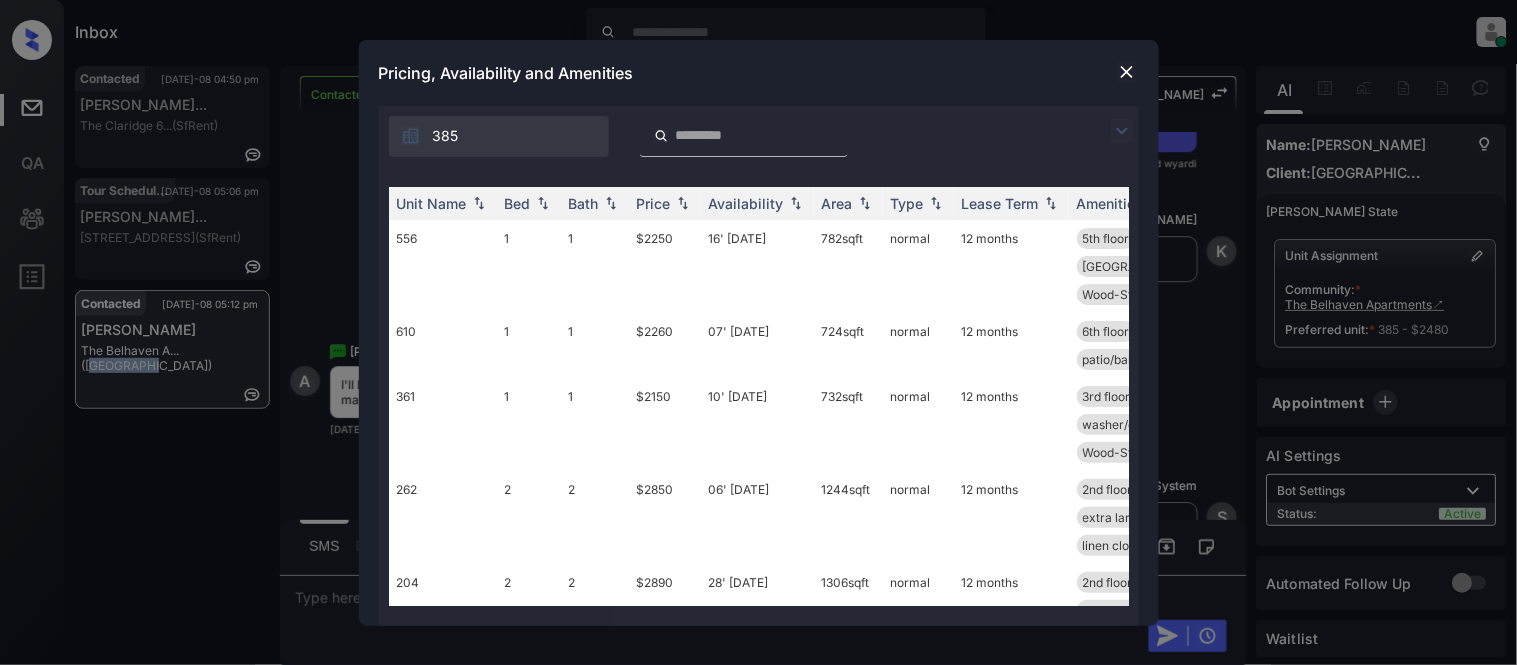 click at bounding box center [1122, 131] 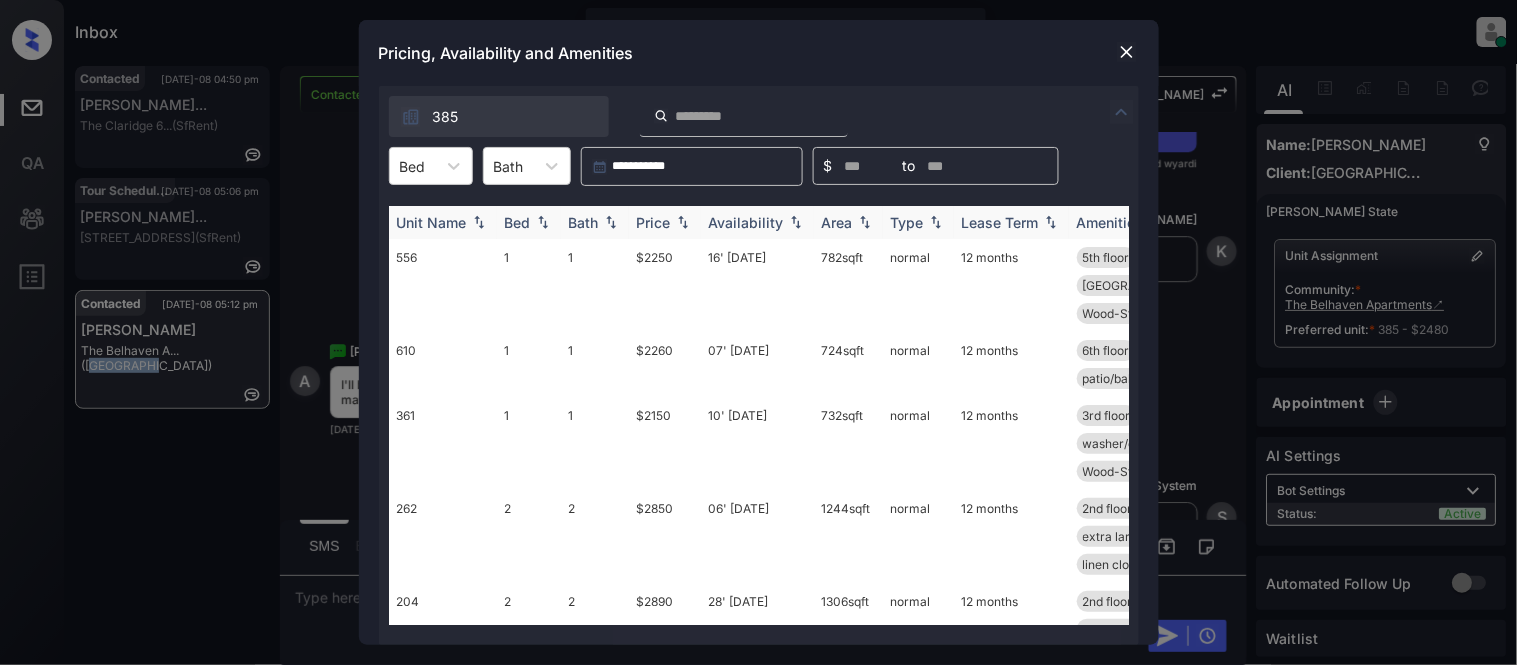 click 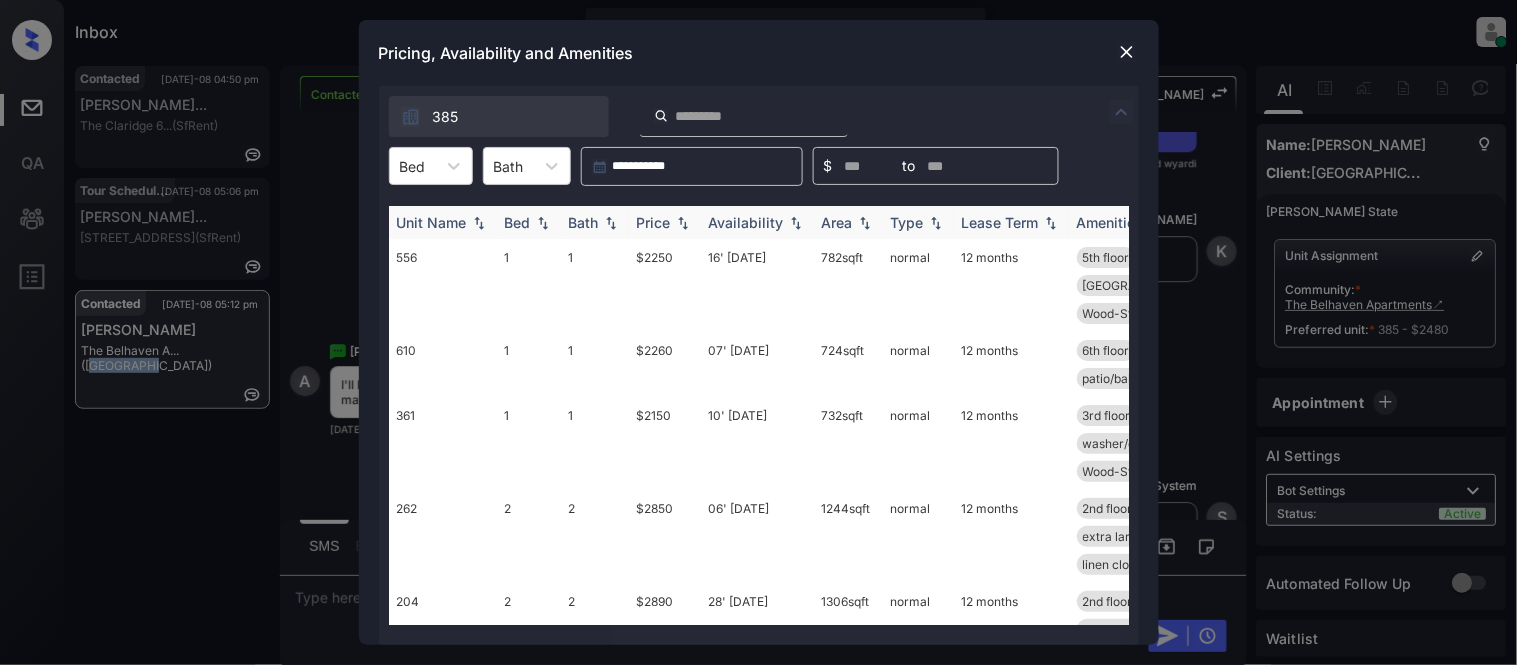 click on "Availability" at bounding box center [746, 222] 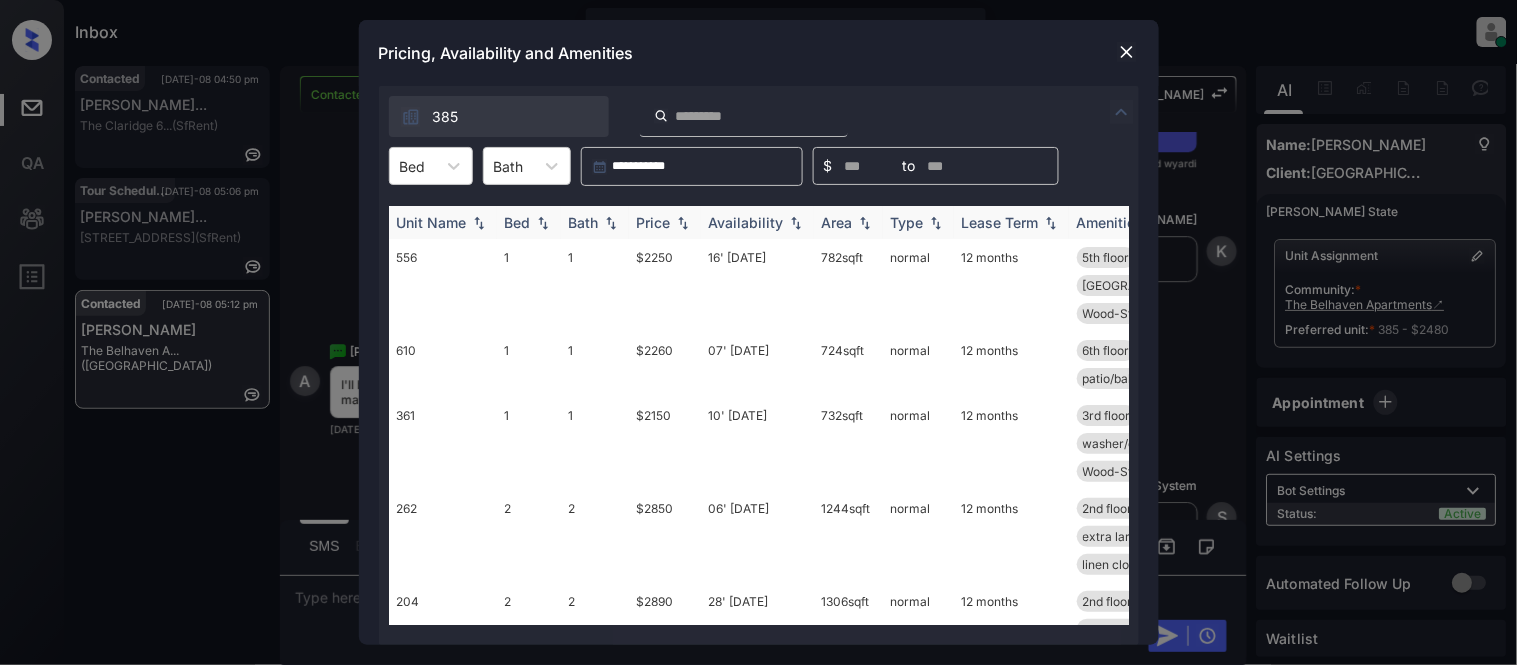 click on "Availability" at bounding box center [746, 222] 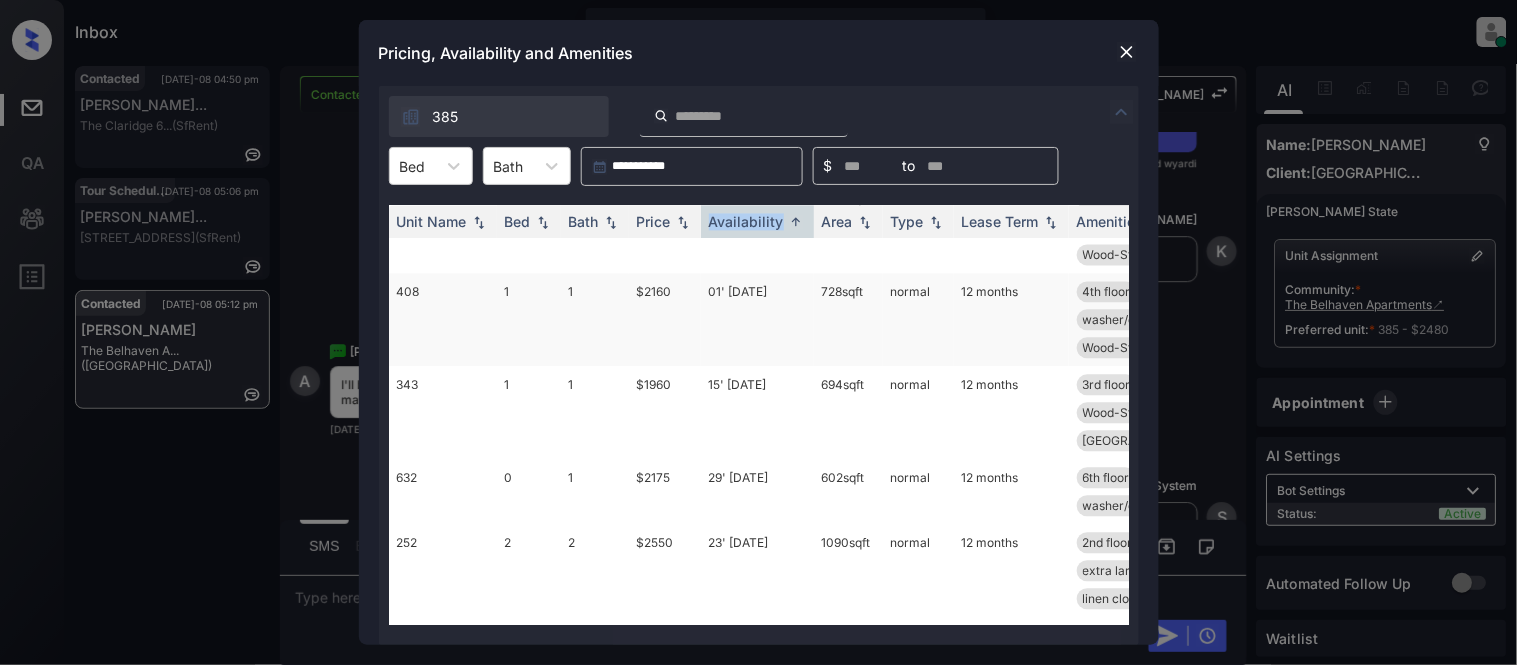 scroll, scrollTop: 1111, scrollLeft: 0, axis: vertical 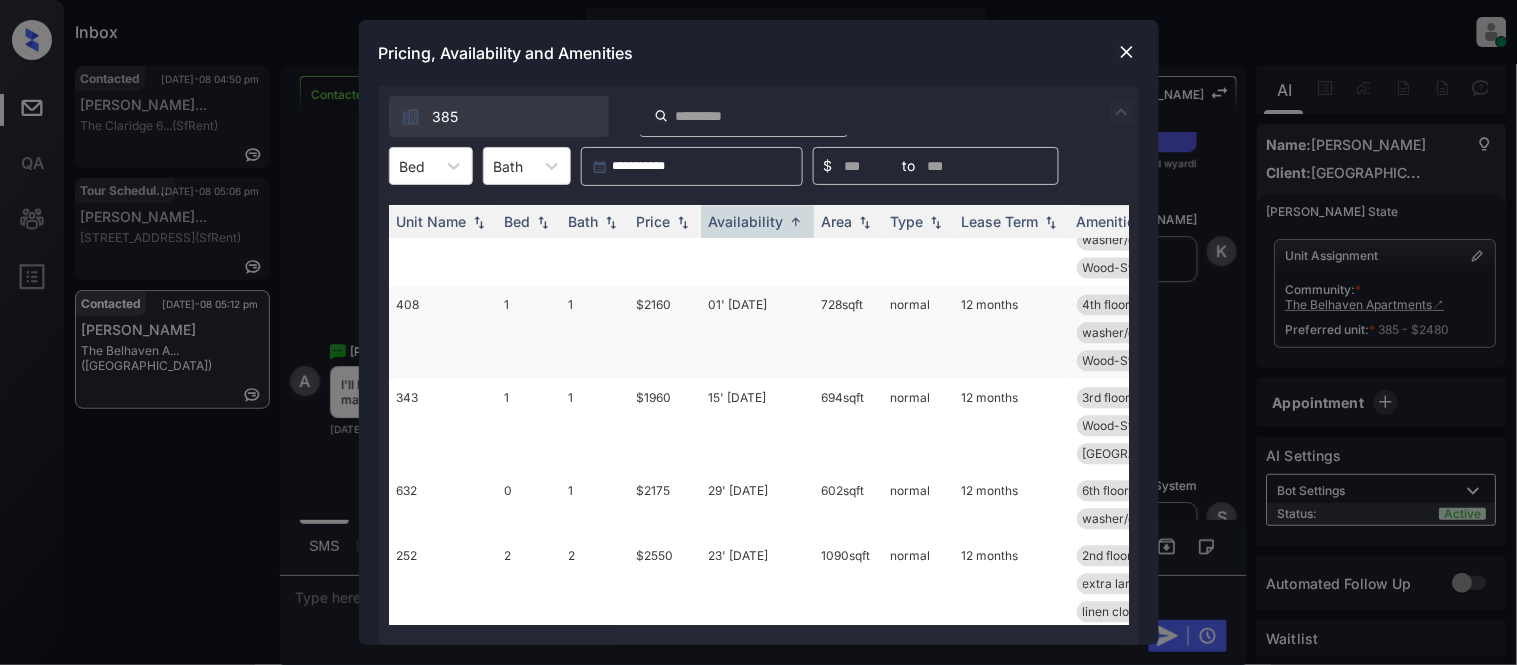 click on "01' Aug 25" at bounding box center (757, 333) 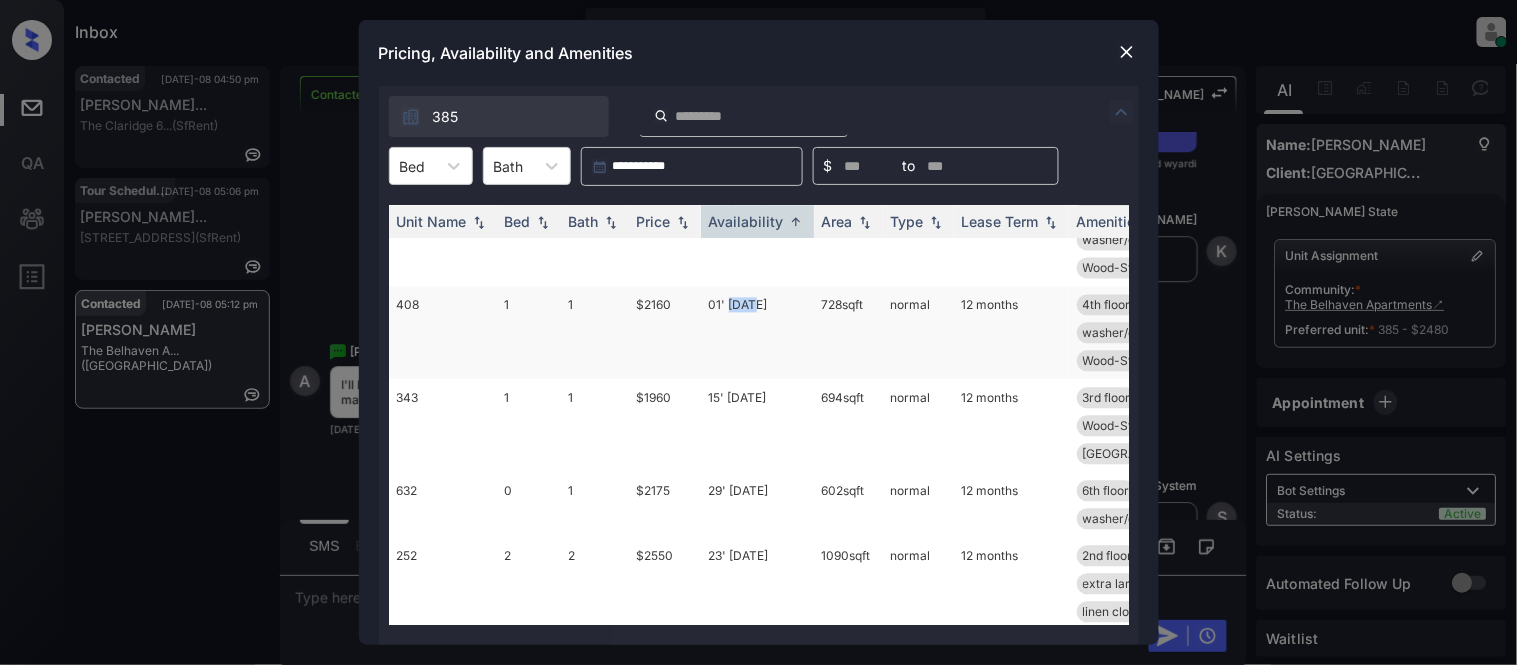 click on "01' Aug 25" at bounding box center [757, 333] 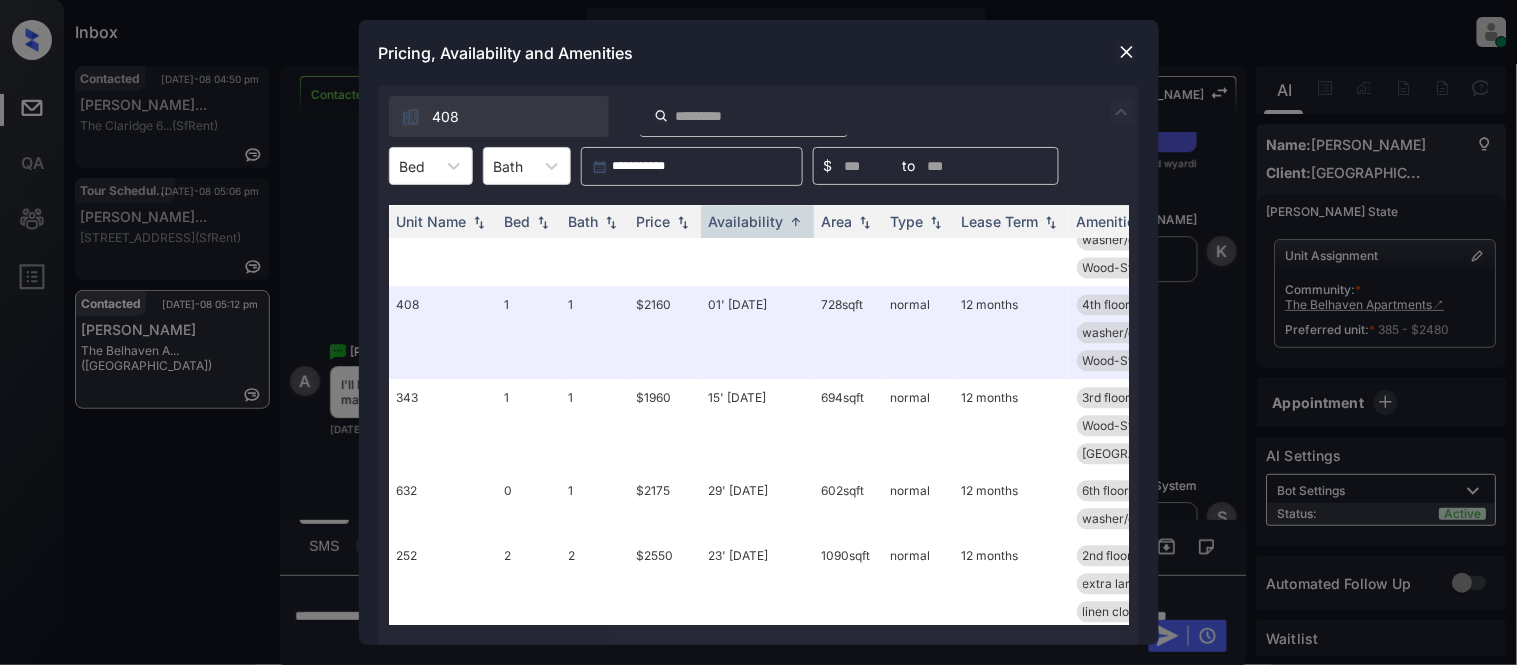 click at bounding box center [1127, 52] 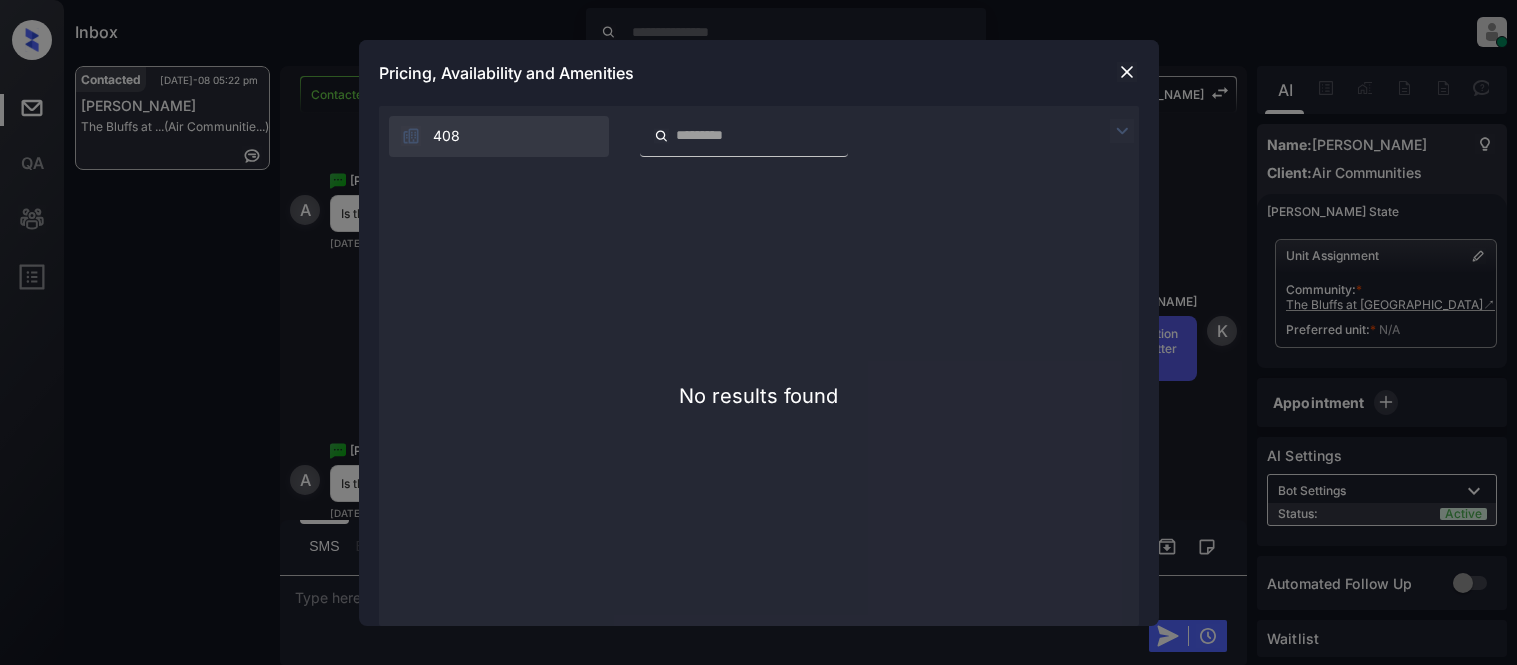 scroll, scrollTop: 0, scrollLeft: 0, axis: both 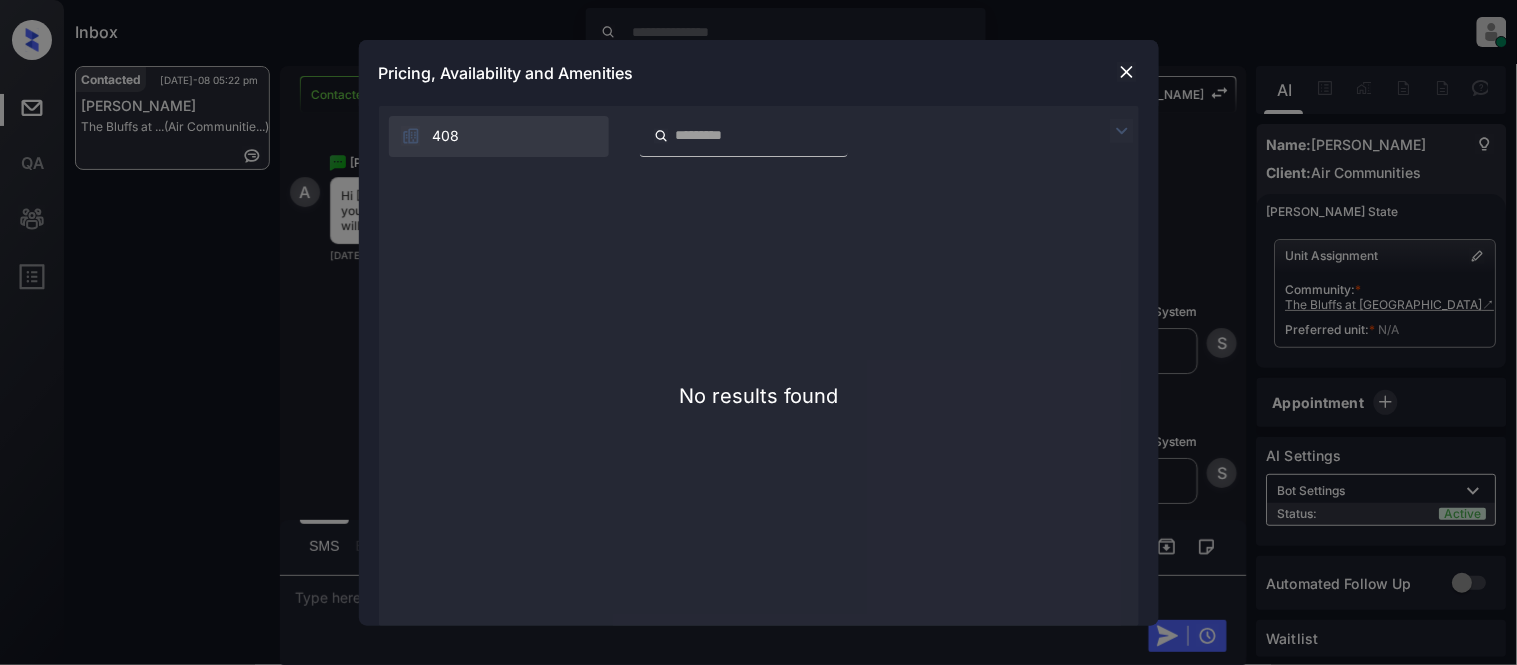 click at bounding box center [1127, 72] 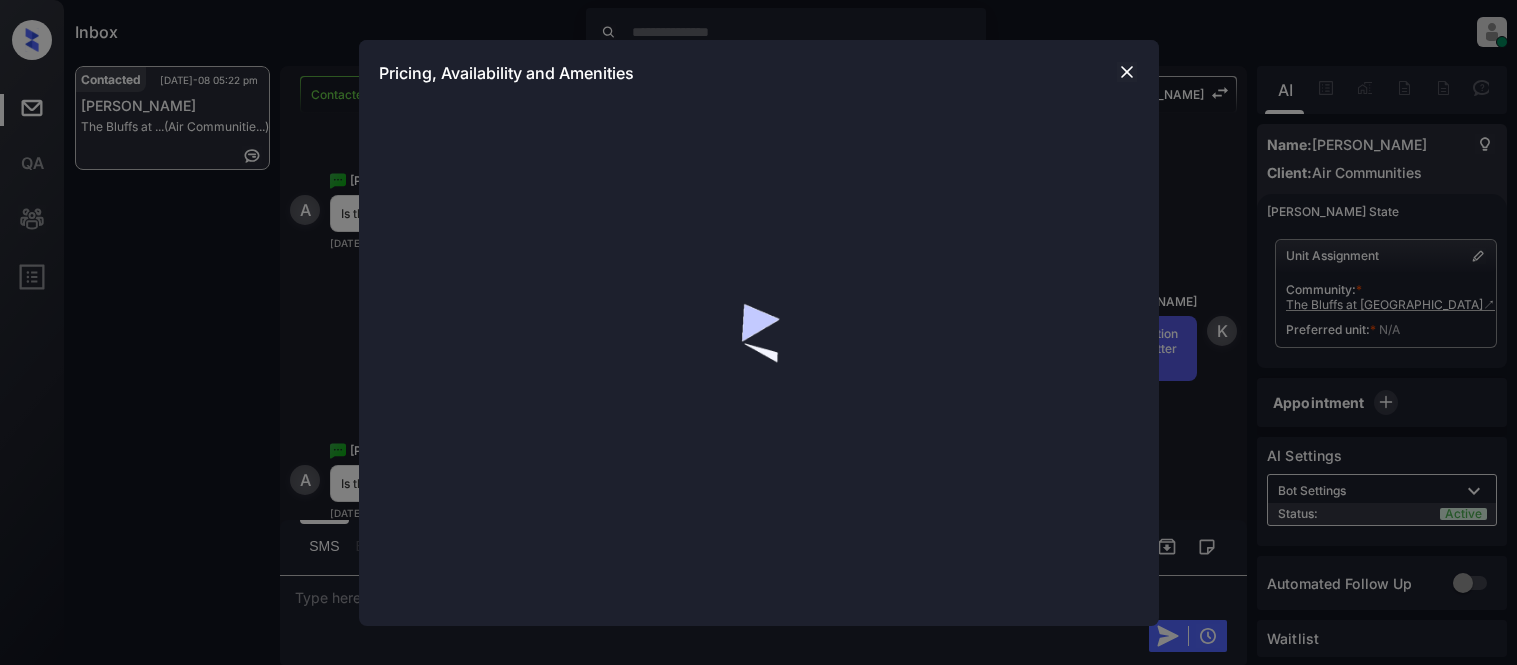 scroll, scrollTop: 0, scrollLeft: 0, axis: both 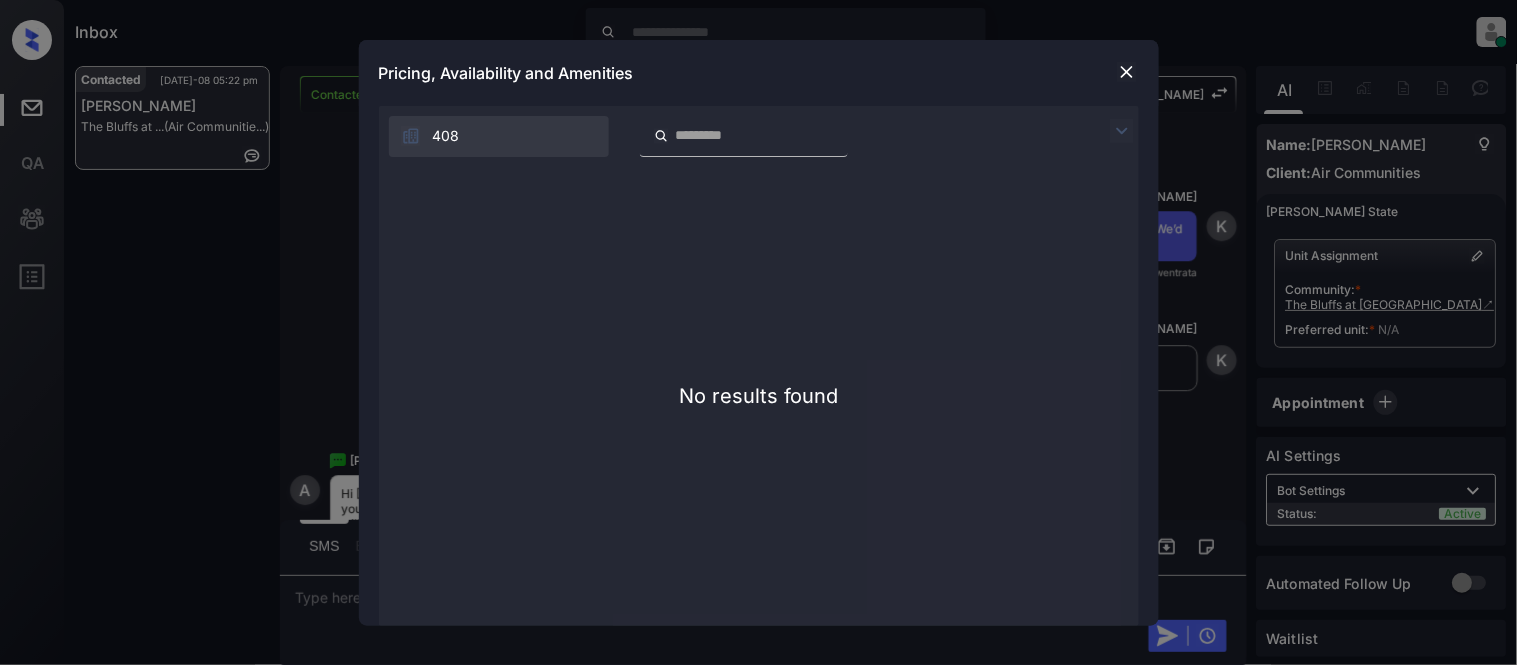 click on "**********" at bounding box center (758, 332) 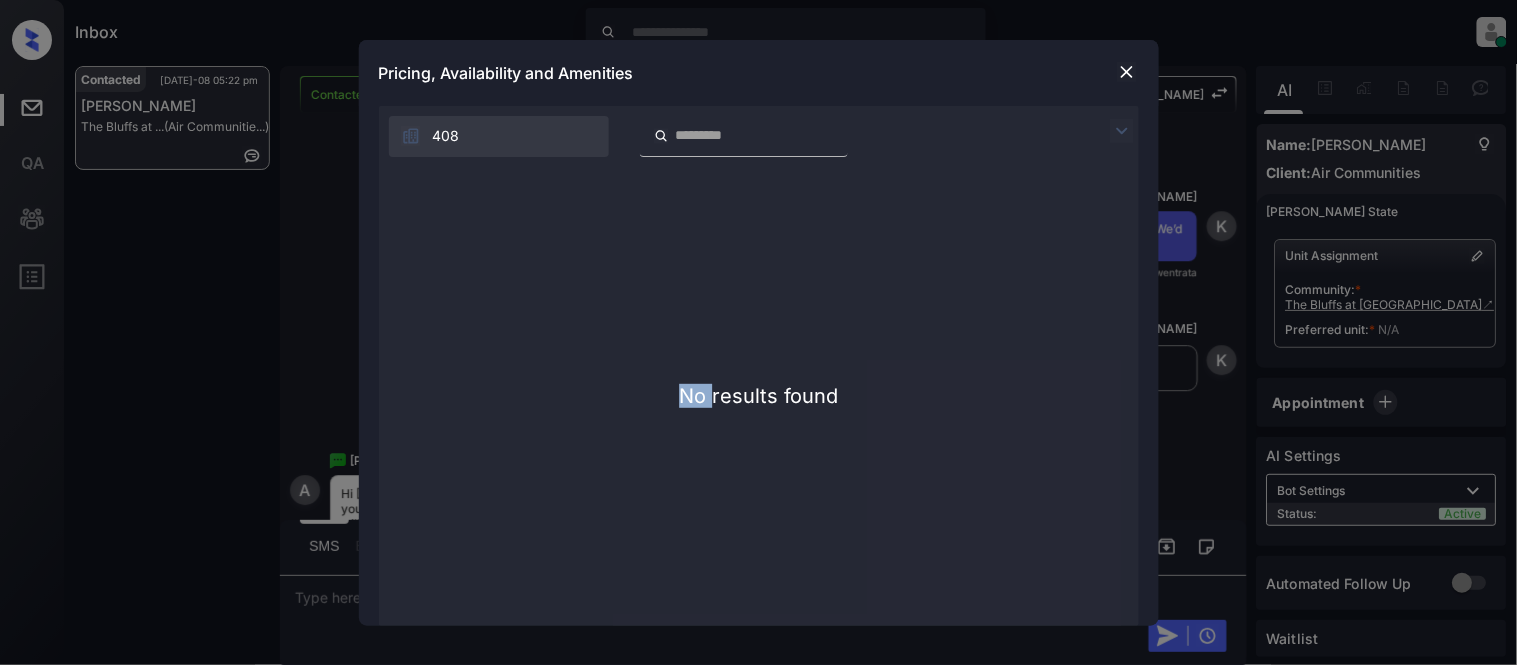 click on "**********" at bounding box center [758, 332] 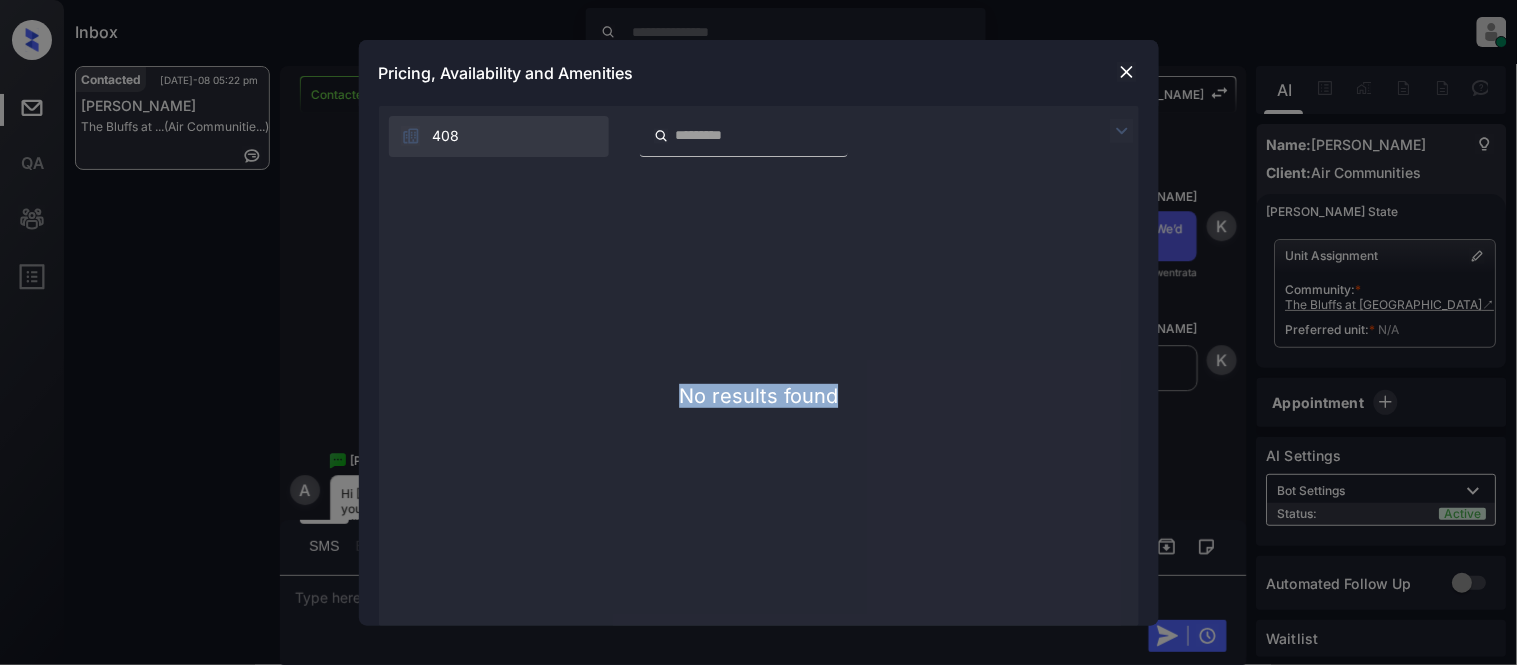 click on "**********" at bounding box center [758, 332] 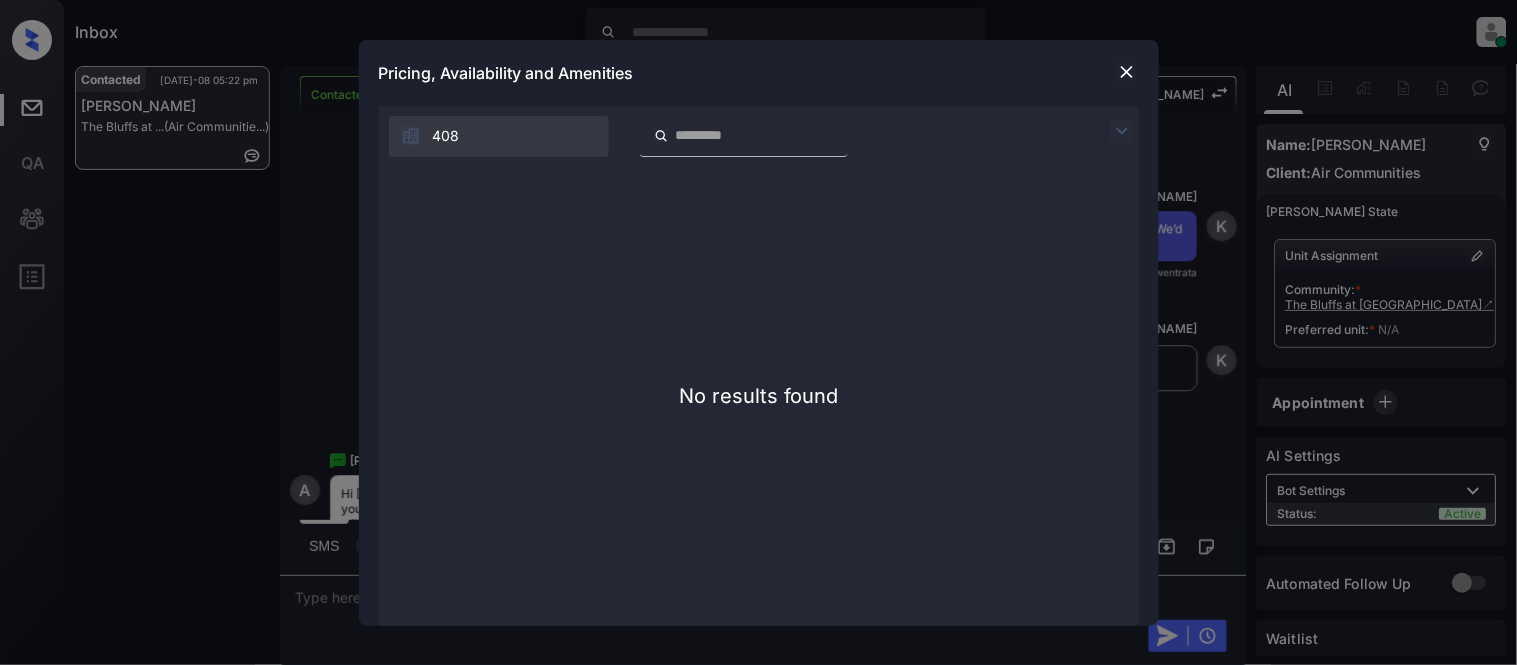 click at bounding box center (1127, 72) 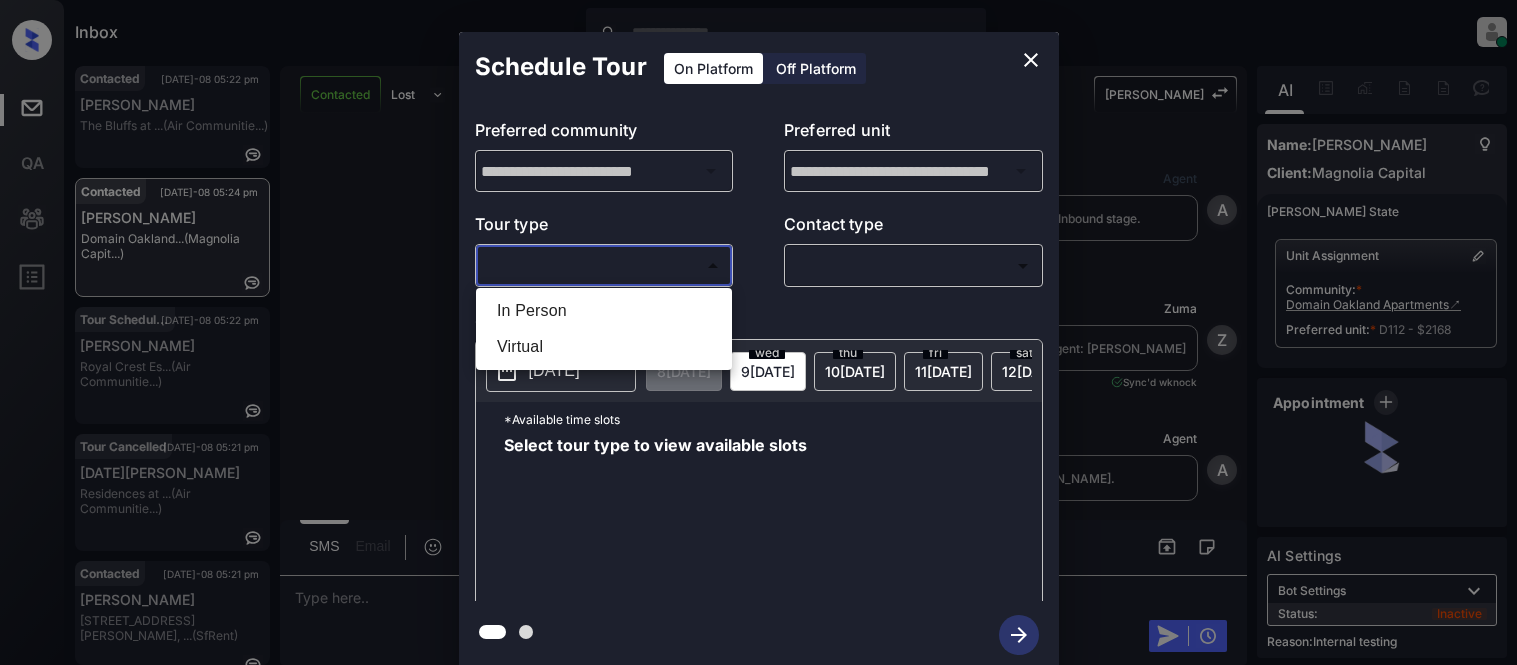 scroll, scrollTop: 0, scrollLeft: 0, axis: both 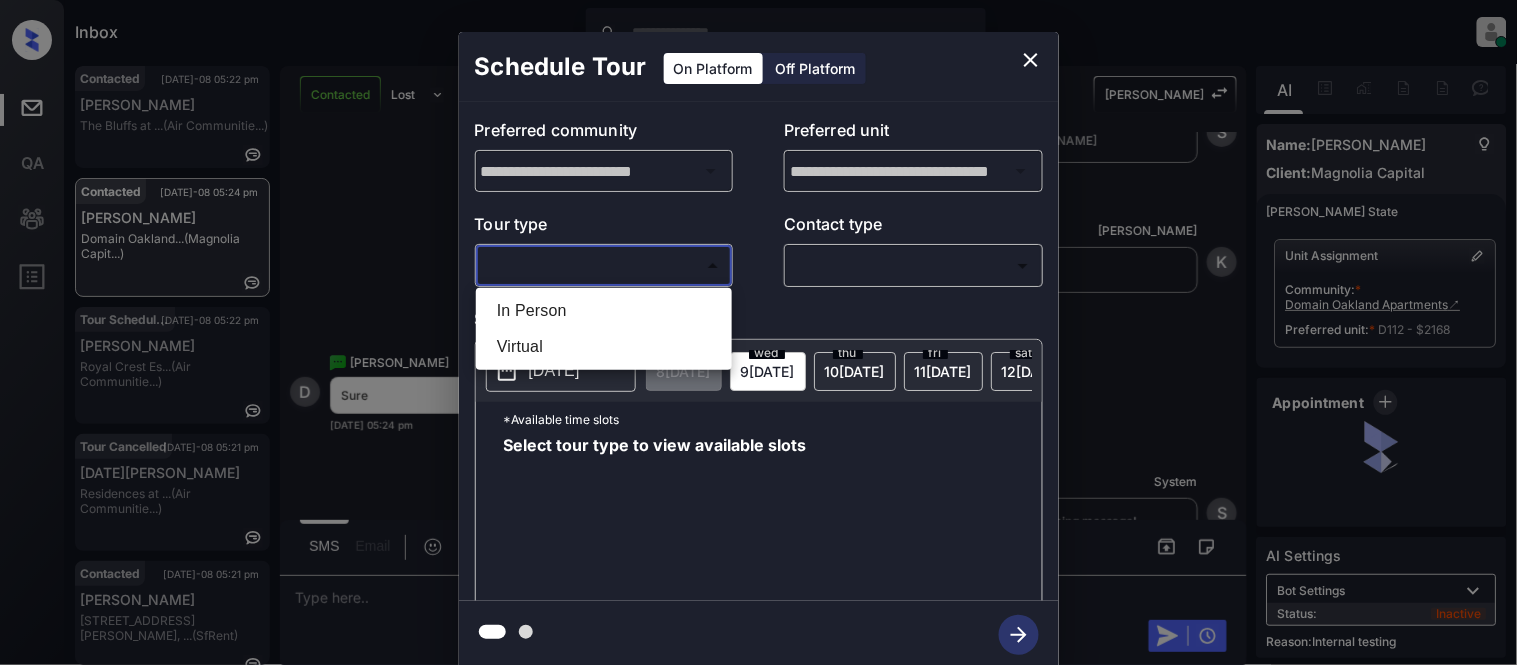 click on "In Person" at bounding box center [604, 311] 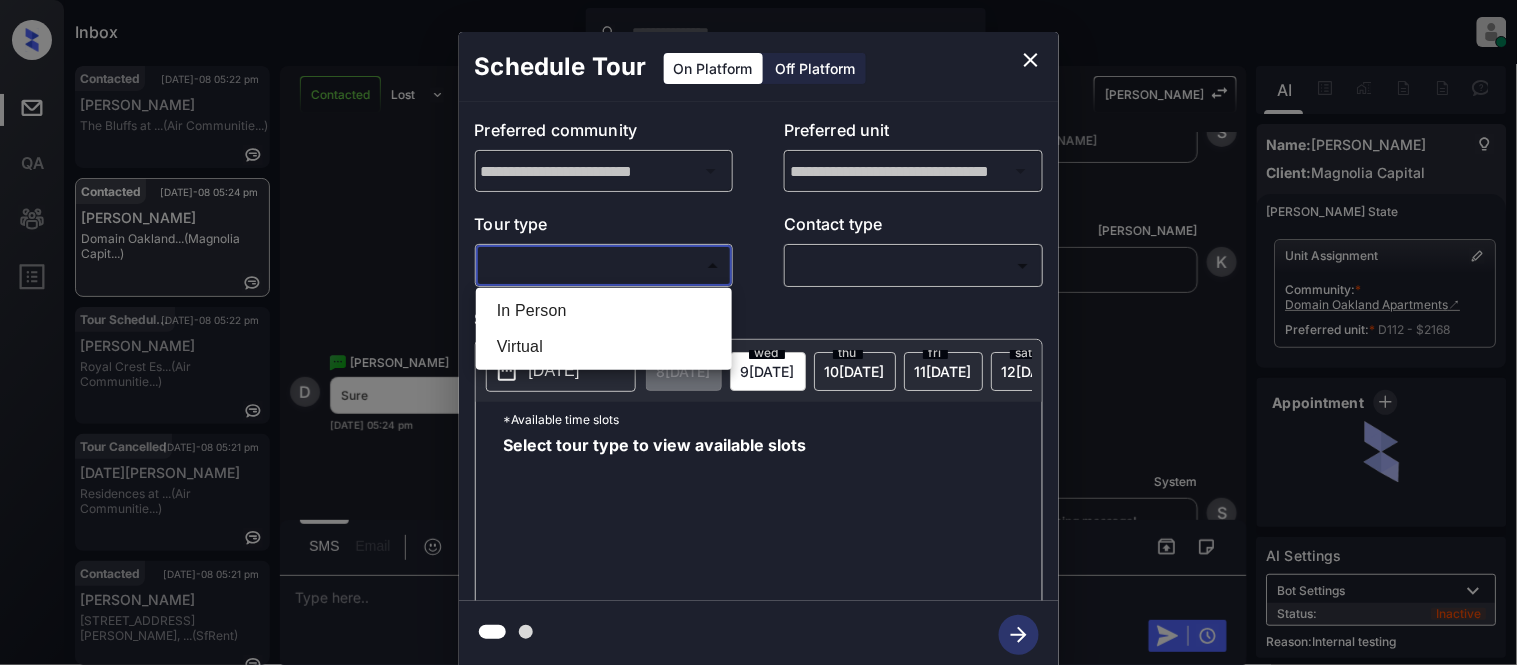 type on "********" 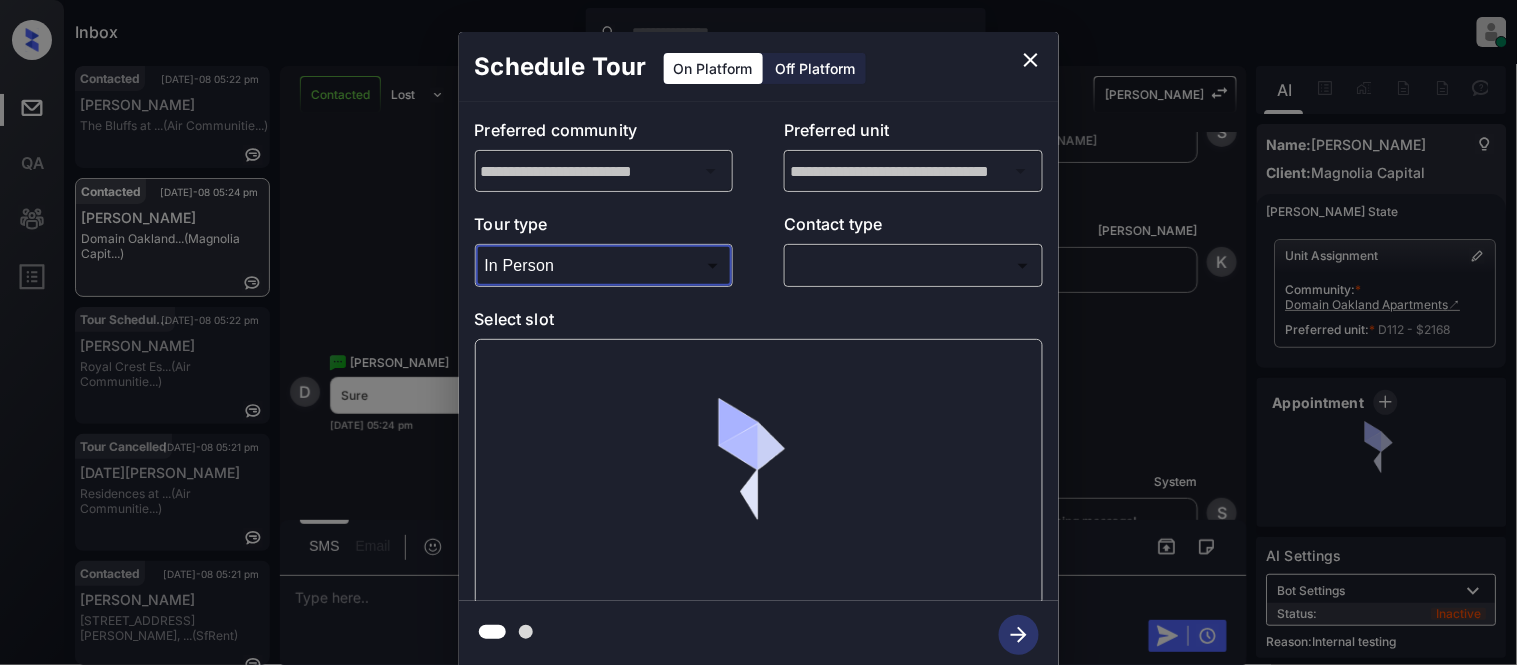 click on "Inbox [PERSON_NAME] Cataag Online Set yourself   offline Set yourself   on break Profile Switch to  light  mode Sign out Contacted [DATE]-08 05:22 pm   [PERSON_NAME] The Bluffs at ...  (Air Communitie...) Contacted [DATE]-08 05:24 pm   [PERSON_NAME] Domain Oakland...  (Magnolia Capit...) Tour Scheduled [DATE]-08 05:22 pm   [PERSON_NAME] Royal Crest Es...  (Air Communitie...) Tour Cancelled [DATE]-08 05:21 pm   [DATE][PERSON_NAME] Residences at ...  (Air Communitie...) Contacted [DATE]-08 05:21 pm   [PERSON_NAME] [STREET_ADDRESS][PERSON_NAME], ...  (SfRent) Contacted [DATE]-08 05:22 pm   [PERSON_NAME]... [GEOGRAPHIC_DATA] ...  (United Apartme...) Contacted Lost Lead Sentiment: Angry Upon sliding the acknowledgement:  Lead will move to lost stage. * ​ SMS and call option will be set to opt out. AFM will be turned off for the lead. [PERSON_NAME] New Message Agent Lead created via webhook in Inbound stage. [DATE] 12:57 pm A New Message [PERSON_NAME] Lead transferred to leasing agent: [PERSON_NAME] [DATE] 12:57 pm  Sync'd w  knock Z New Message Agent AFM Request sent to [PERSON_NAME]. A" at bounding box center (758, 332) 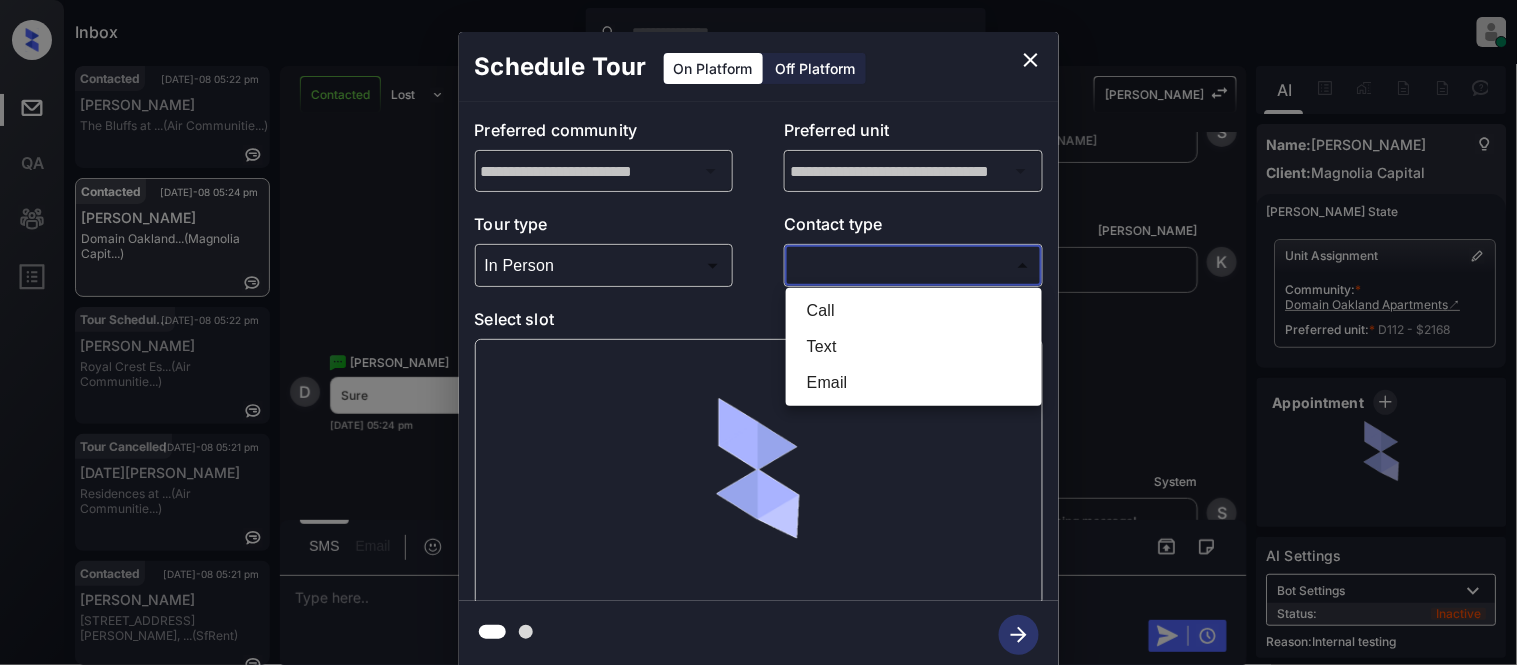 click on "Text" at bounding box center [914, 347] 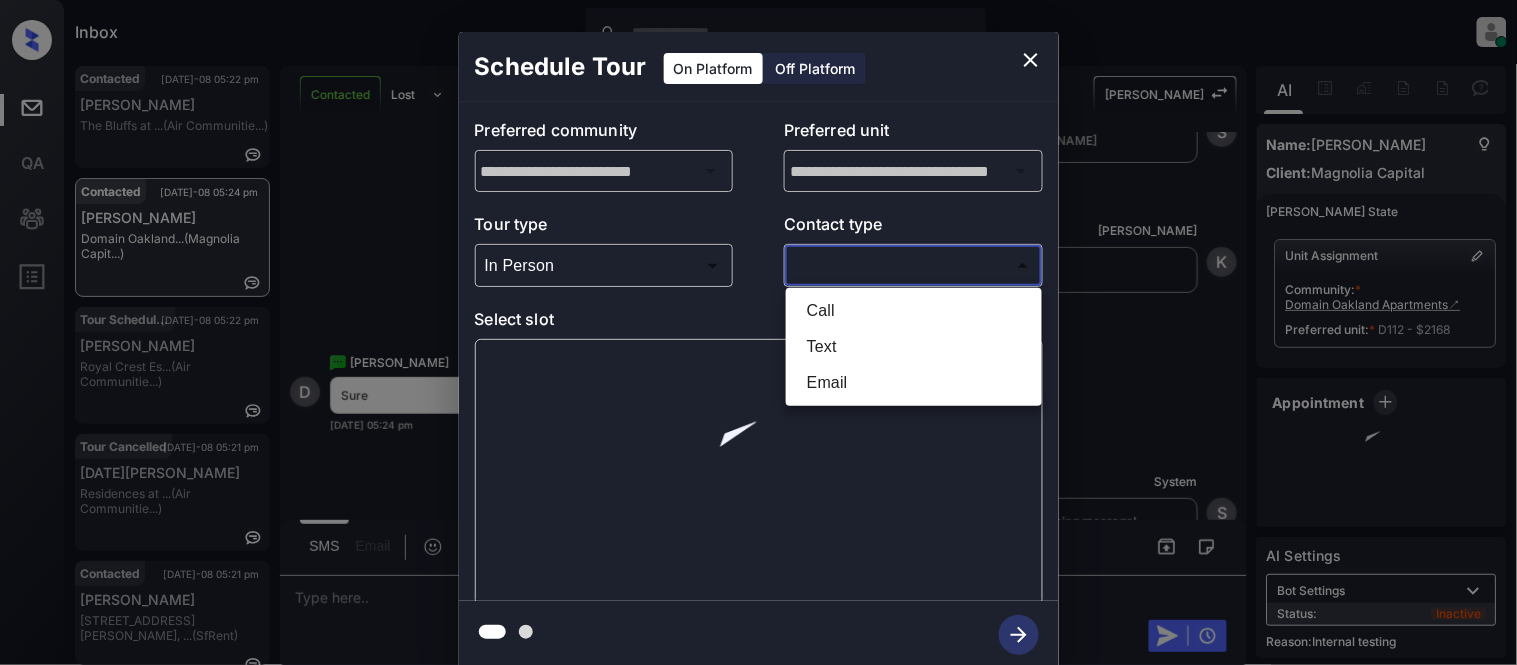 type on "****" 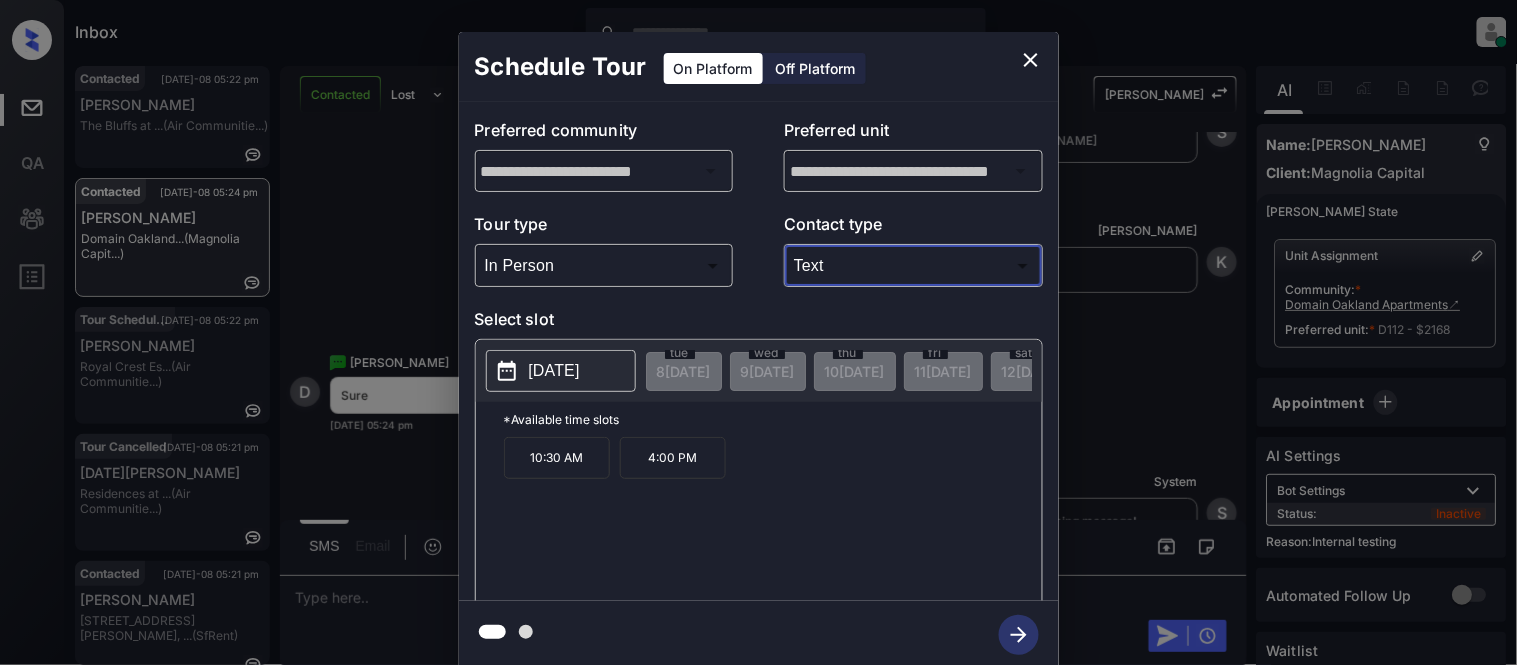 click on "[DATE]" at bounding box center [554, 371] 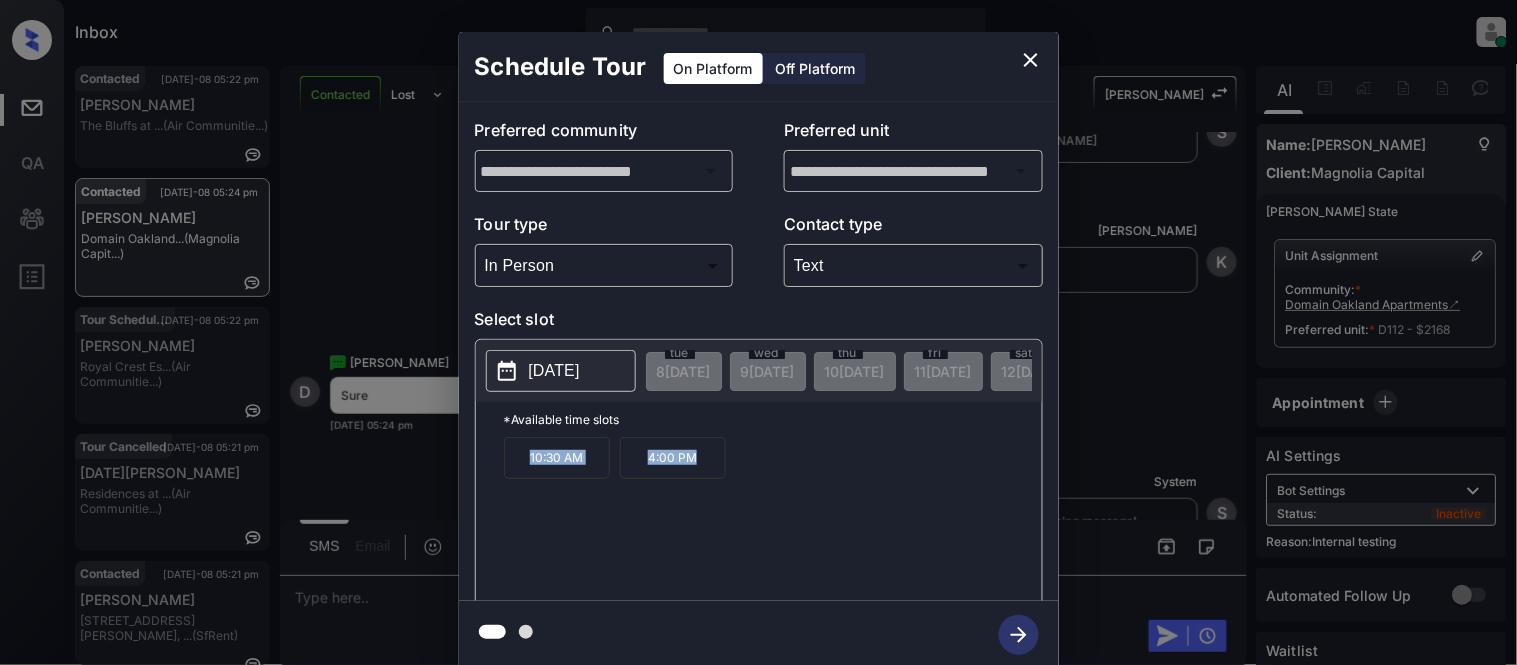 drag, startPoint x: 524, startPoint y: 473, endPoint x: 771, endPoint y: 464, distance: 247.16391 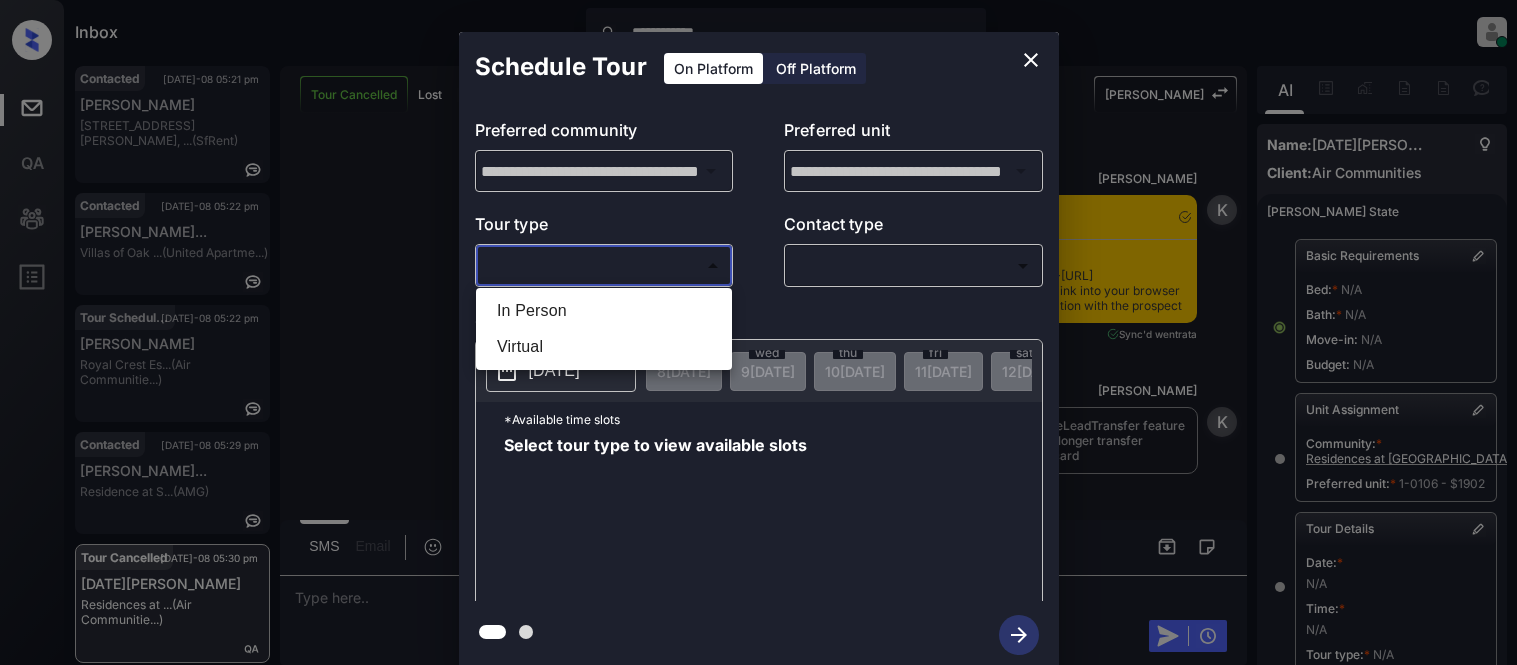 scroll, scrollTop: 0, scrollLeft: 0, axis: both 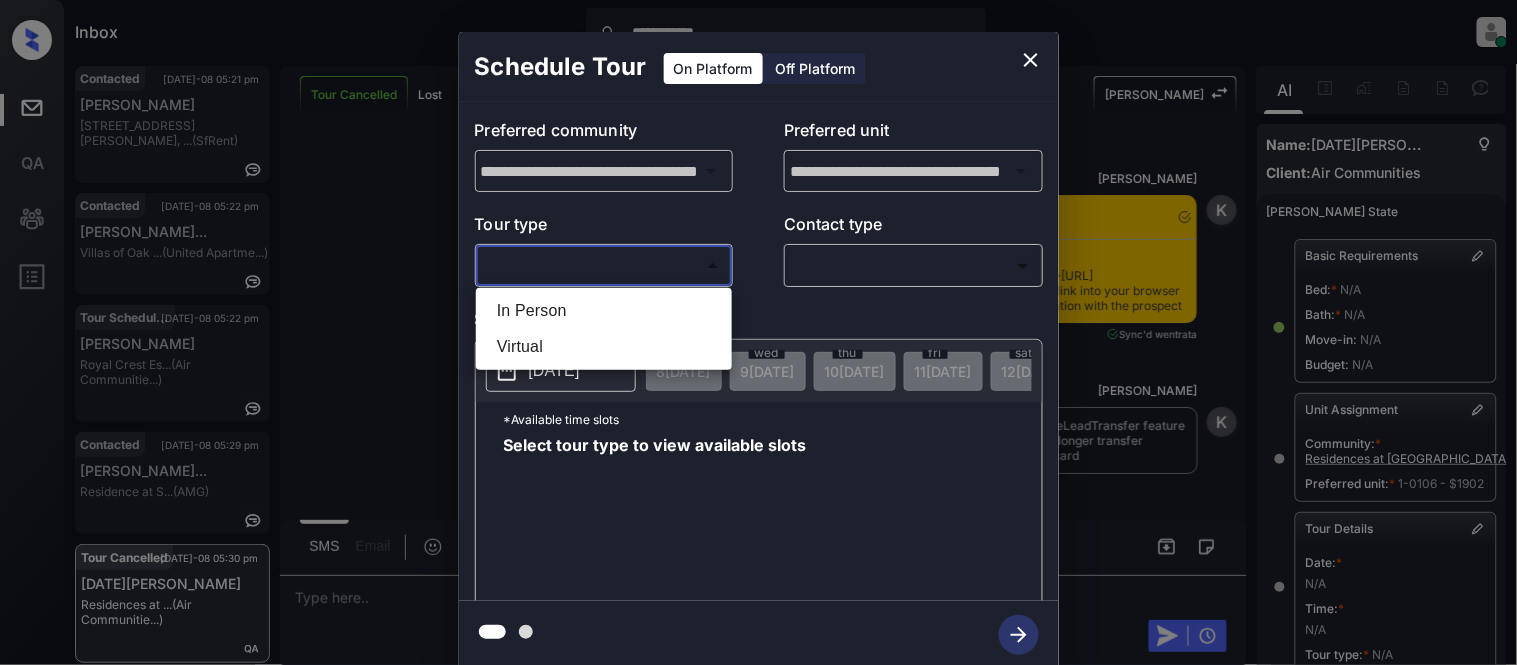click on "In Person" at bounding box center (604, 311) 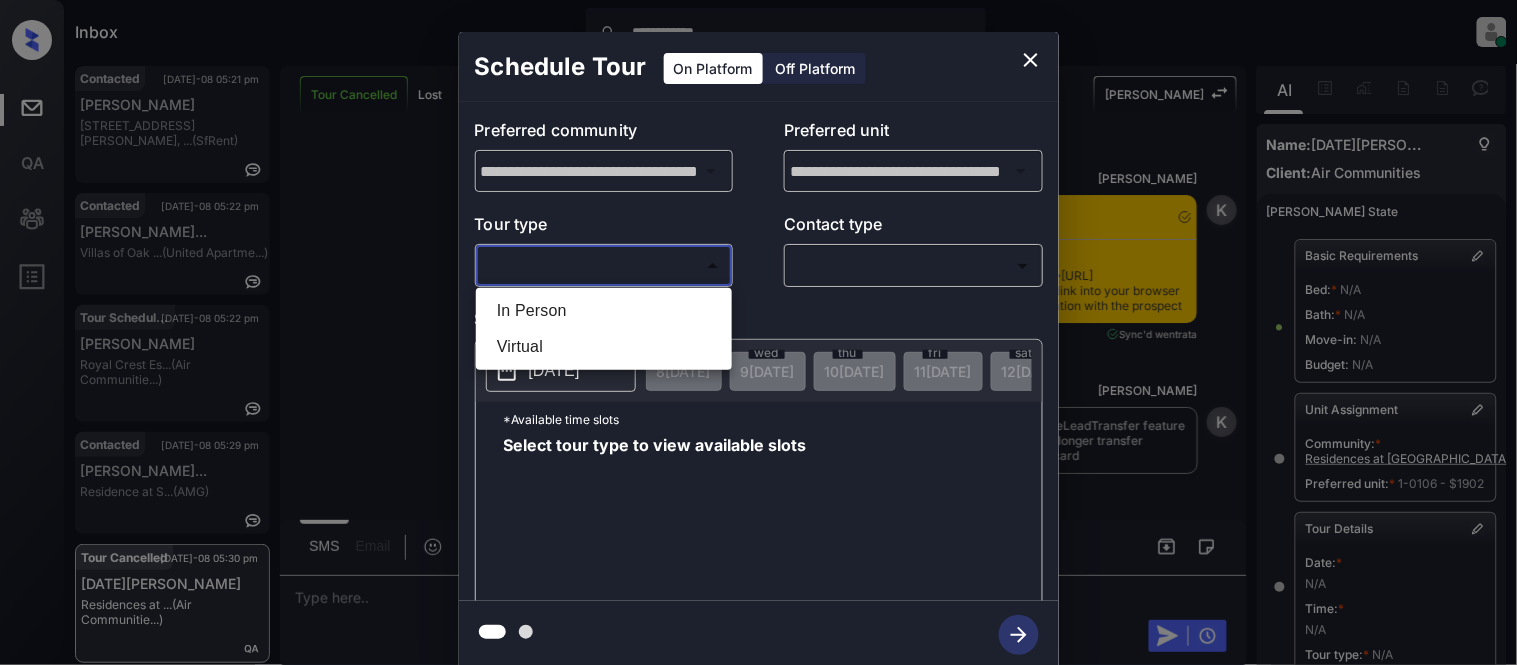 click at bounding box center (758, 332) 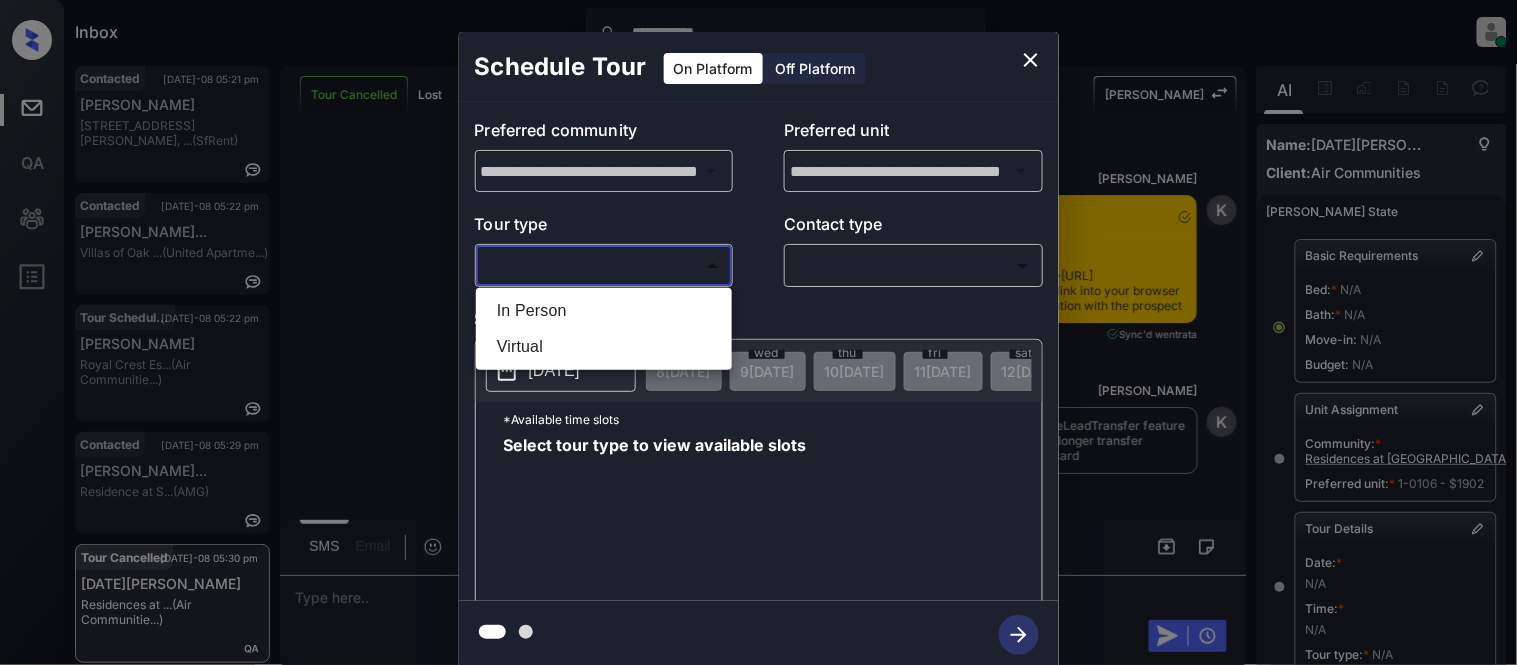 type on "********" 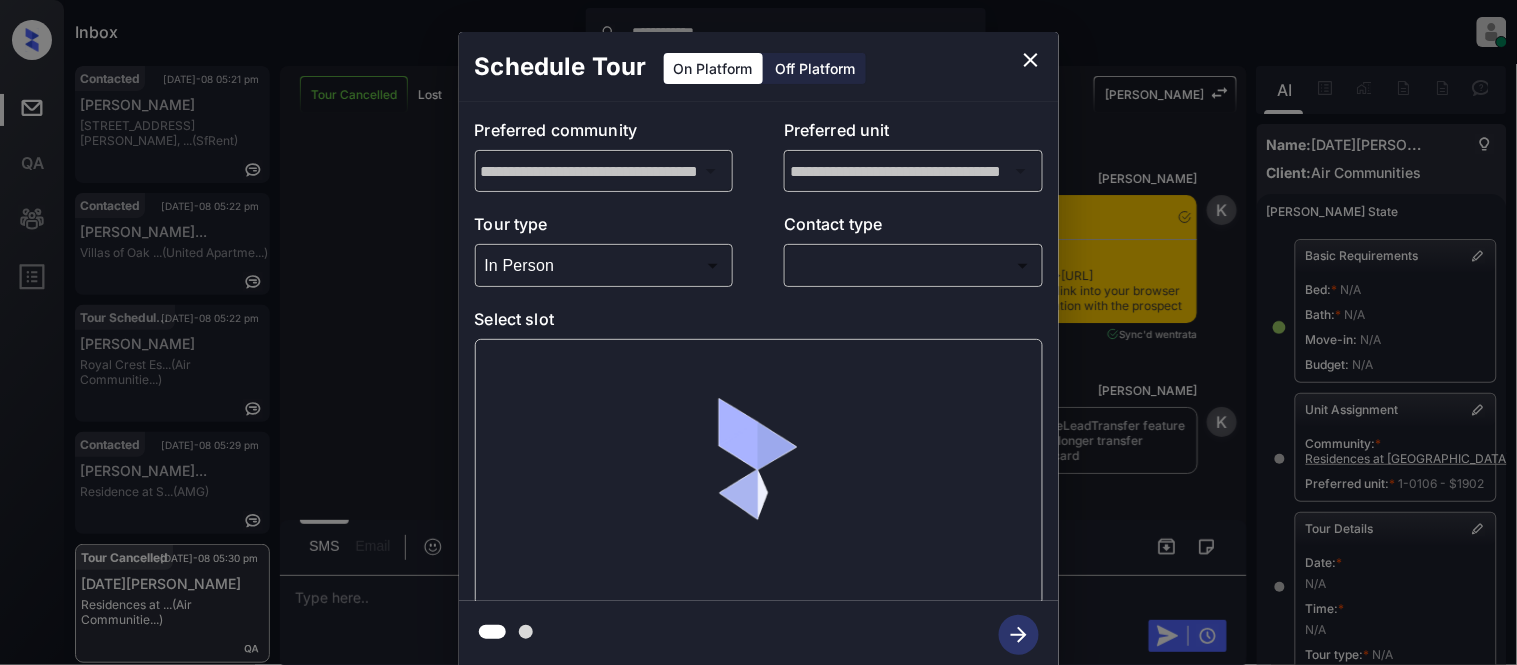 scroll, scrollTop: 10152, scrollLeft: 0, axis: vertical 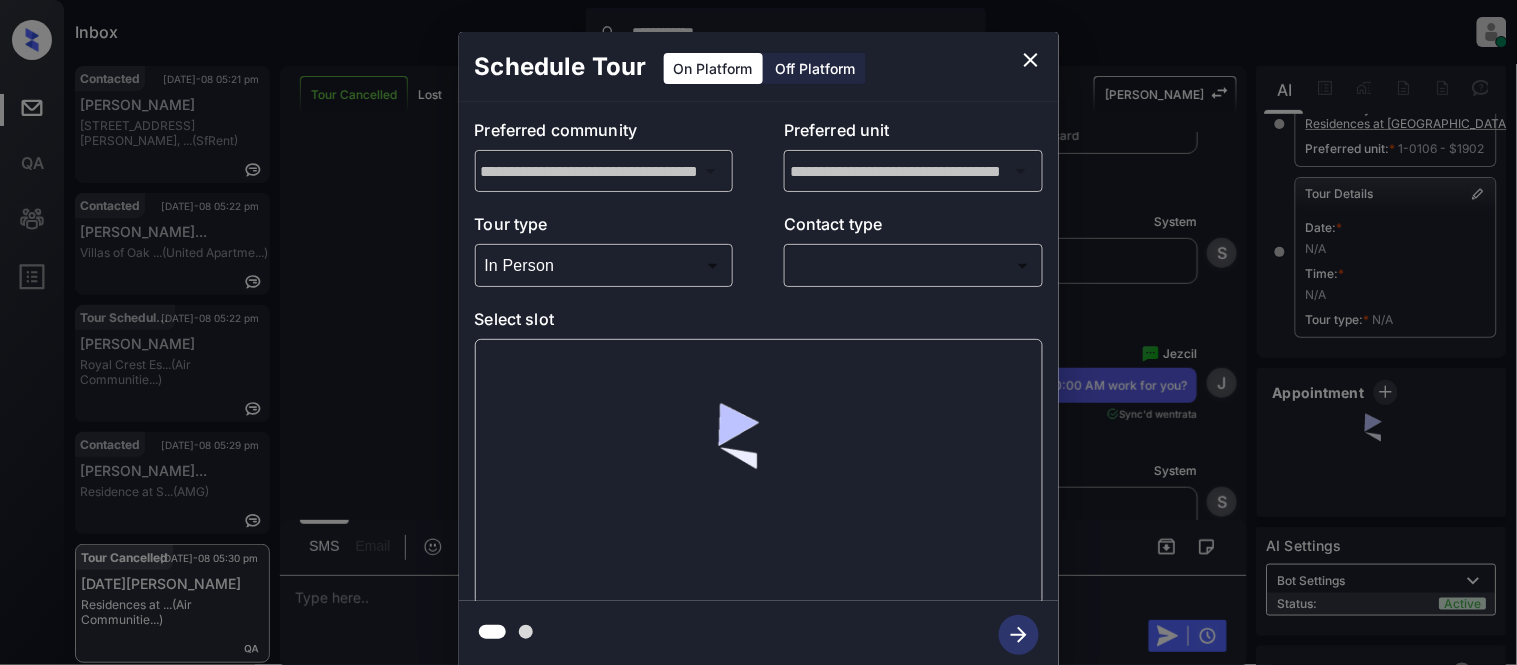 click on "**********" at bounding box center (758, 332) 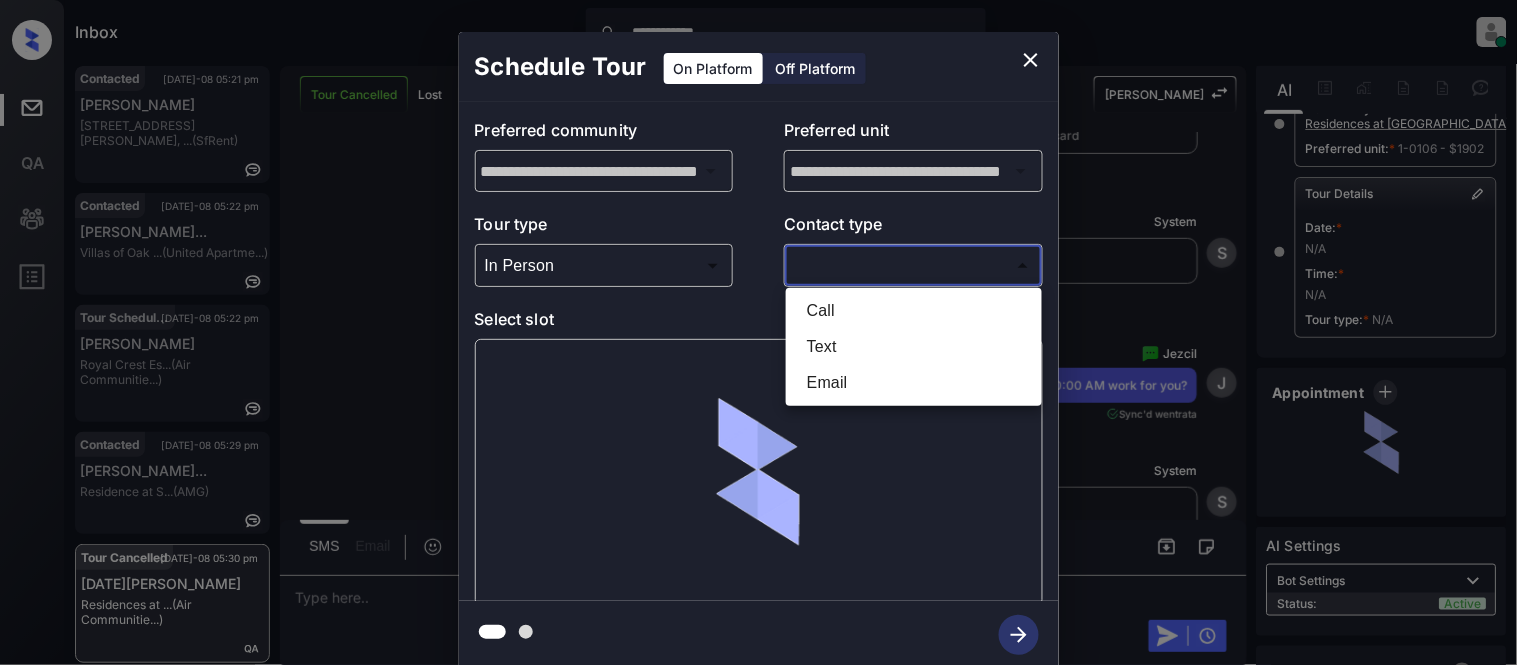 click on "Text" at bounding box center [914, 347] 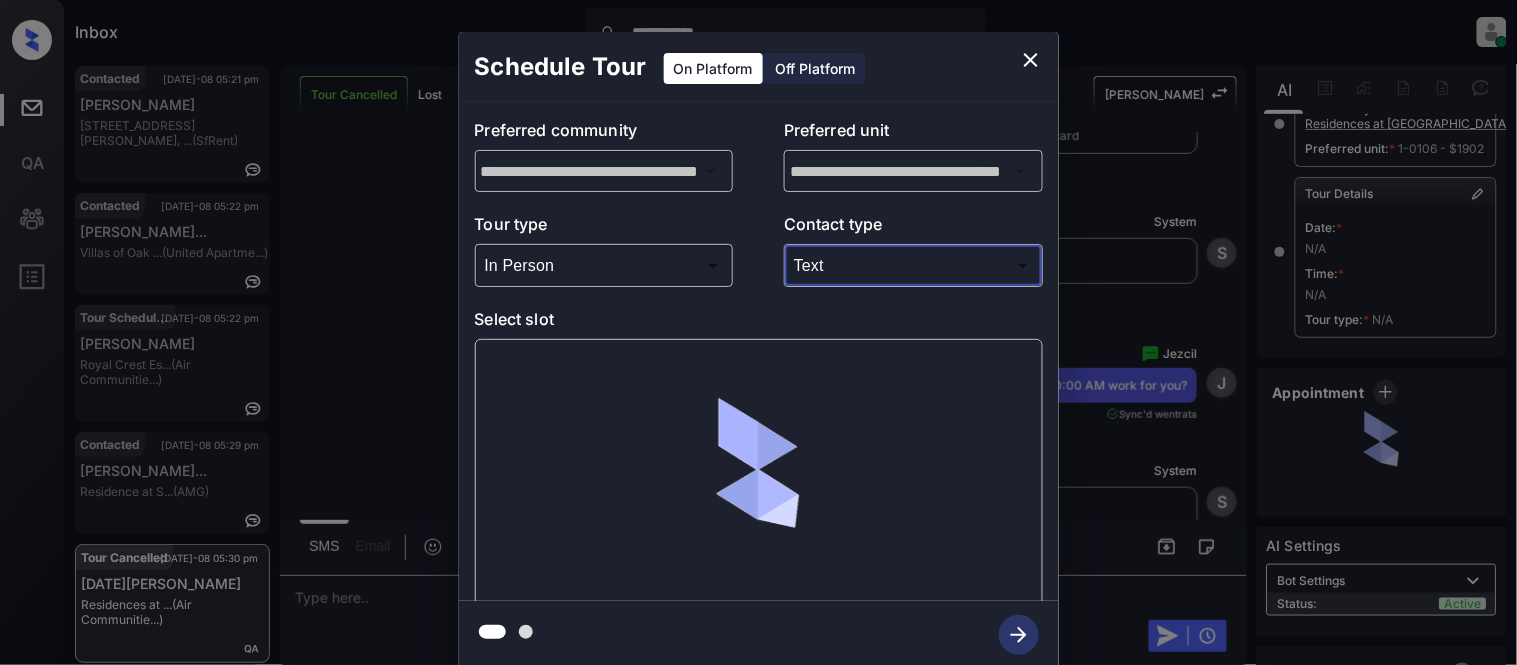 type on "****" 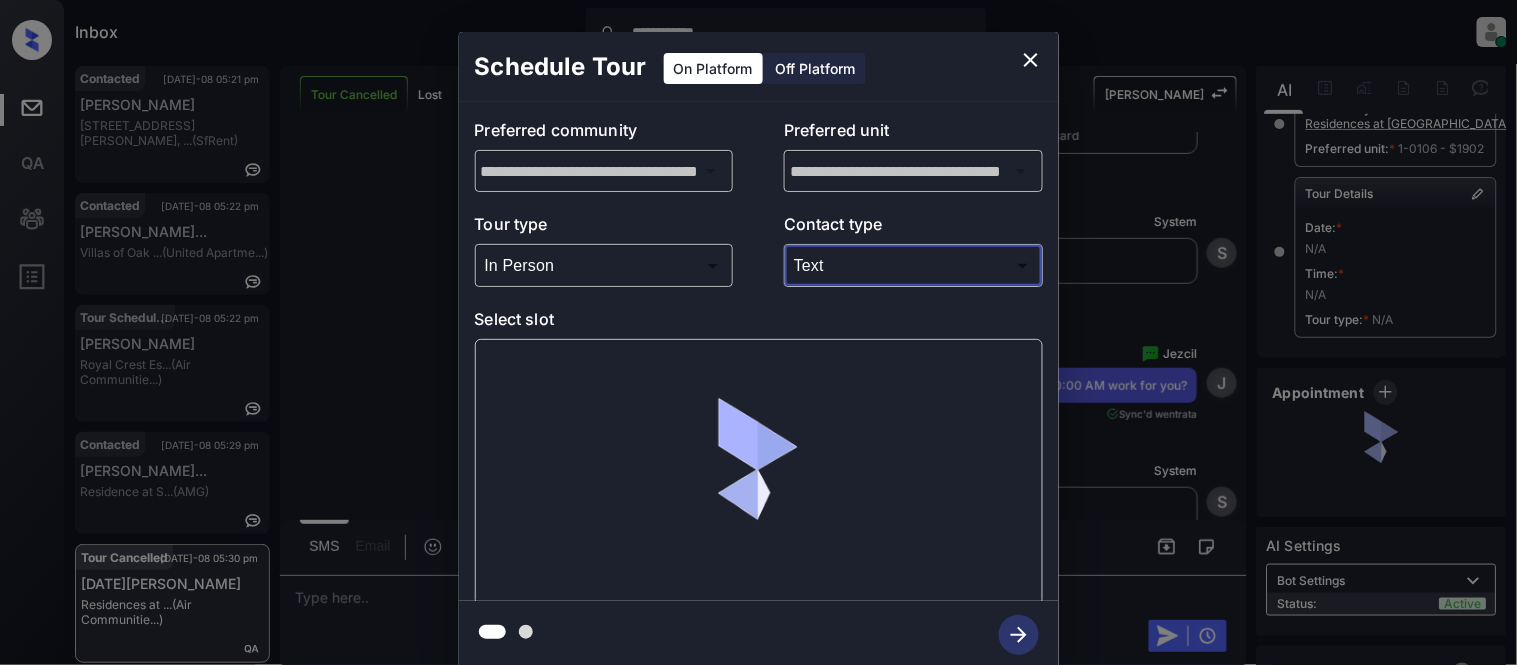 click at bounding box center [759, 472] 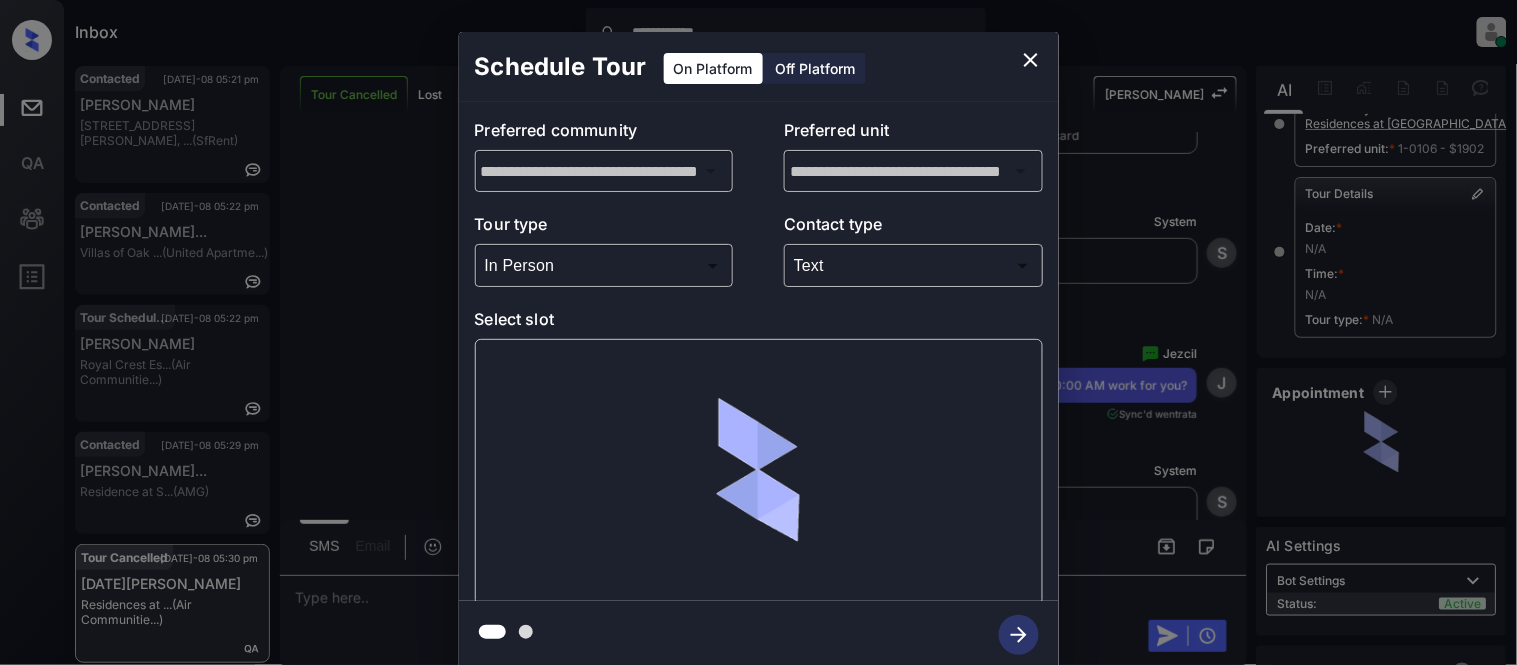 click at bounding box center [759, 472] 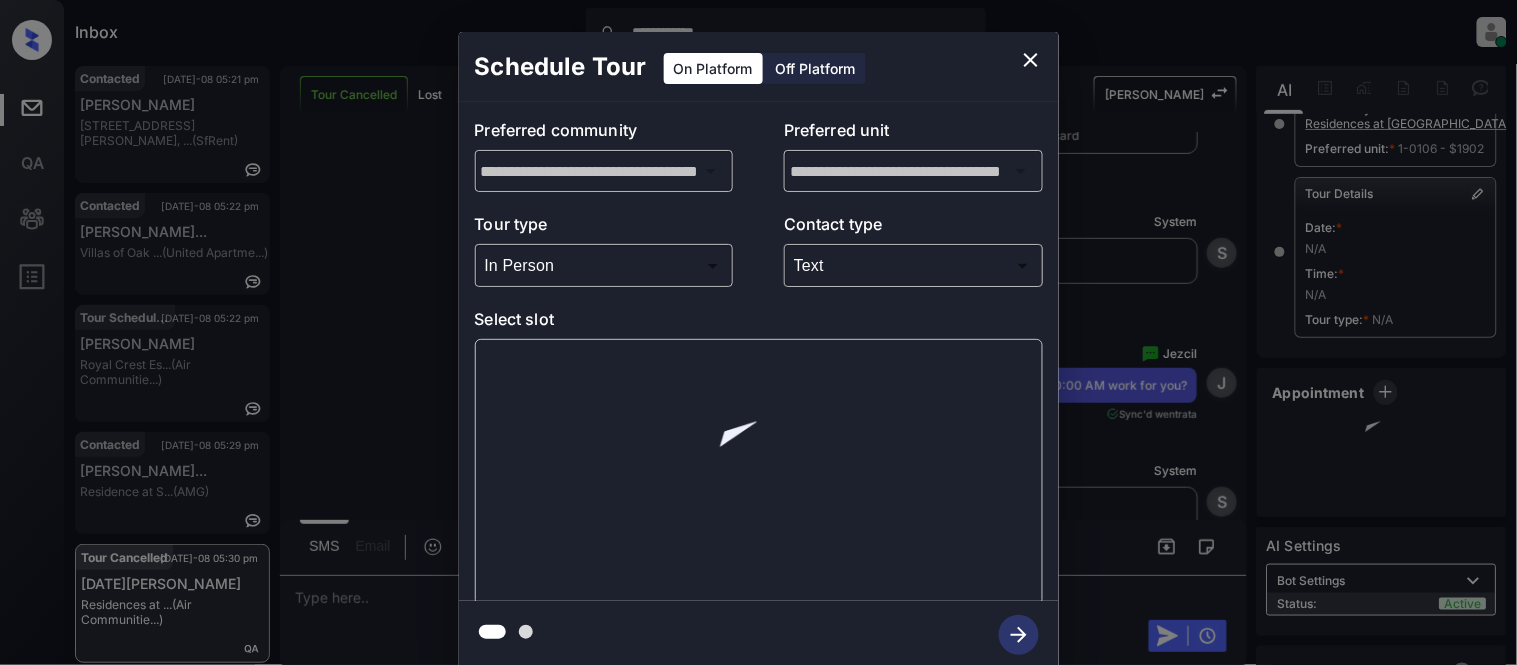 click at bounding box center (759, 472) 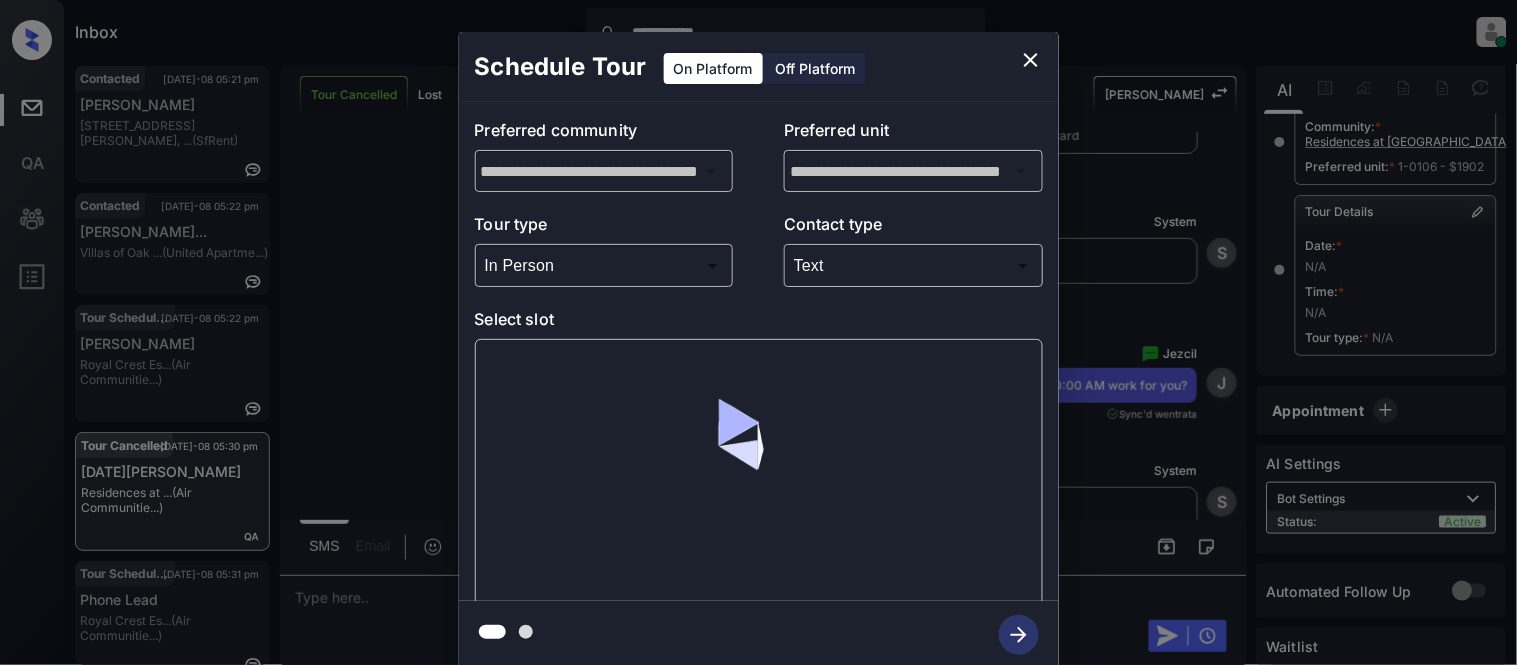 click on "**********" at bounding box center [758, 350] 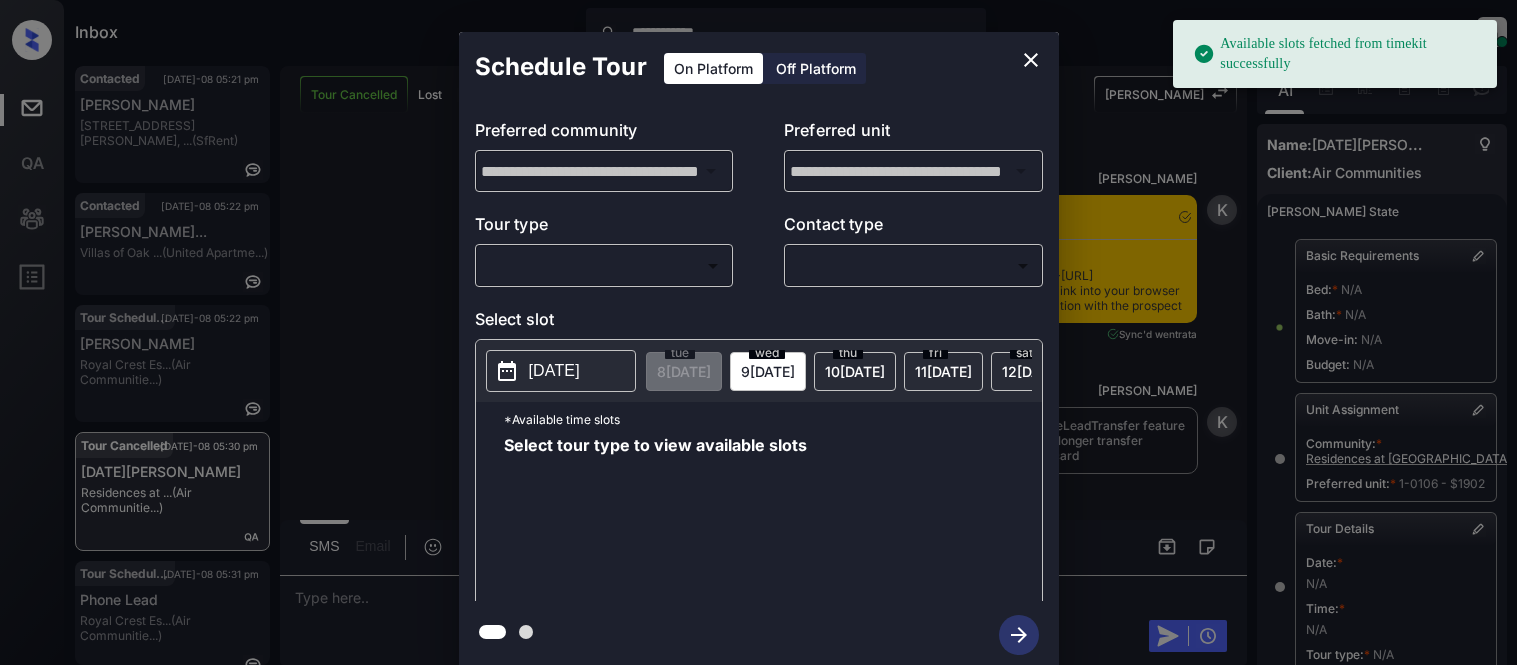 scroll, scrollTop: 0, scrollLeft: 0, axis: both 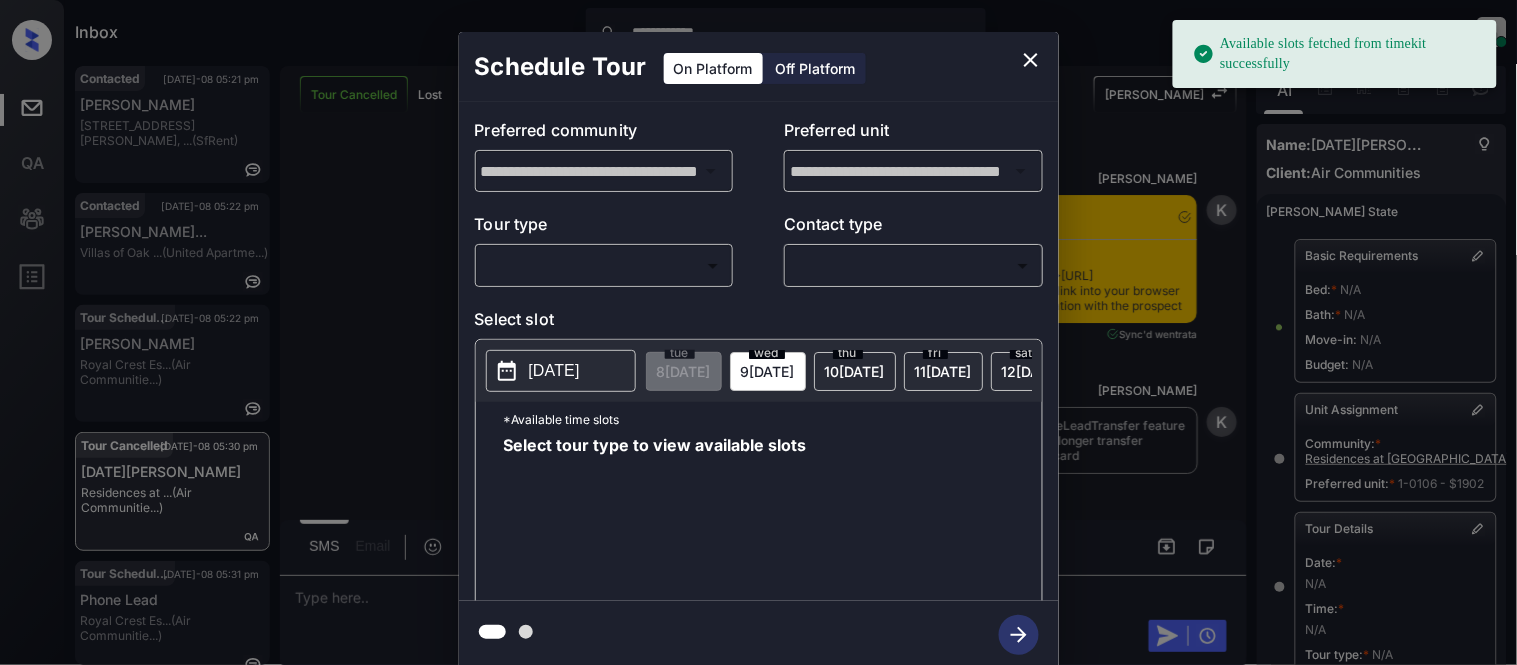 click on "**********" at bounding box center [758, 332] 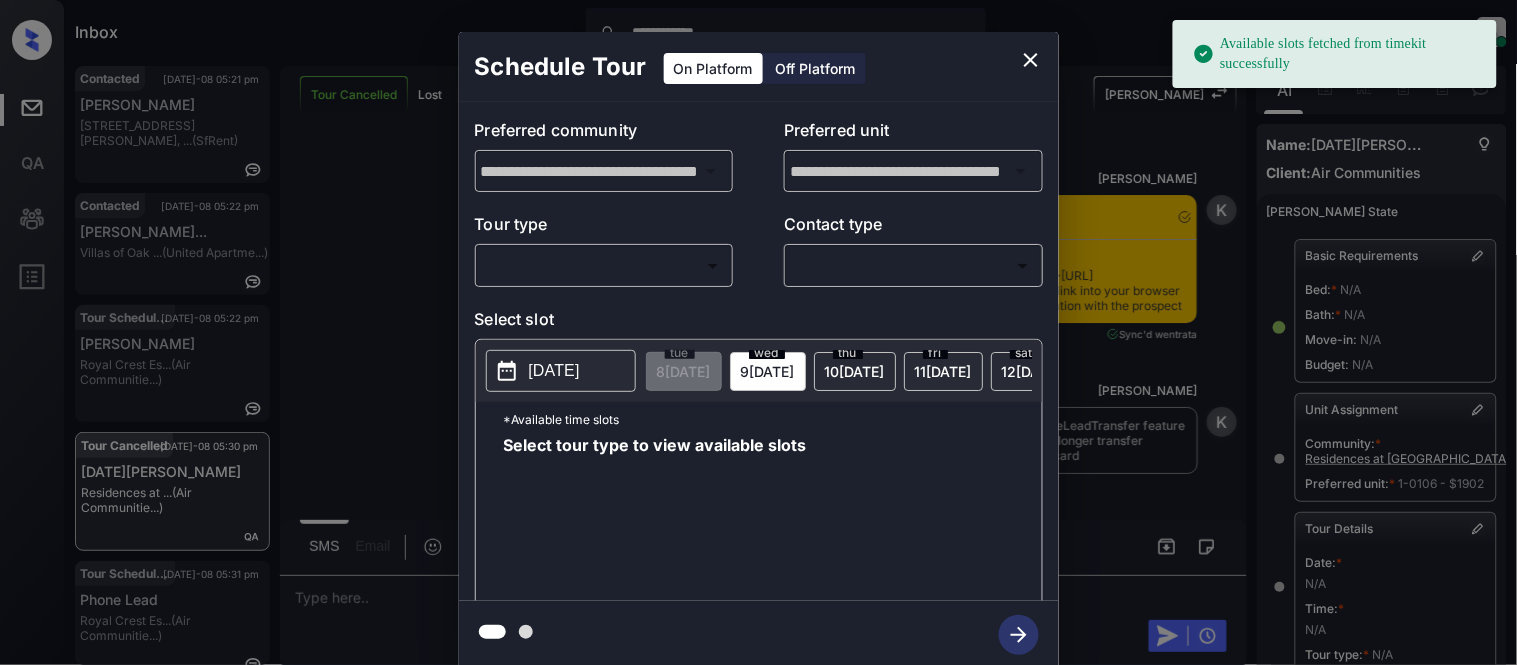 scroll, scrollTop: 10152, scrollLeft: 0, axis: vertical 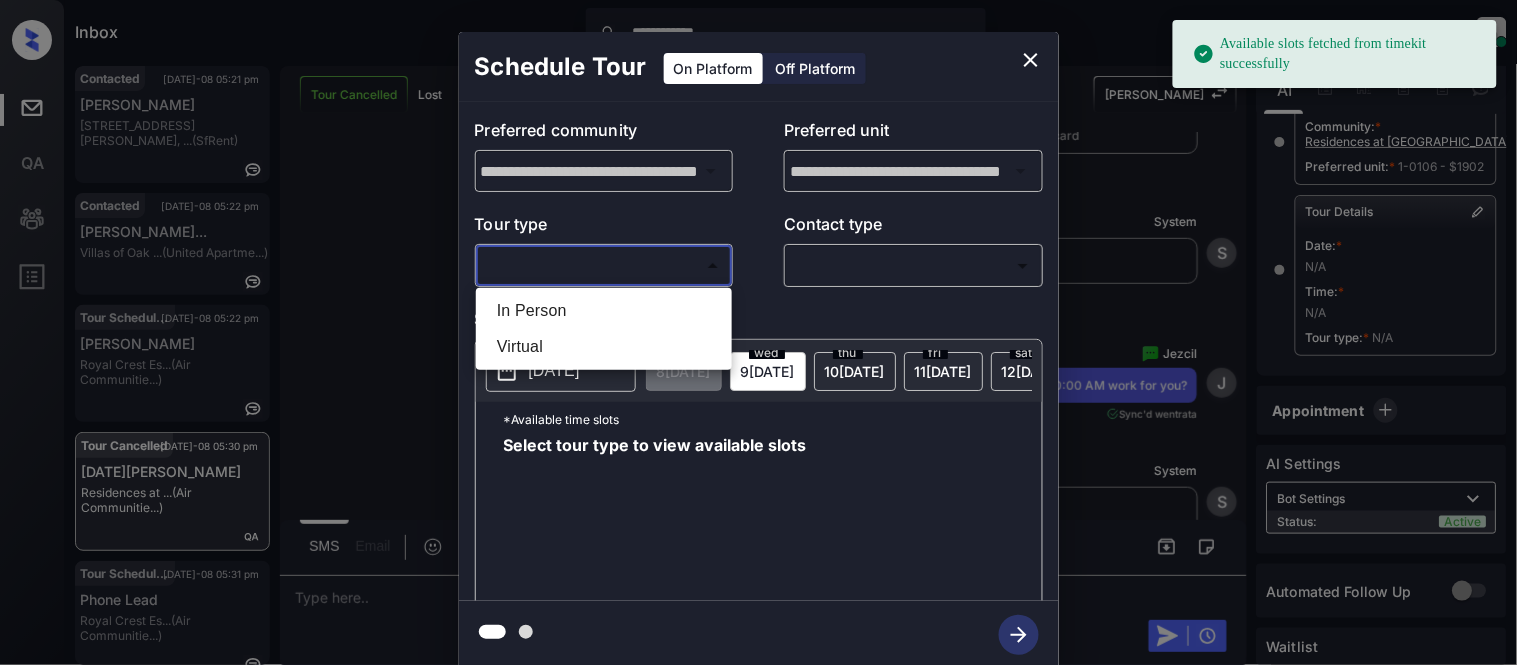click on "In Person" at bounding box center (604, 311) 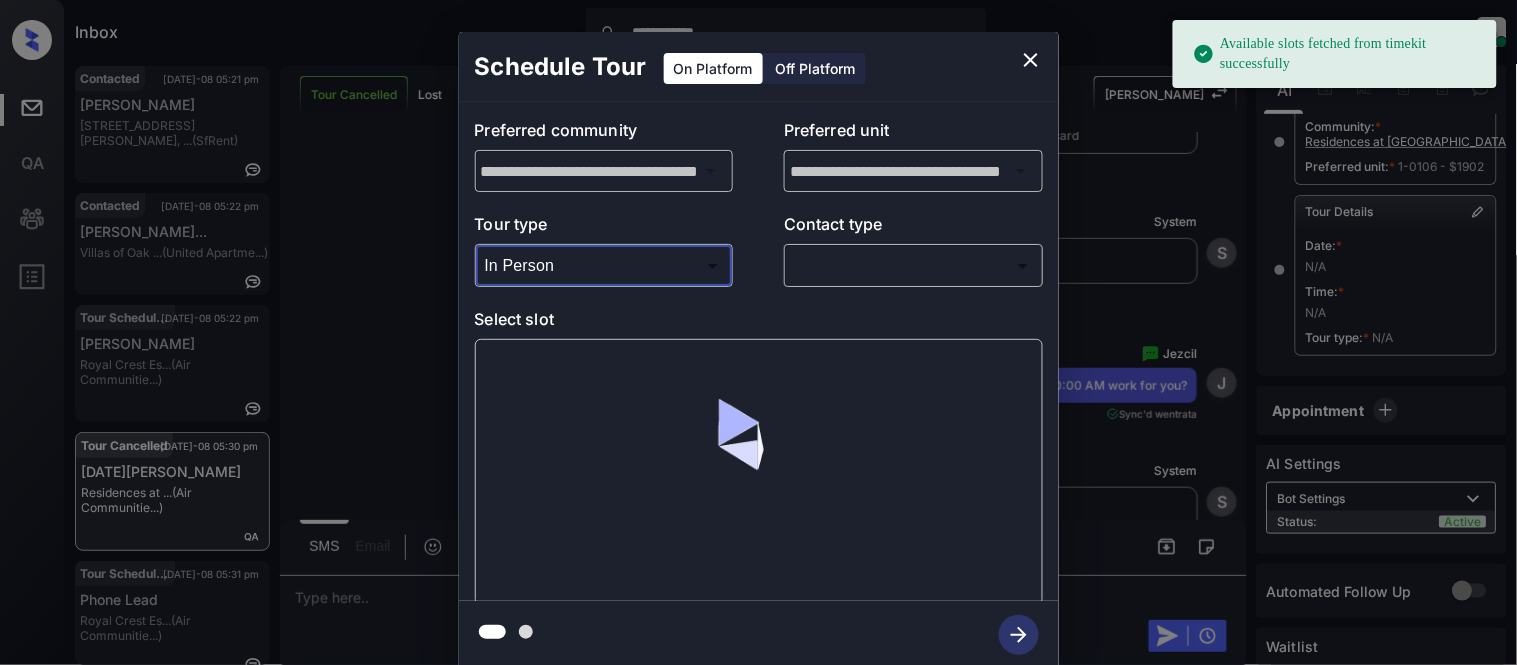 click on "**********" at bounding box center [758, 332] 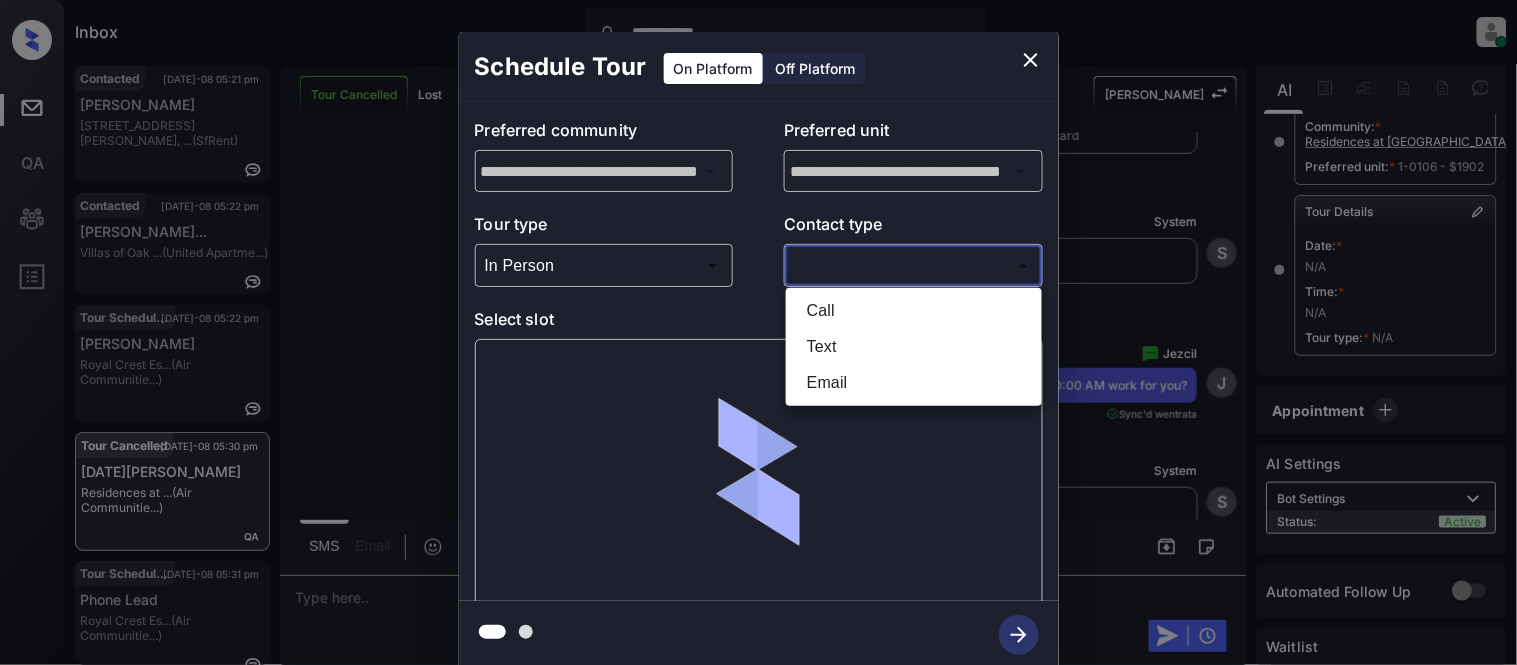 click on "Text" at bounding box center (914, 347) 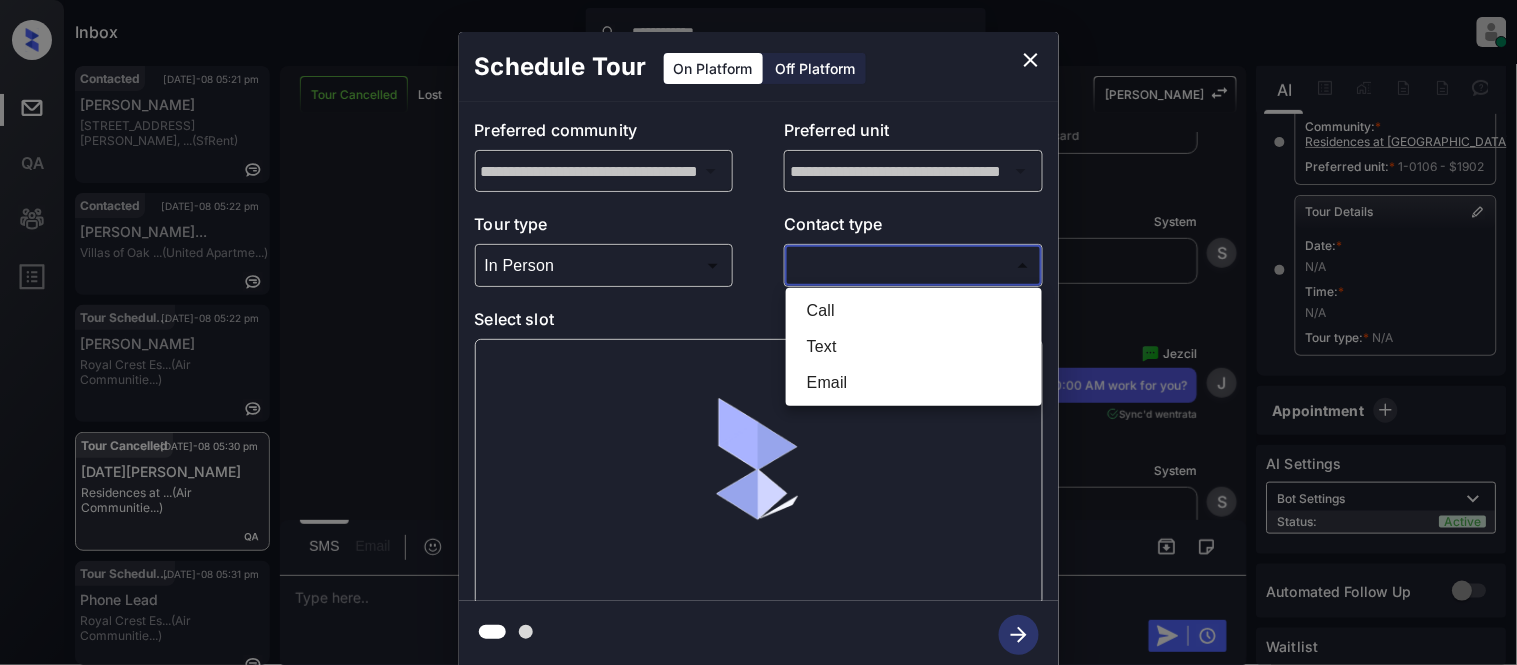 type on "****" 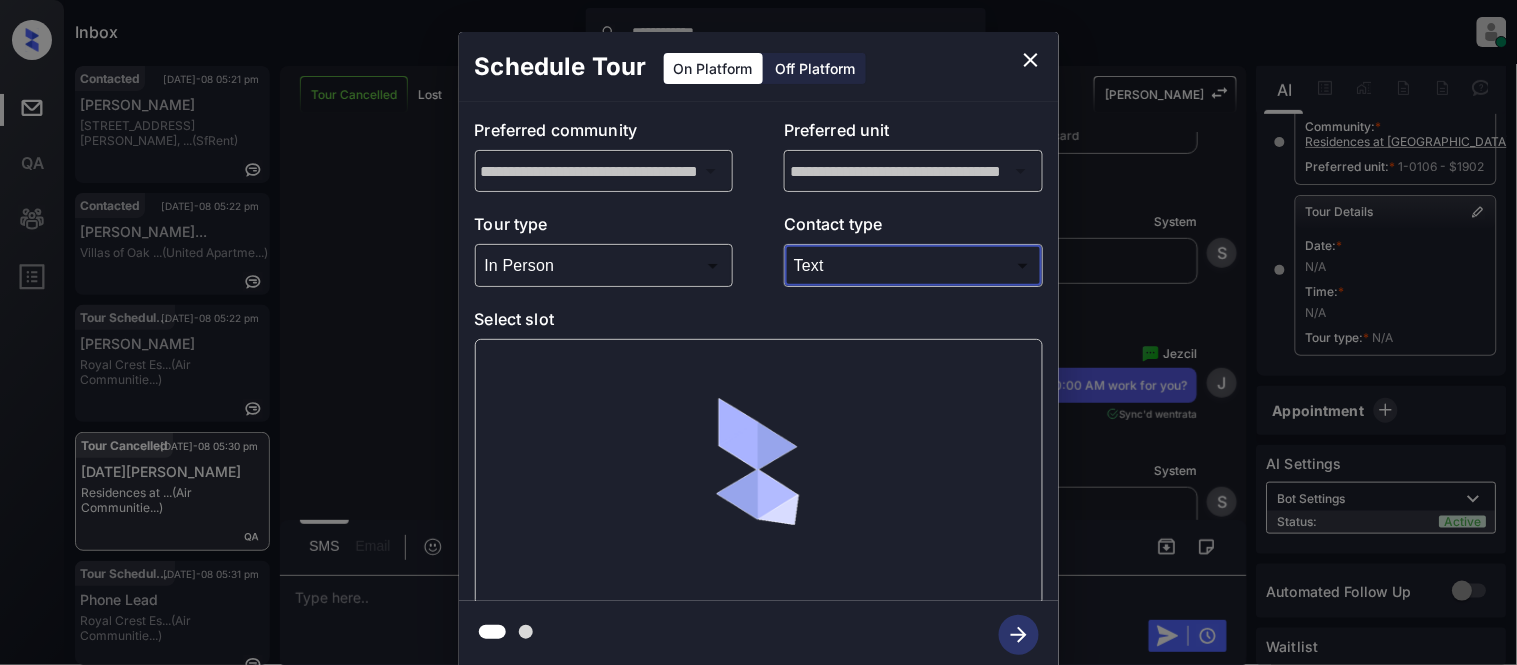 click at bounding box center (759, 472) 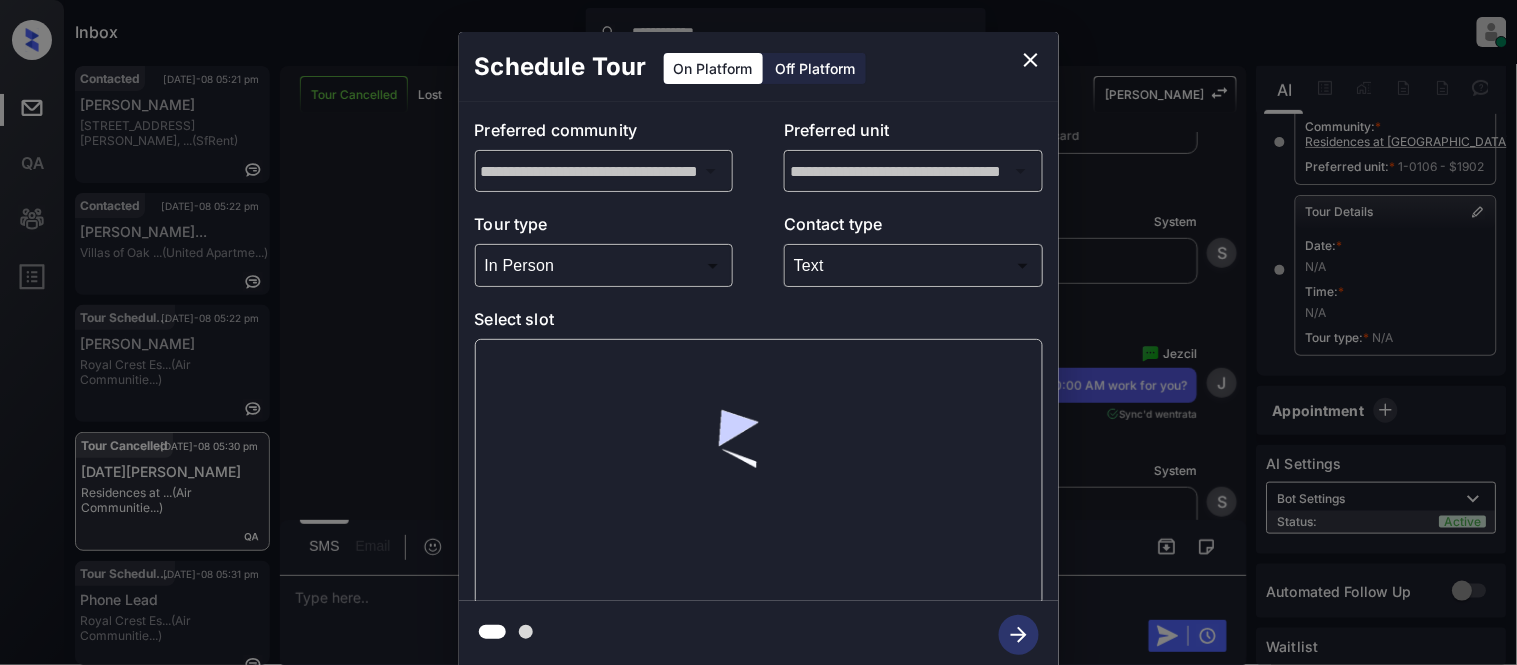 click at bounding box center (759, 472) 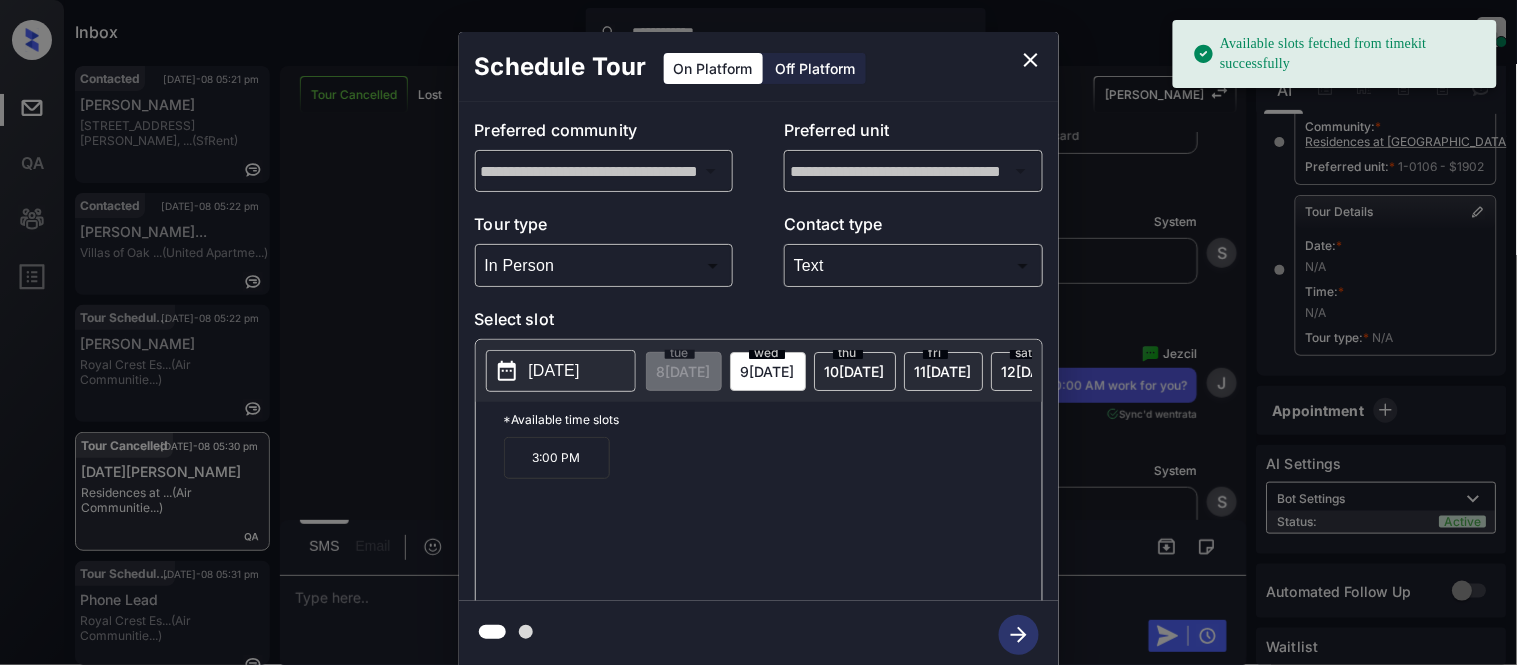 click on "[DATE]" at bounding box center (554, 371) 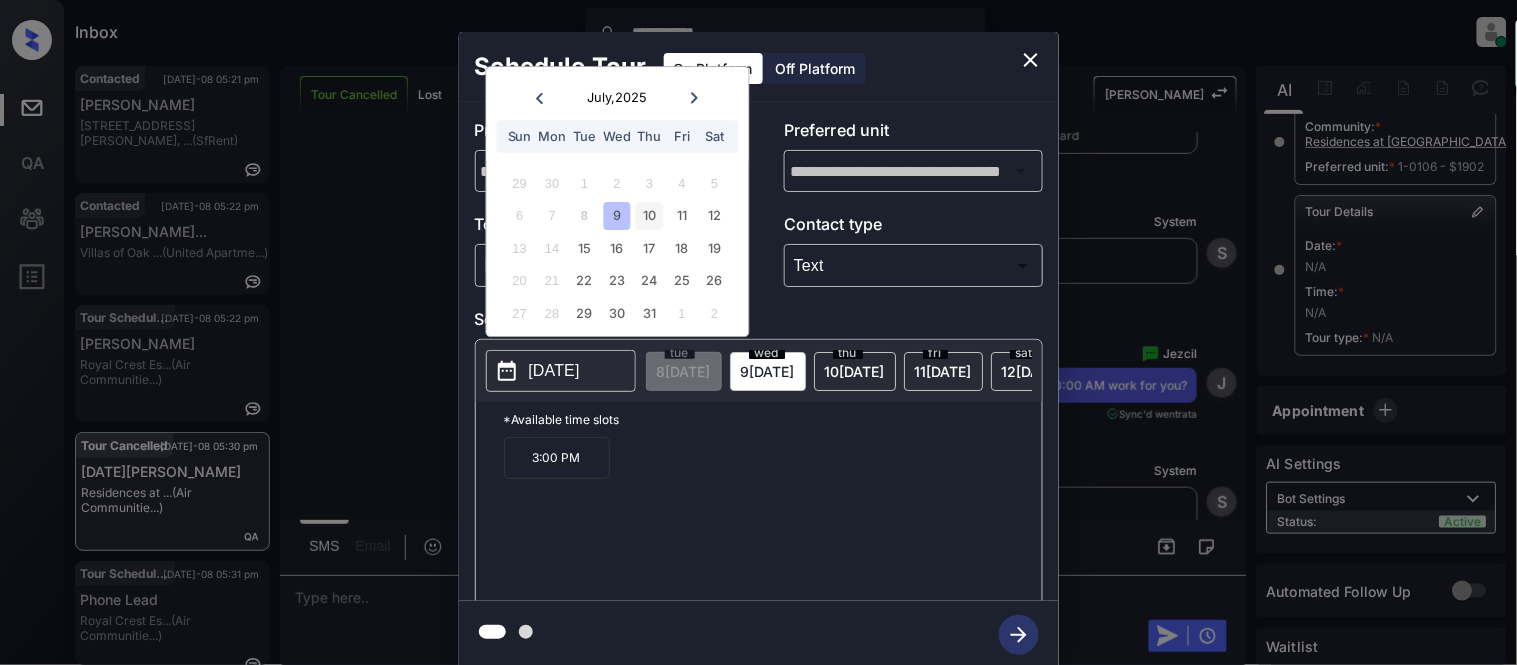 click on "10" at bounding box center (649, 216) 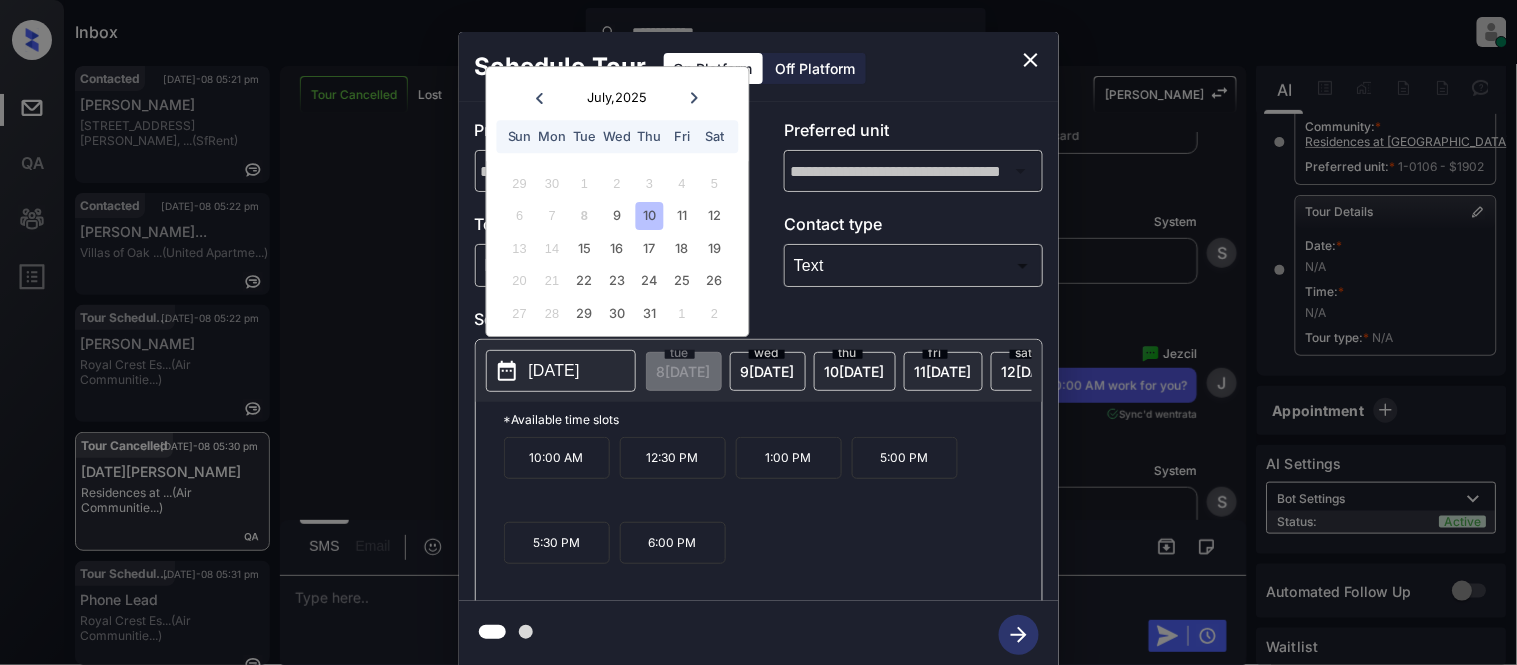 click on "10:00 AM" at bounding box center (557, 458) 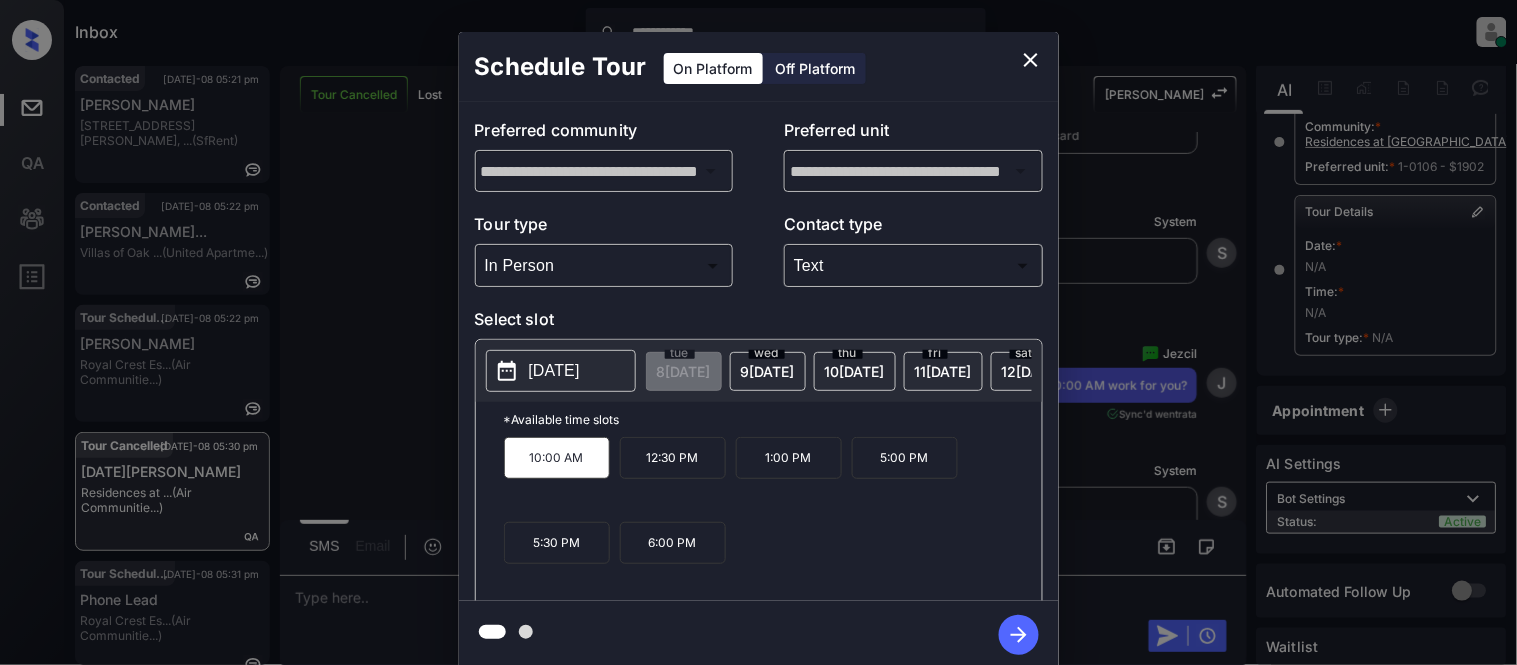 click 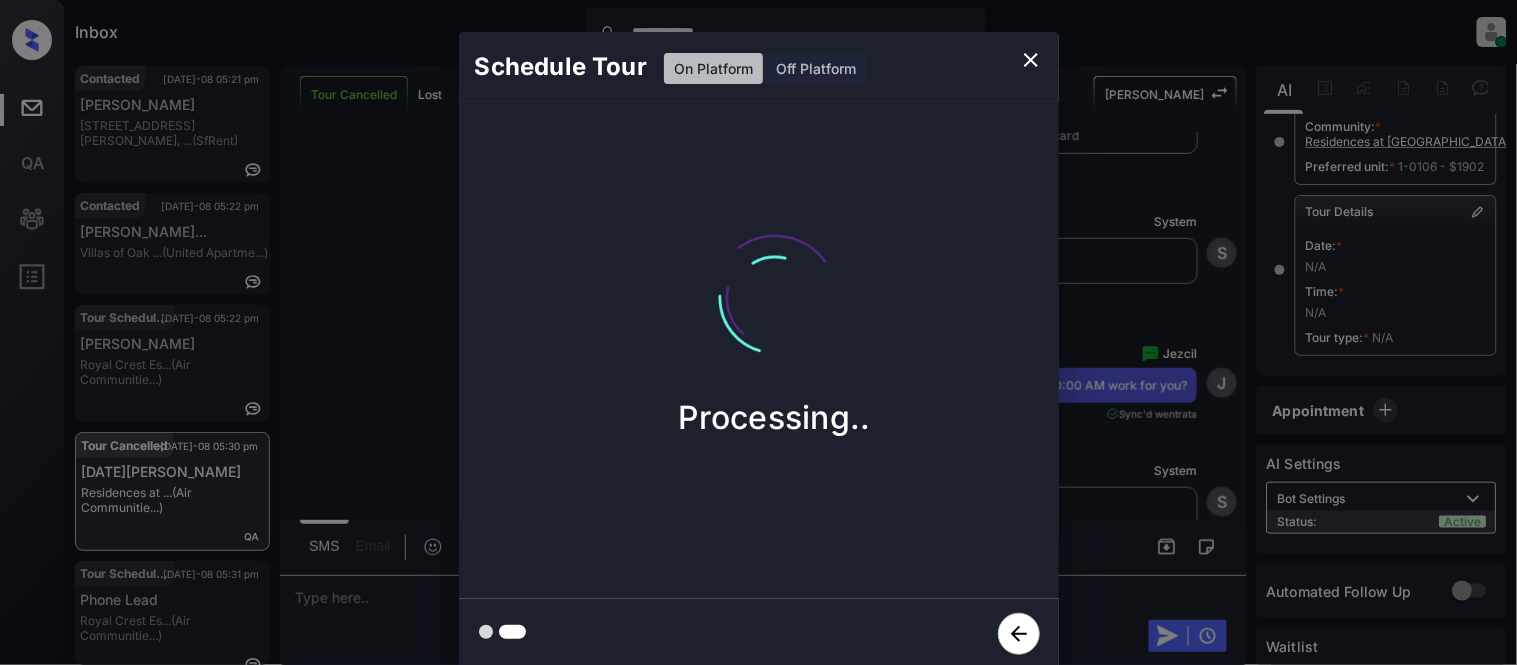 click on "Schedule Tour On Platform Off Platform Processing.." at bounding box center (758, 350) 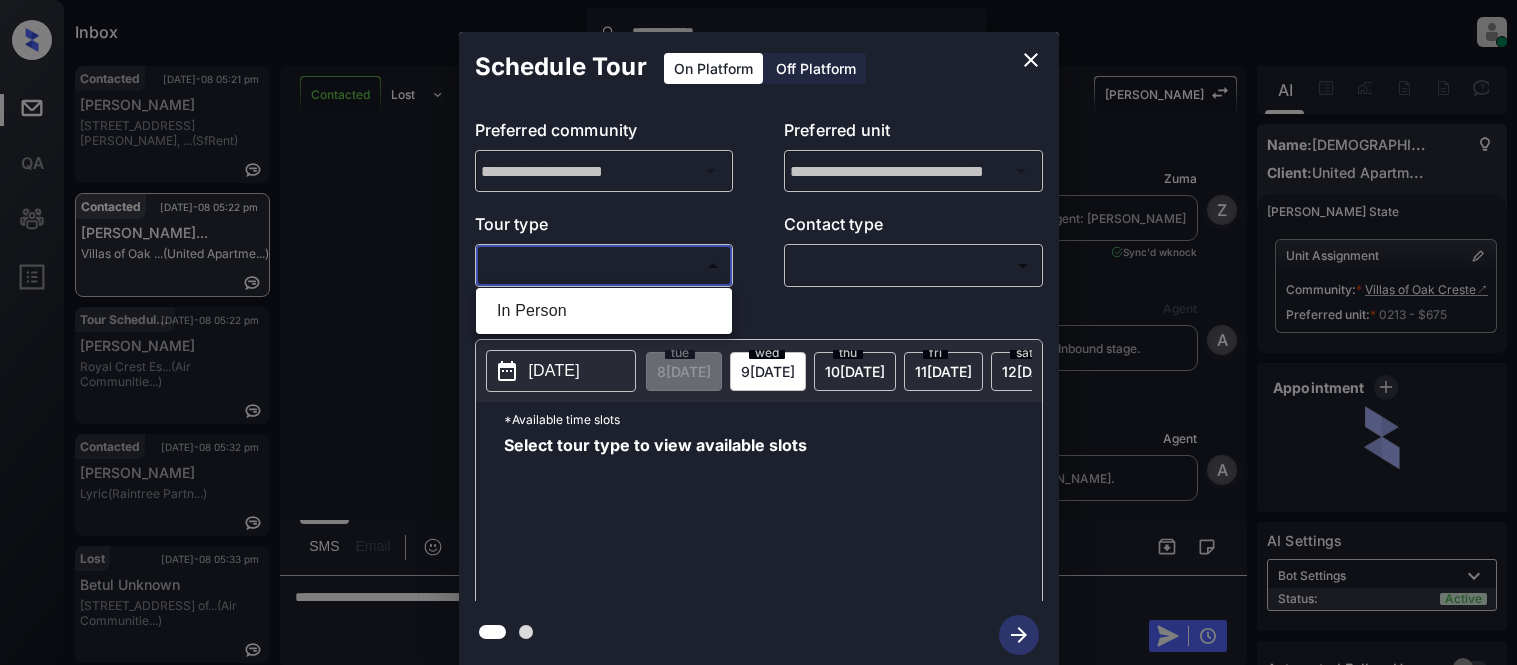 click on "**********" at bounding box center (758, 332) 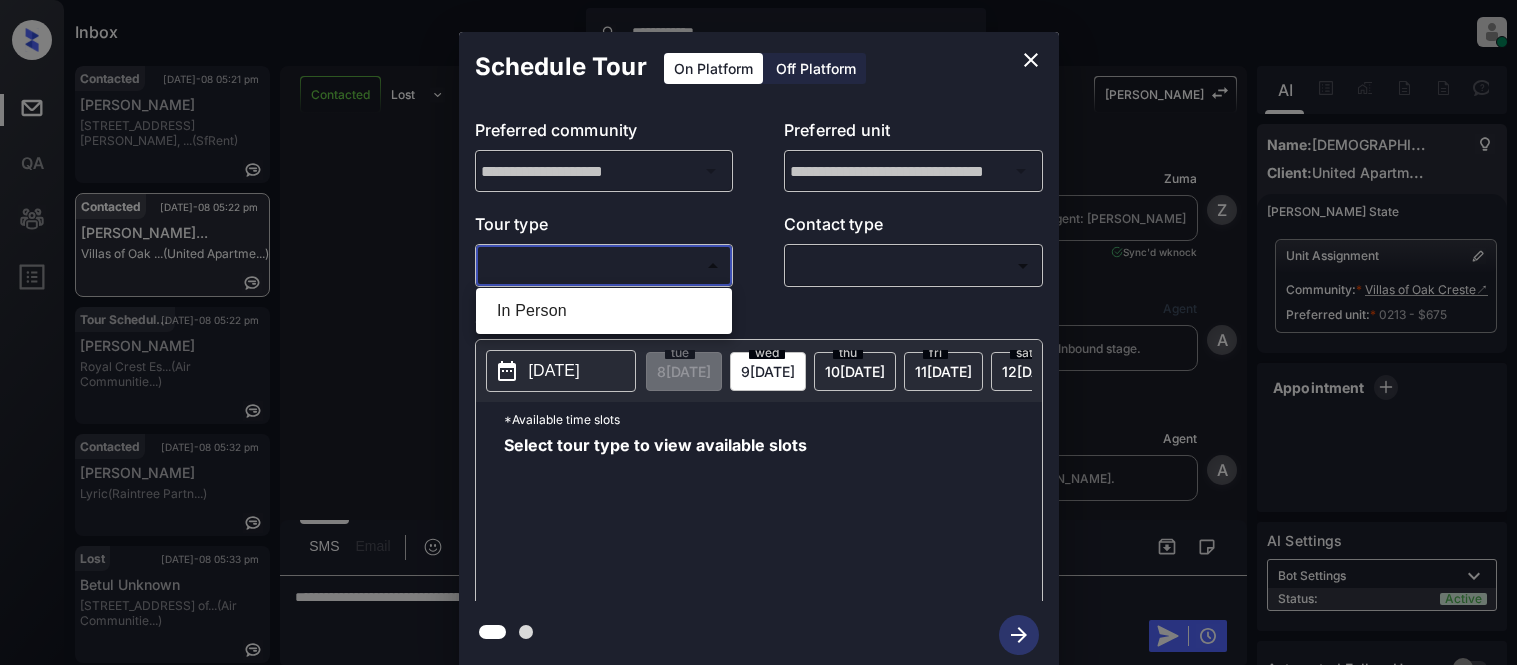 scroll, scrollTop: 0, scrollLeft: 0, axis: both 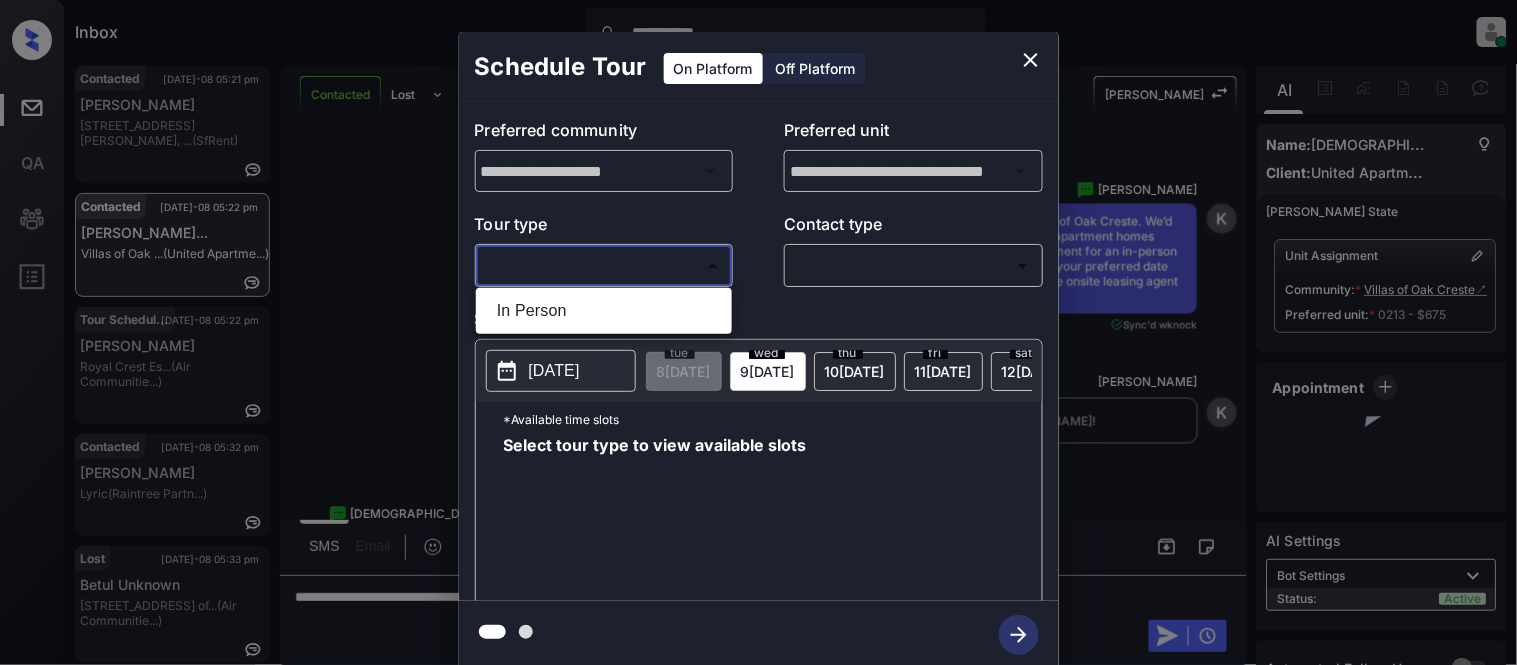 click on "In Person" at bounding box center (604, 311) 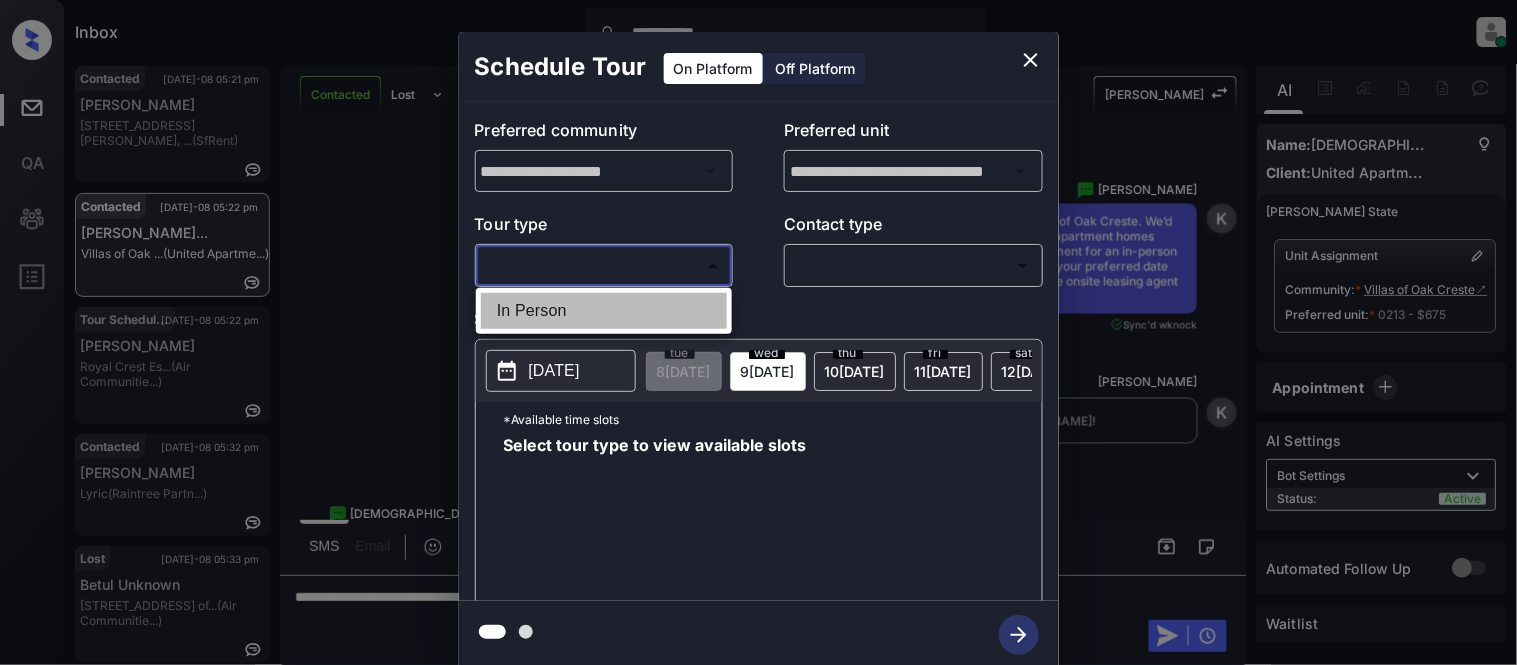 click on "In Person" at bounding box center (604, 311) 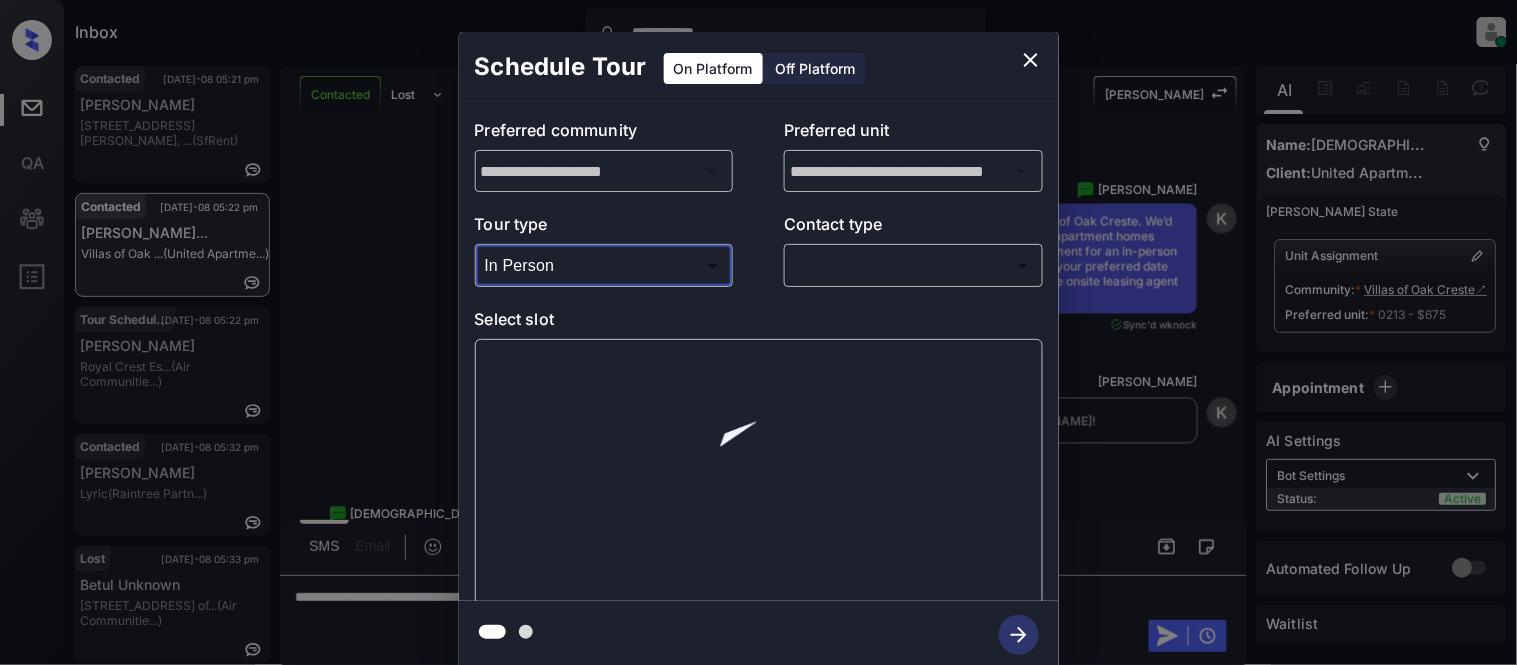 click on "**********" at bounding box center (758, 332) 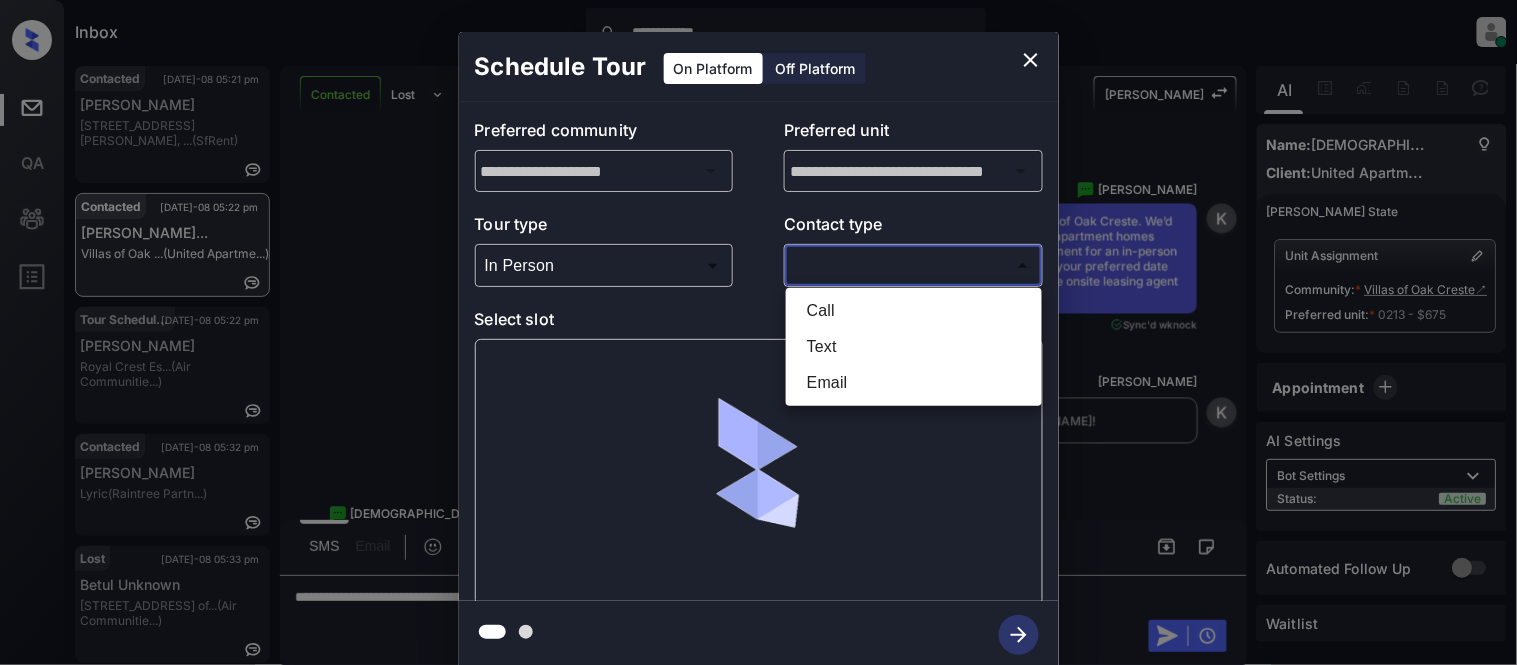 click on "Text" at bounding box center [914, 347] 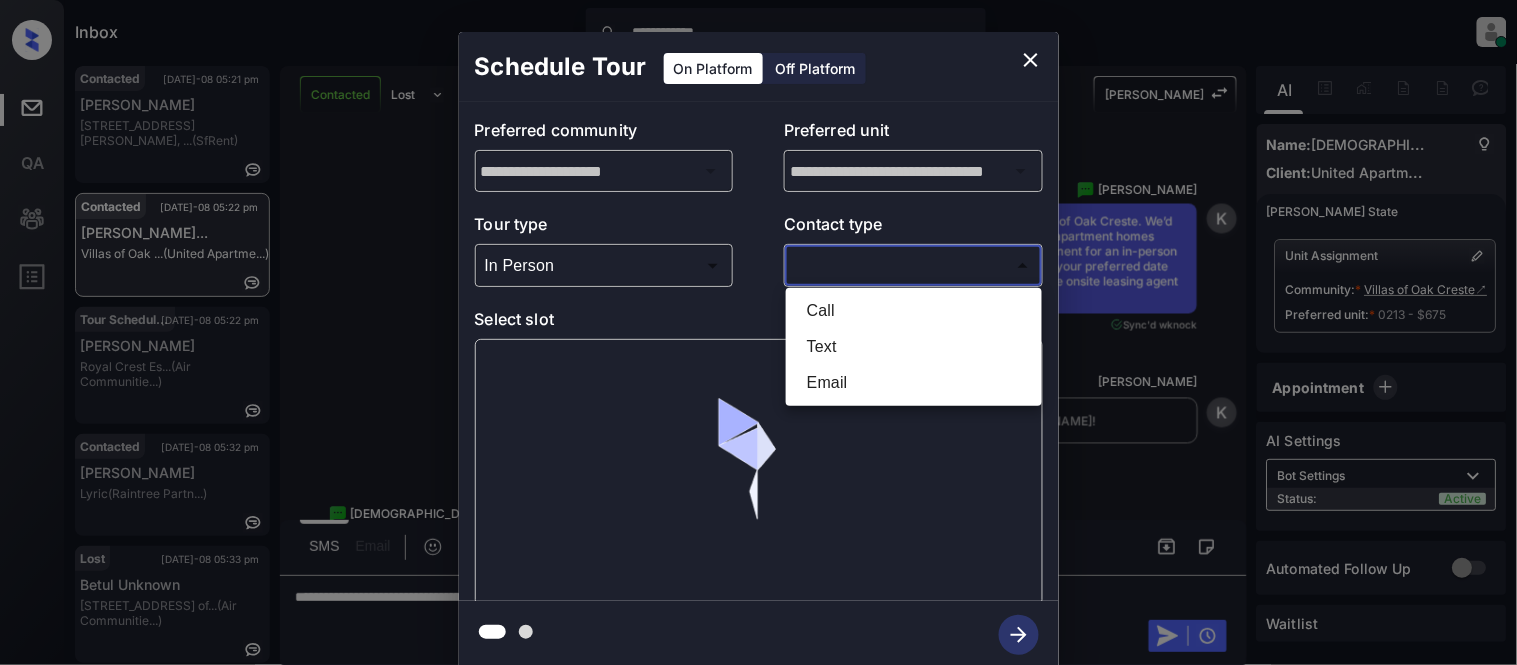 type on "****" 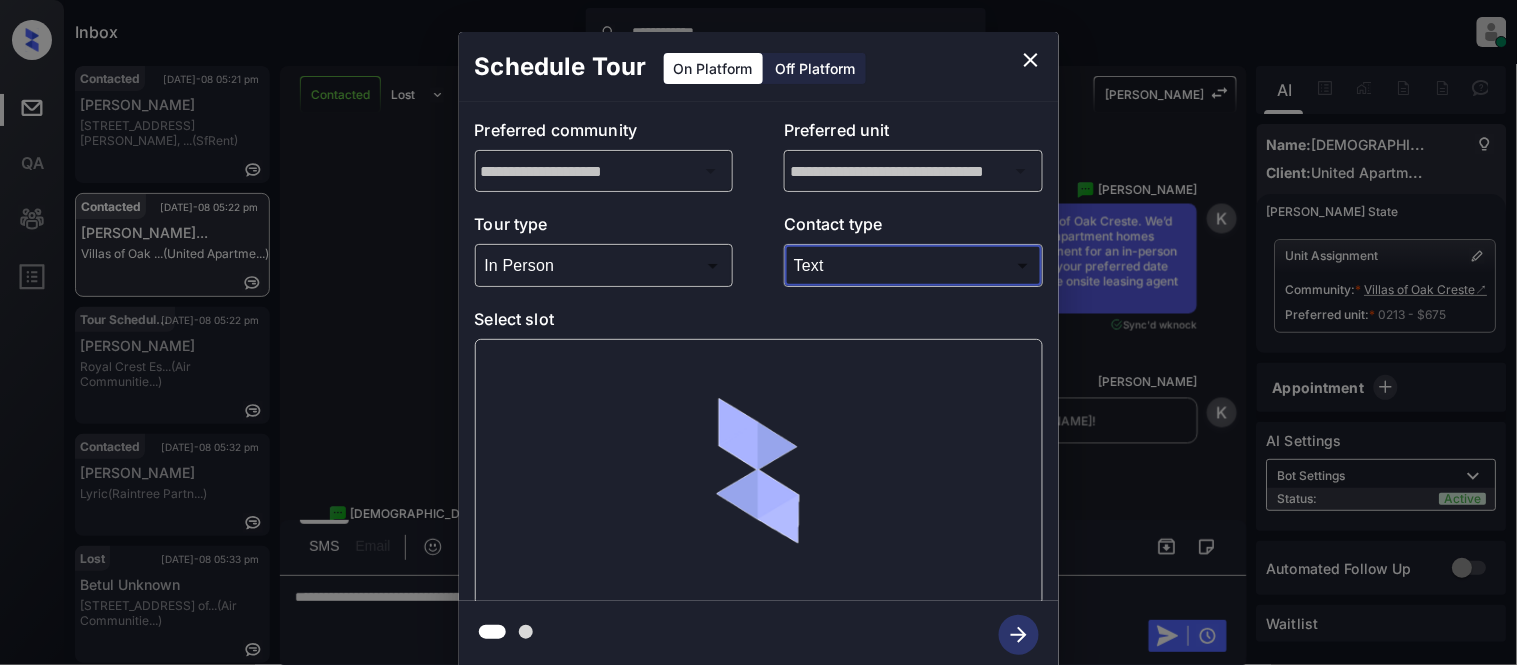 click at bounding box center [759, 472] 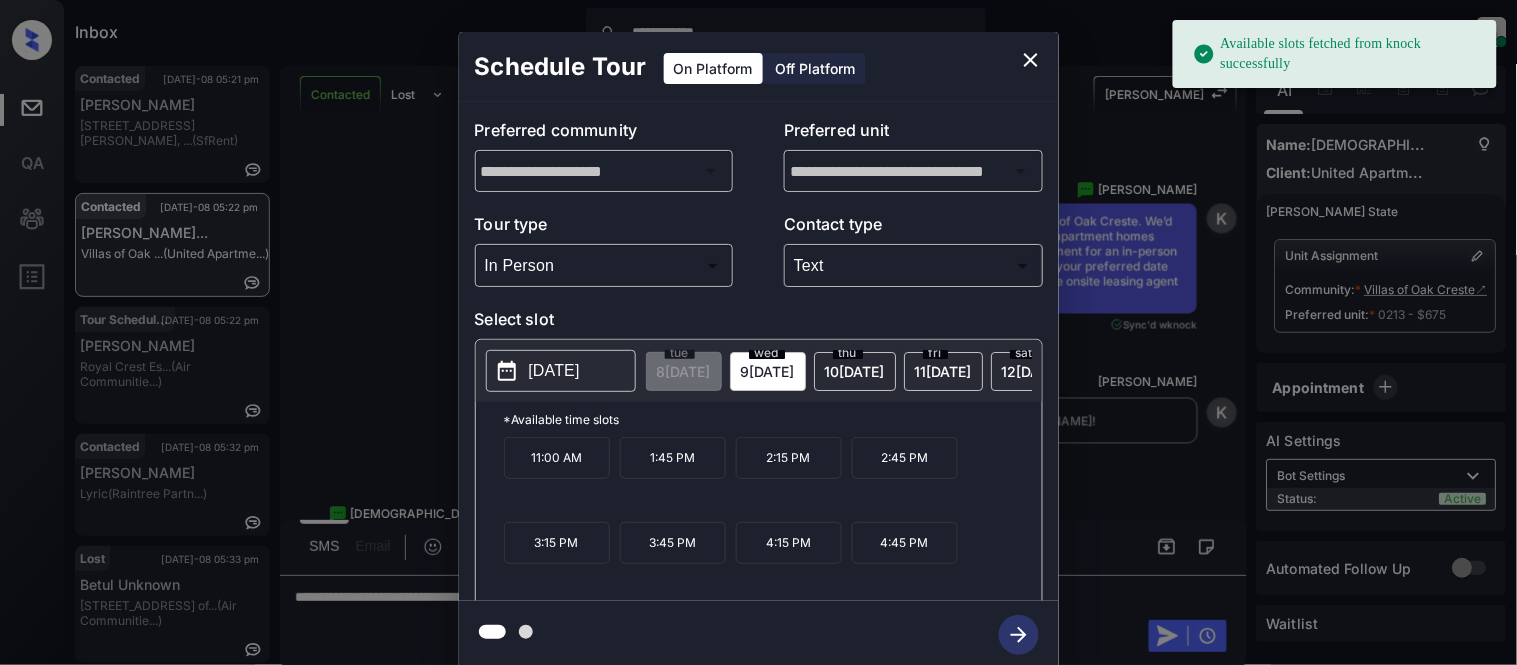 click on "10 JUL" at bounding box center (684, 371) 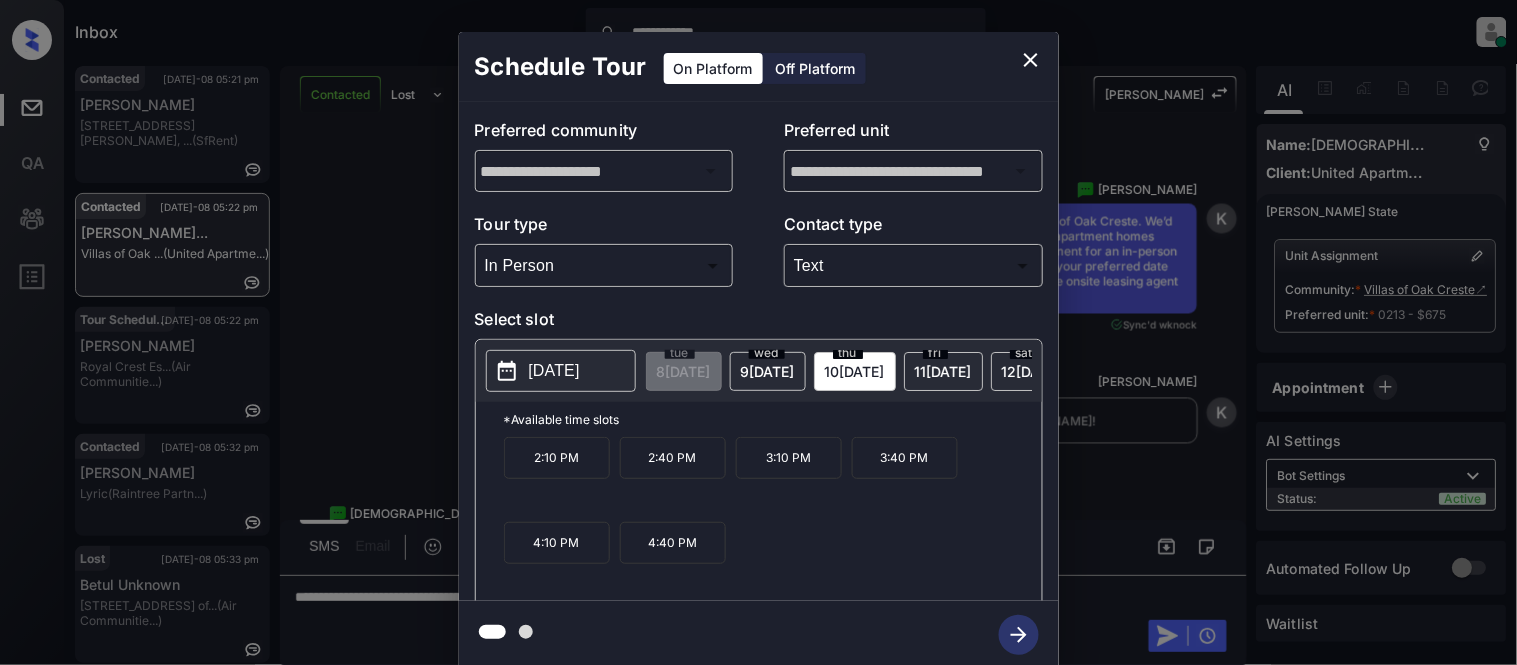 click on "4:10 PM" at bounding box center (557, 543) 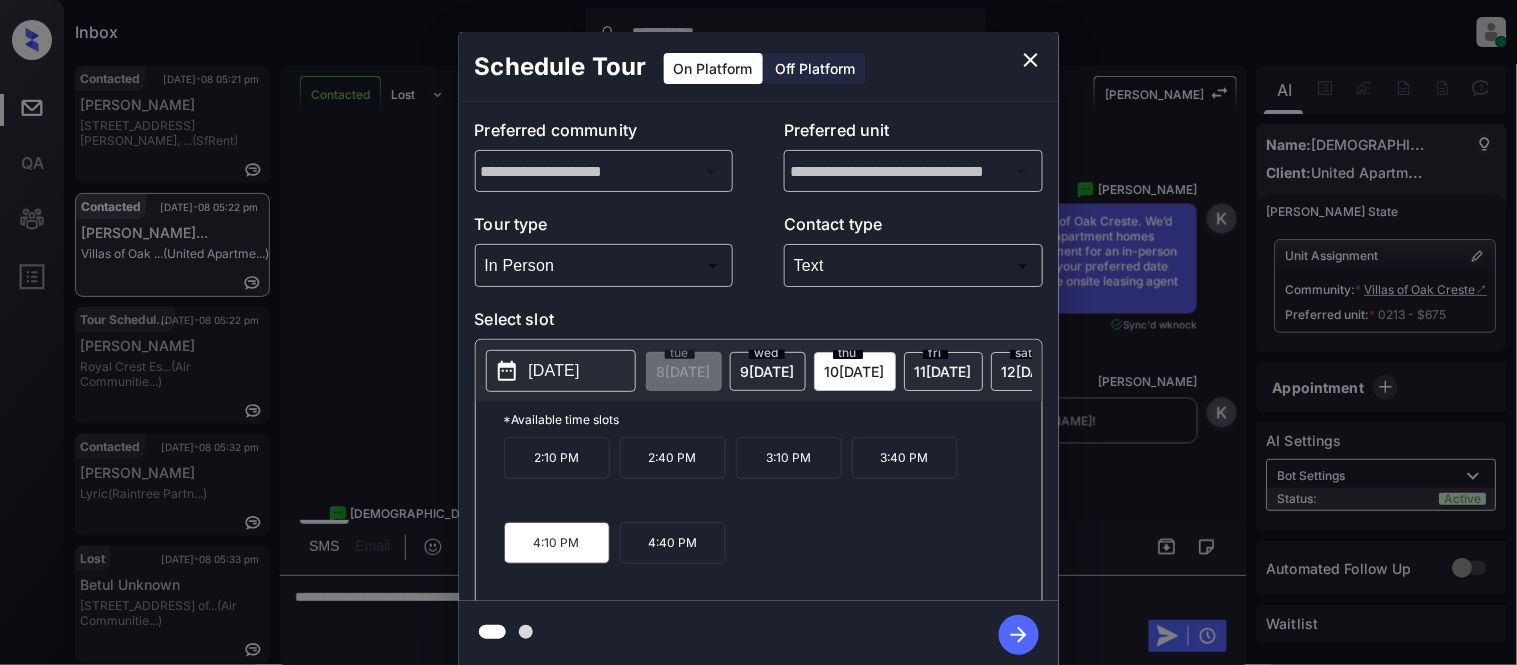 click 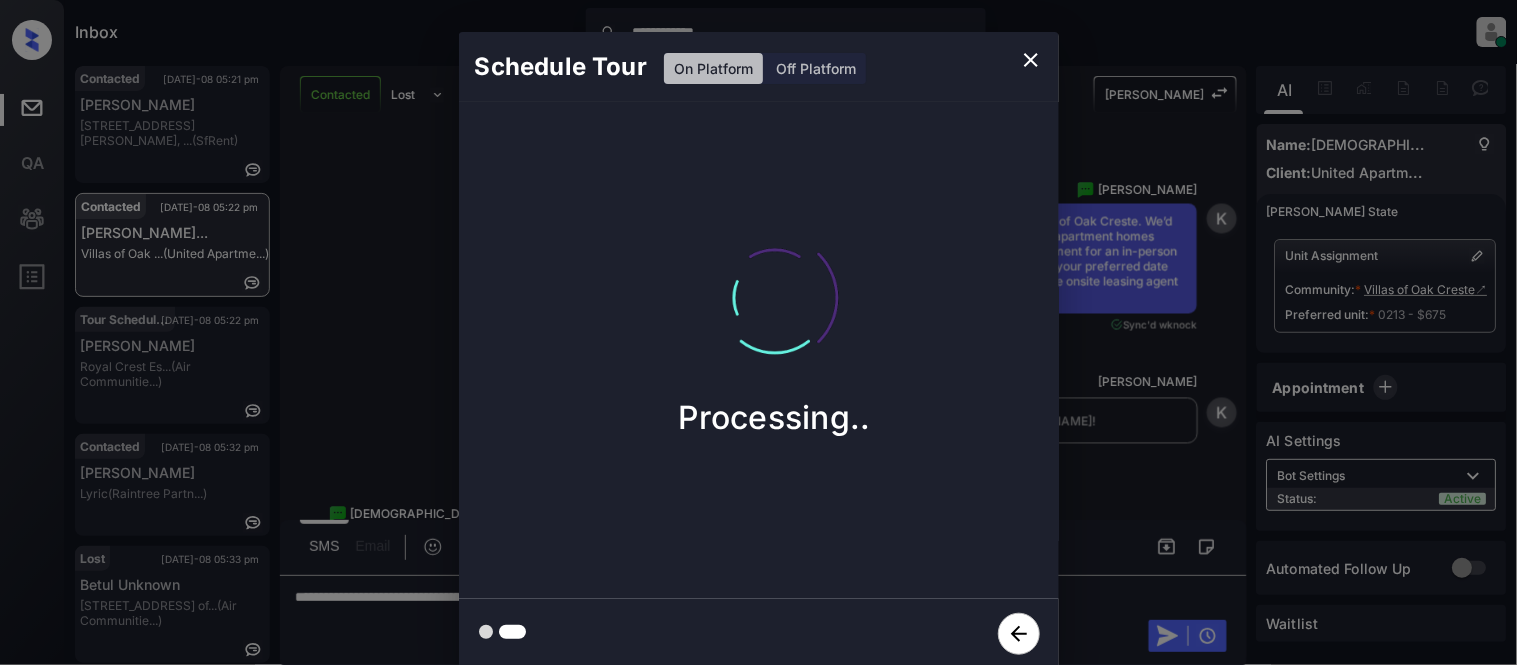 click on "Schedule Tour On Platform Off Platform Processing.." at bounding box center (758, 350) 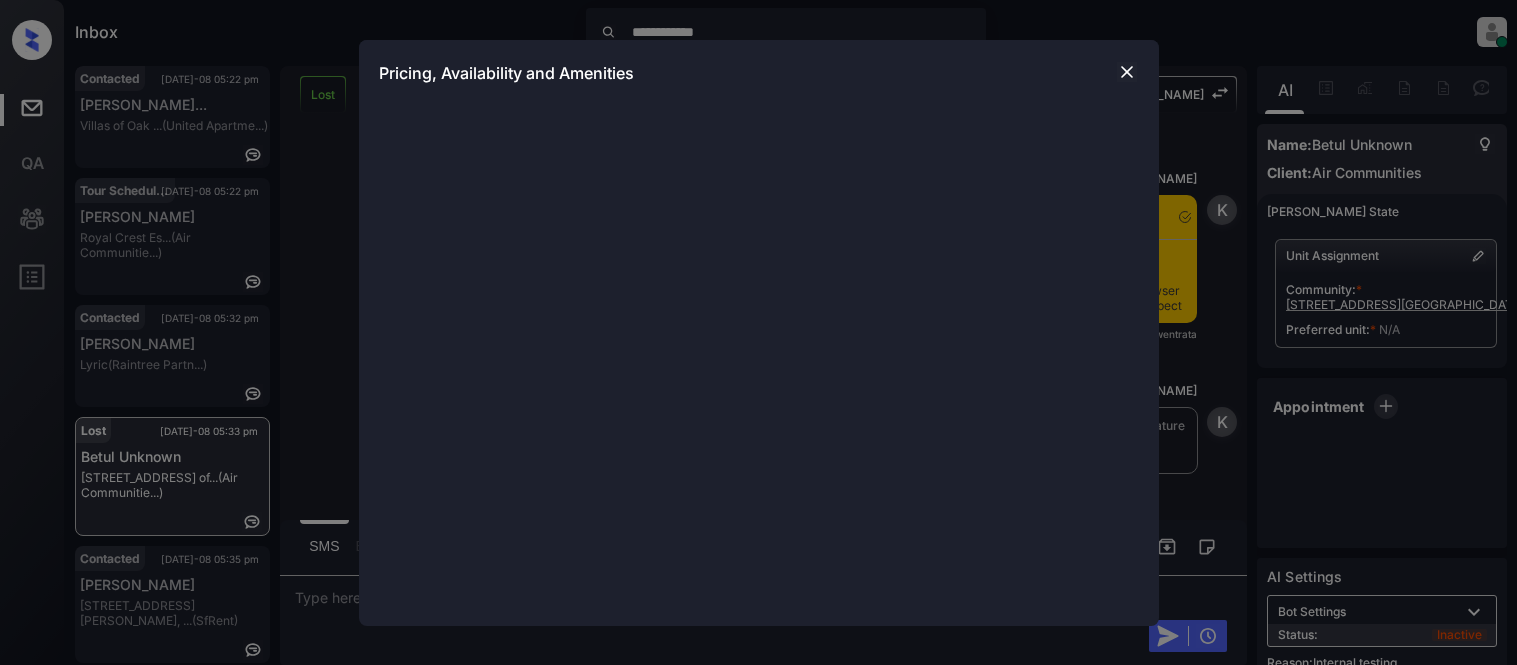 scroll, scrollTop: 0, scrollLeft: 0, axis: both 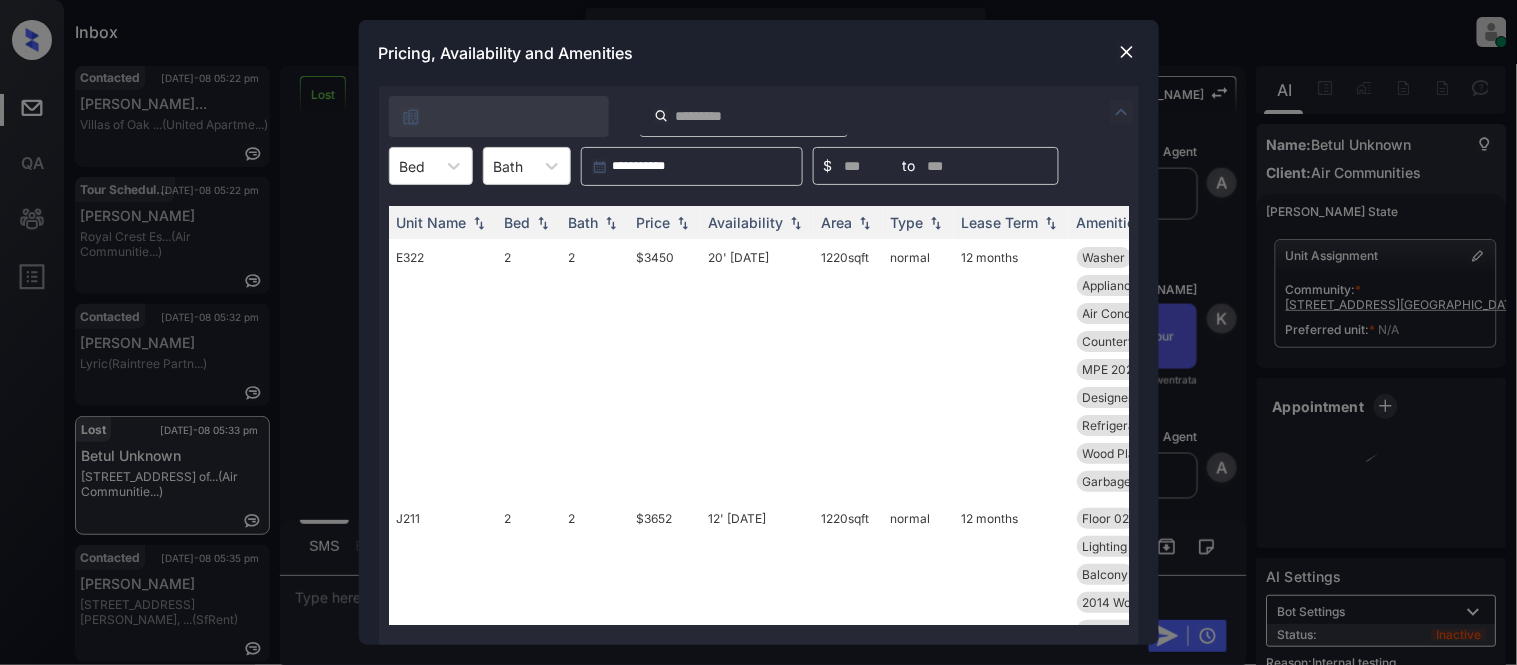 click on "**********" at bounding box center (759, 365) 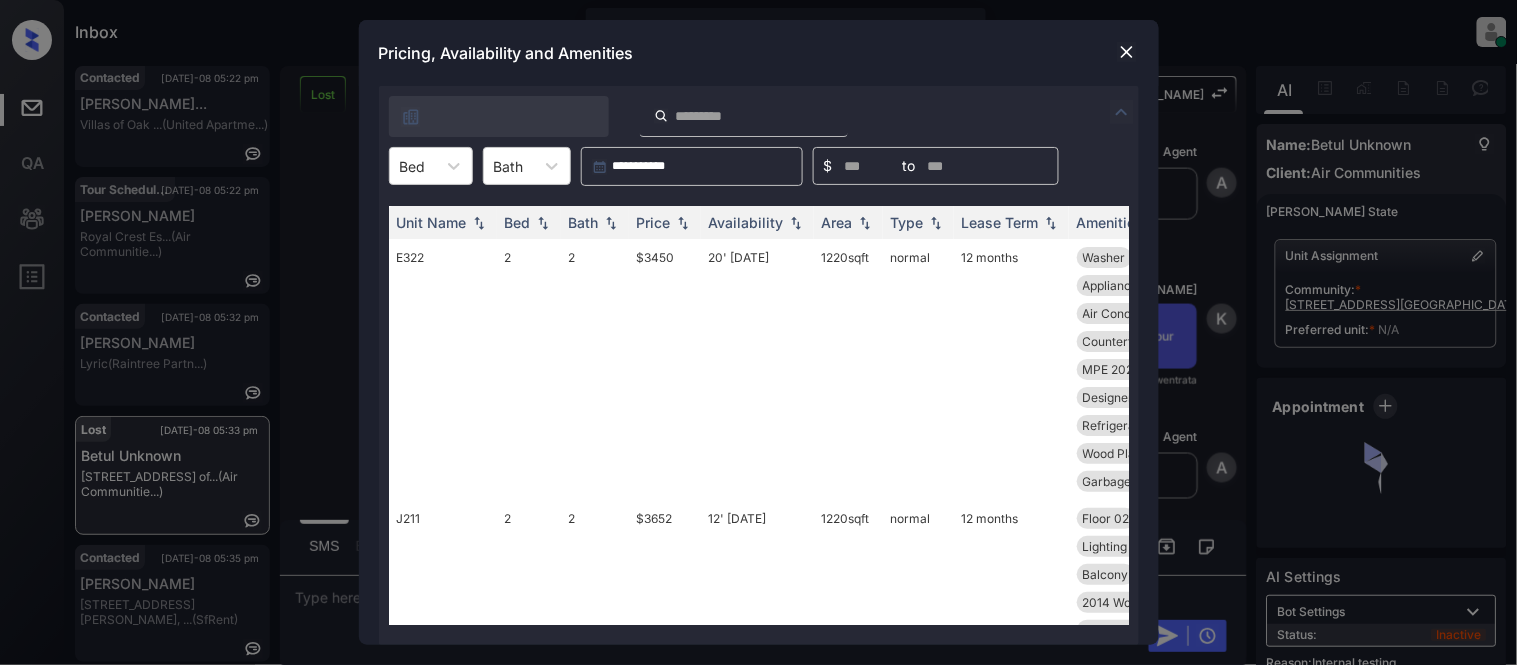click 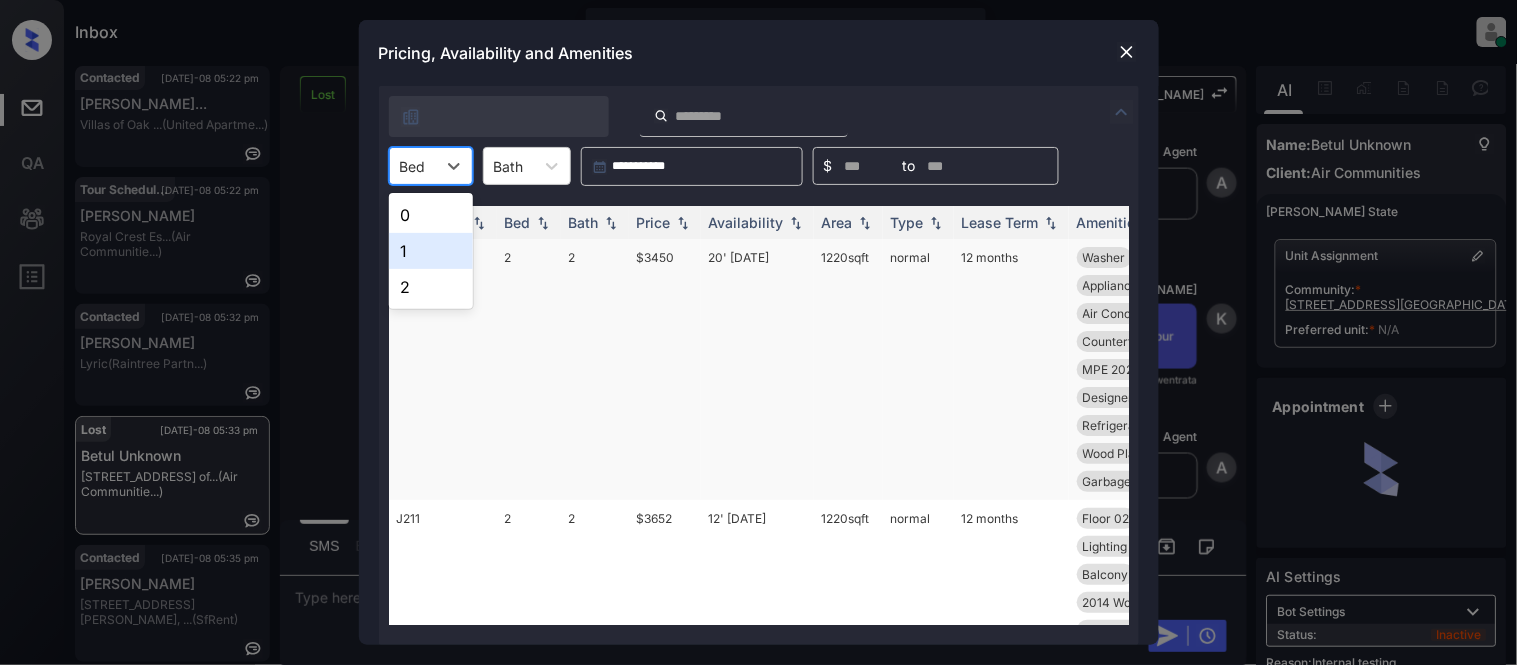 click on "2" at bounding box center [431, 287] 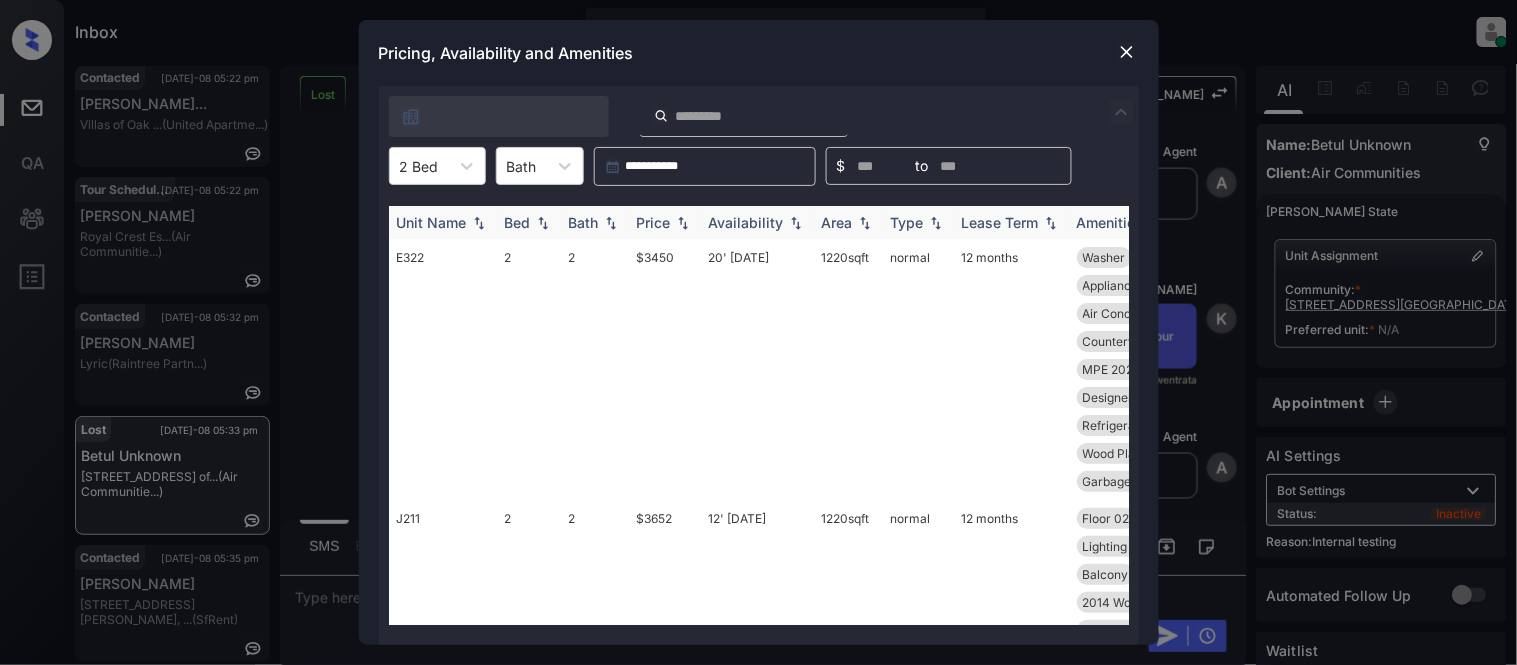 click on "Price" at bounding box center [654, 222] 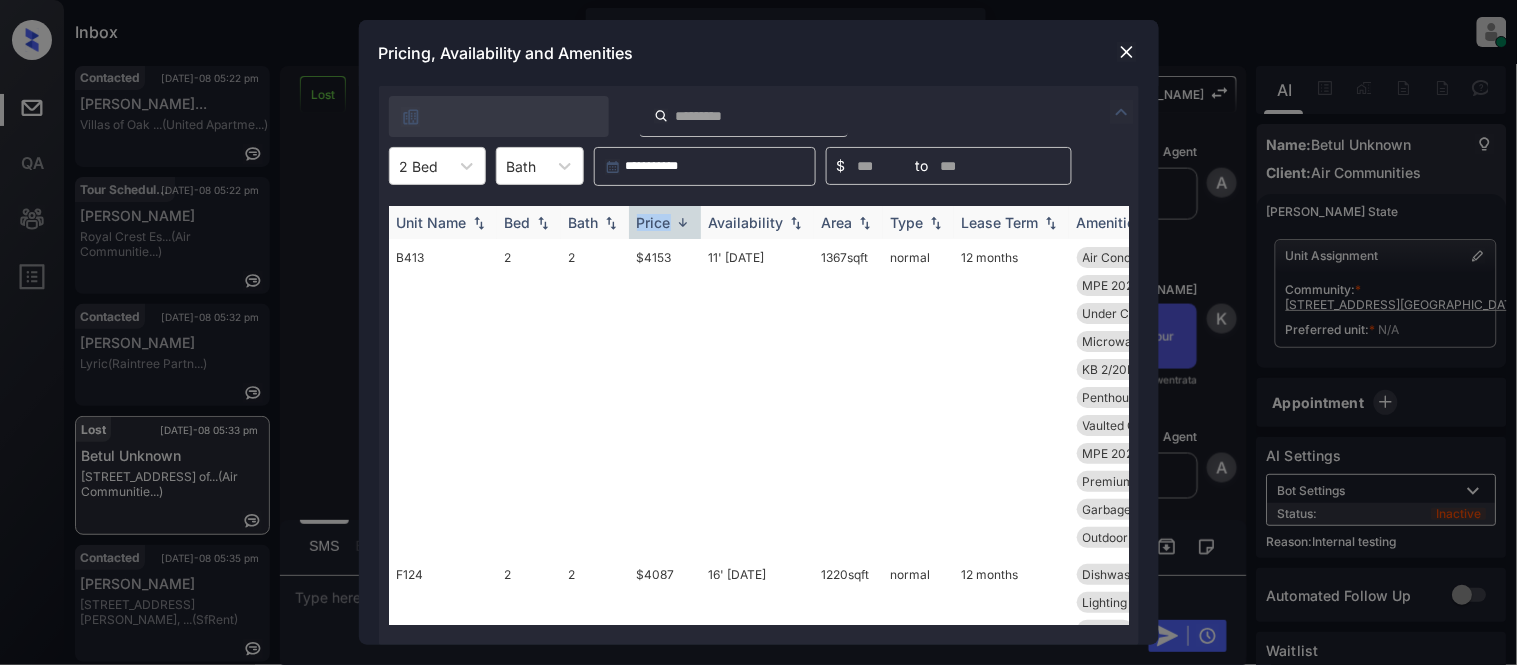 click on "Price" at bounding box center [654, 222] 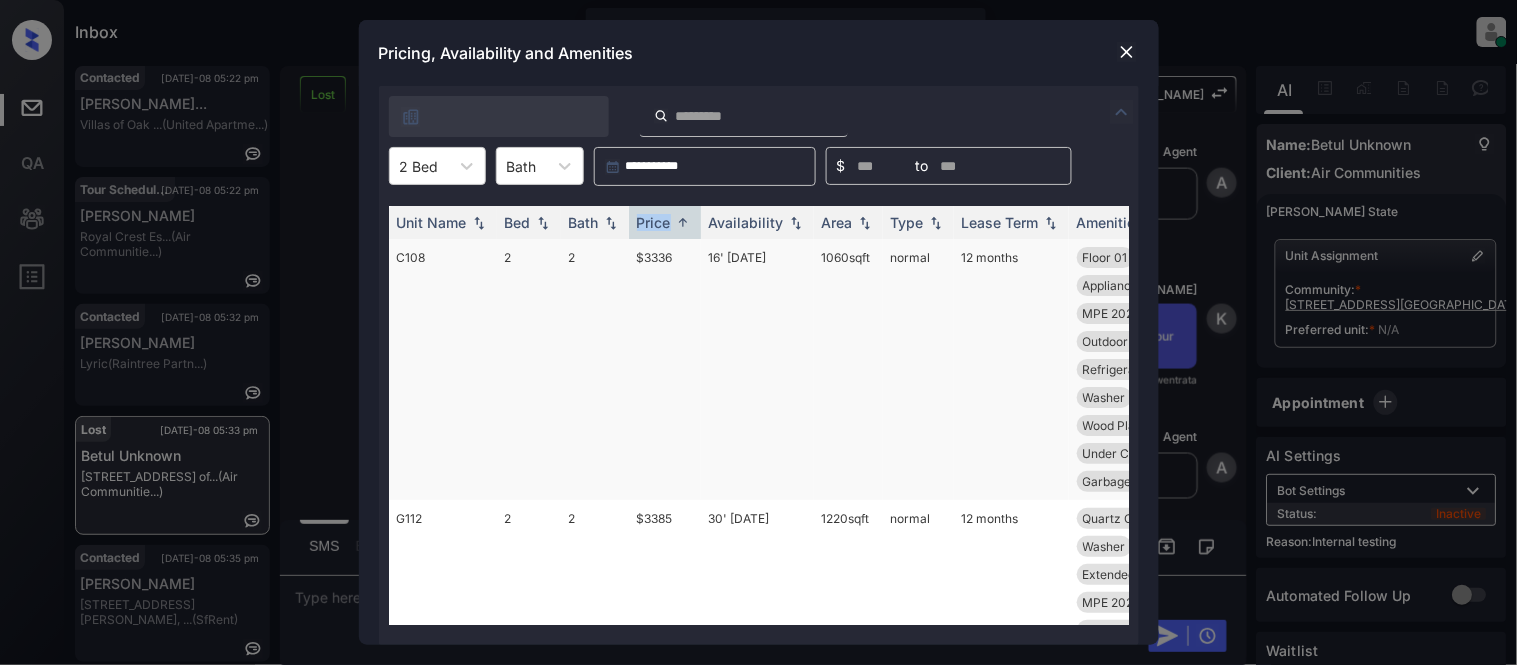 click on "$3336" at bounding box center (665, 369) 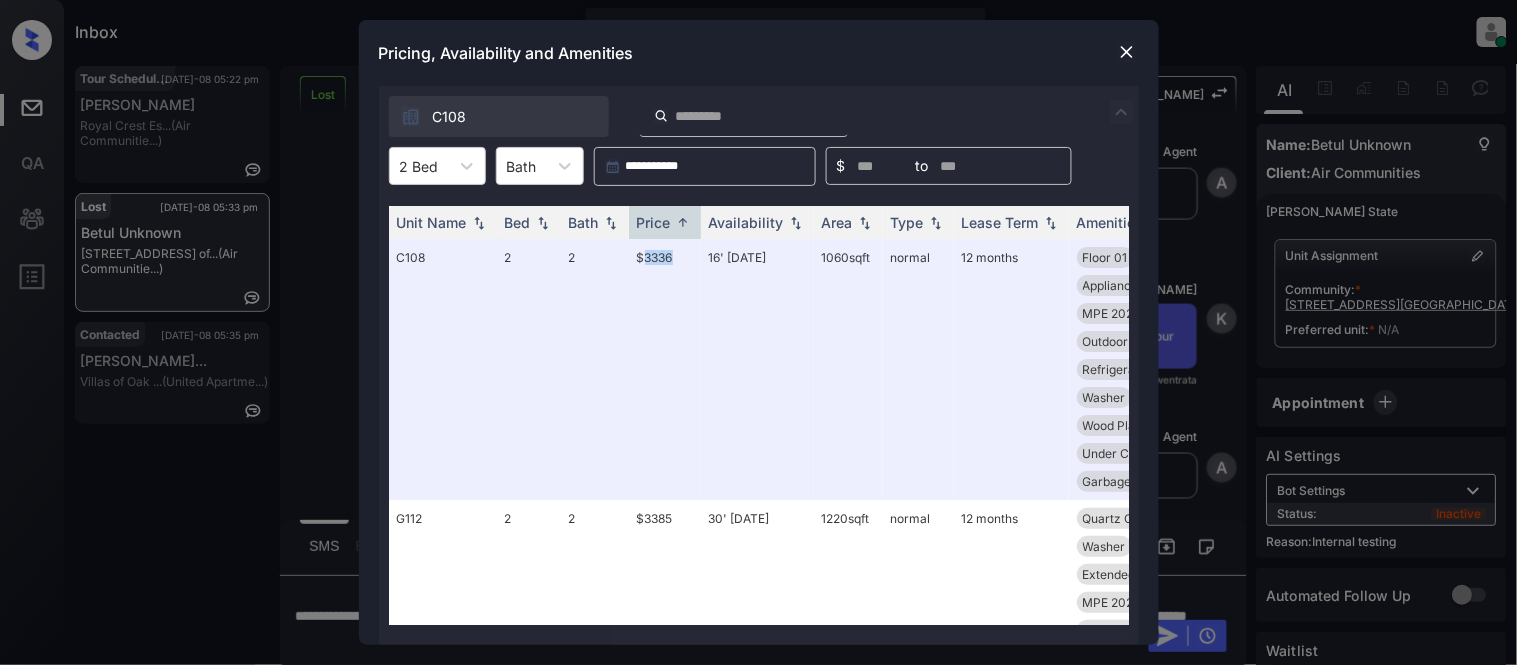 scroll, scrollTop: 0, scrollLeft: 0, axis: both 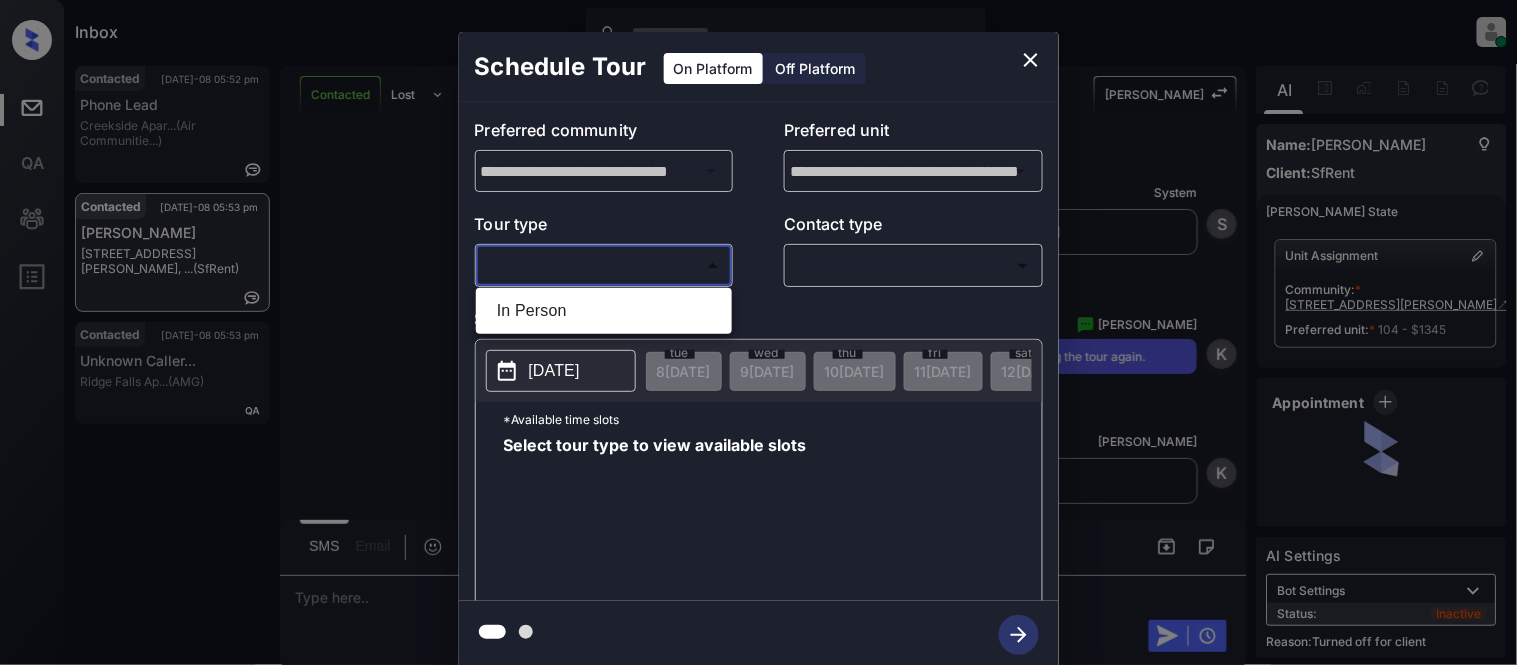 click at bounding box center (758, 332) 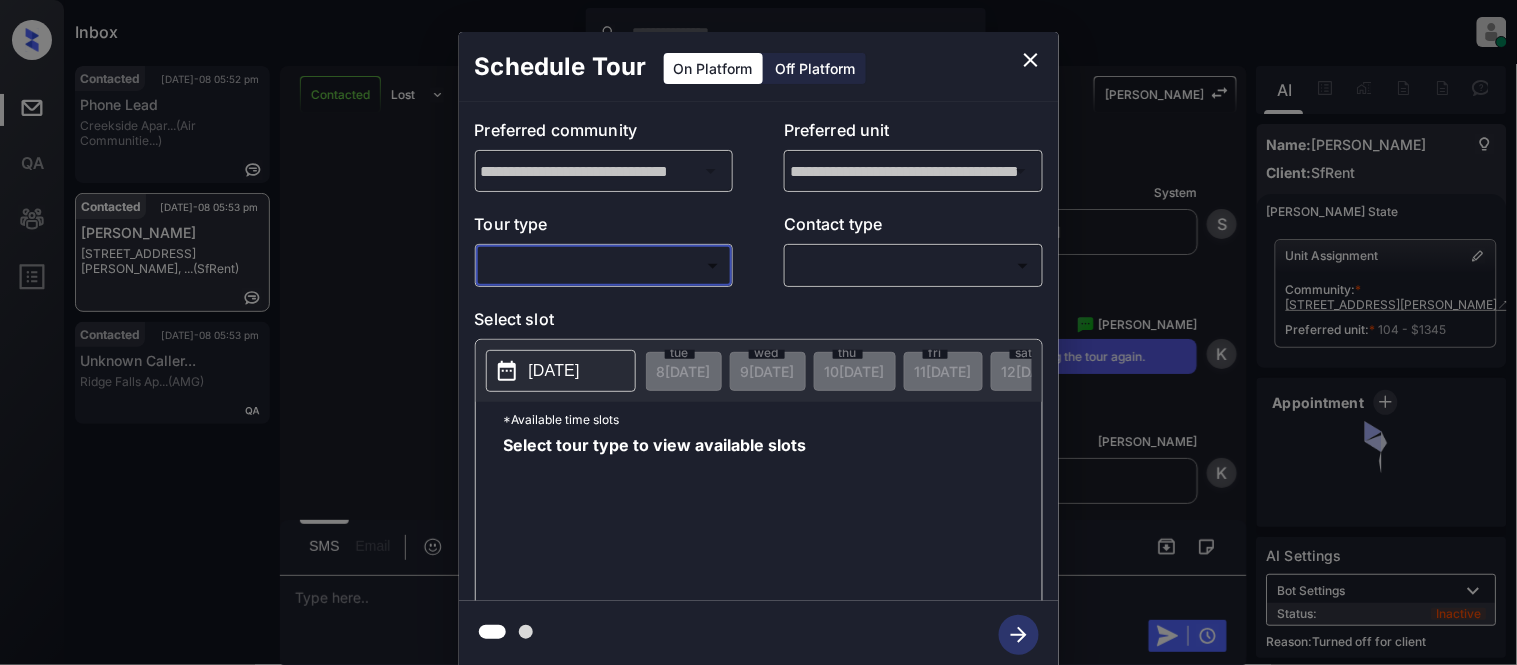click on "Off Platform" at bounding box center [816, 68] 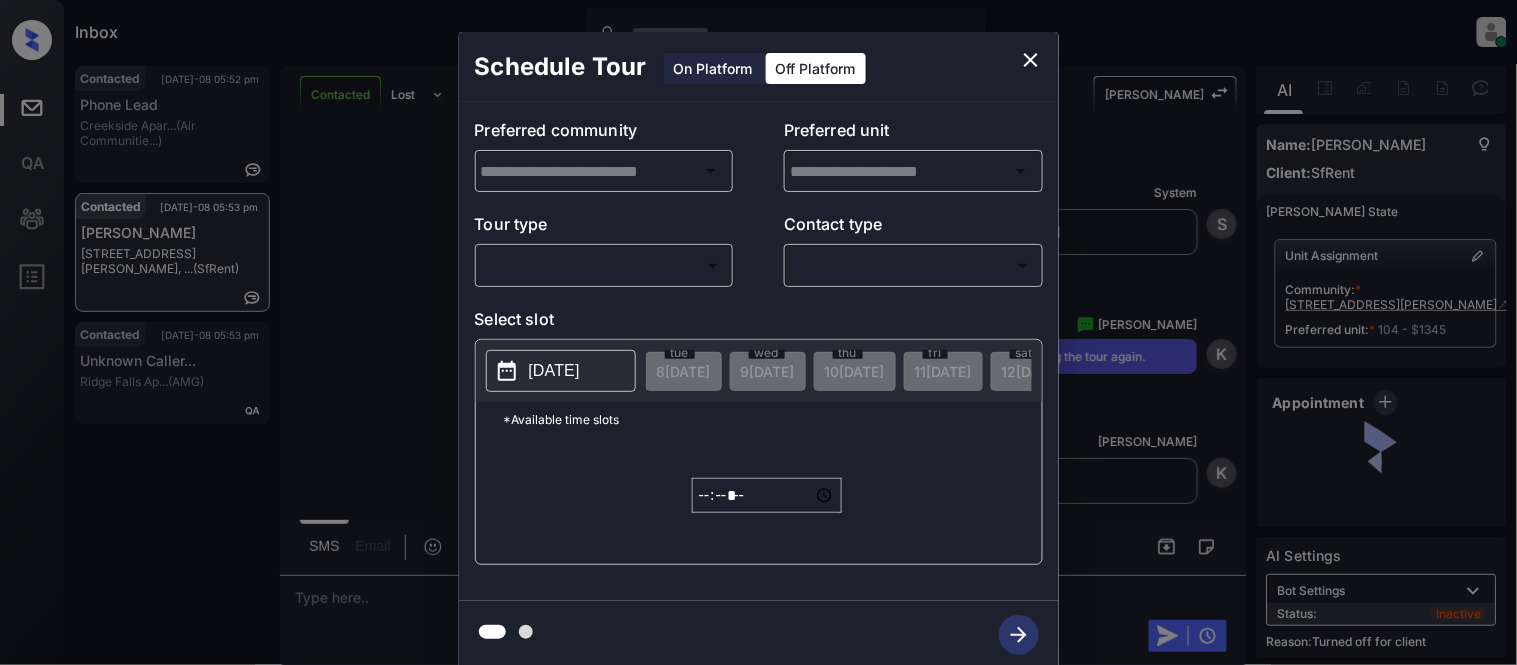 type on "**********" 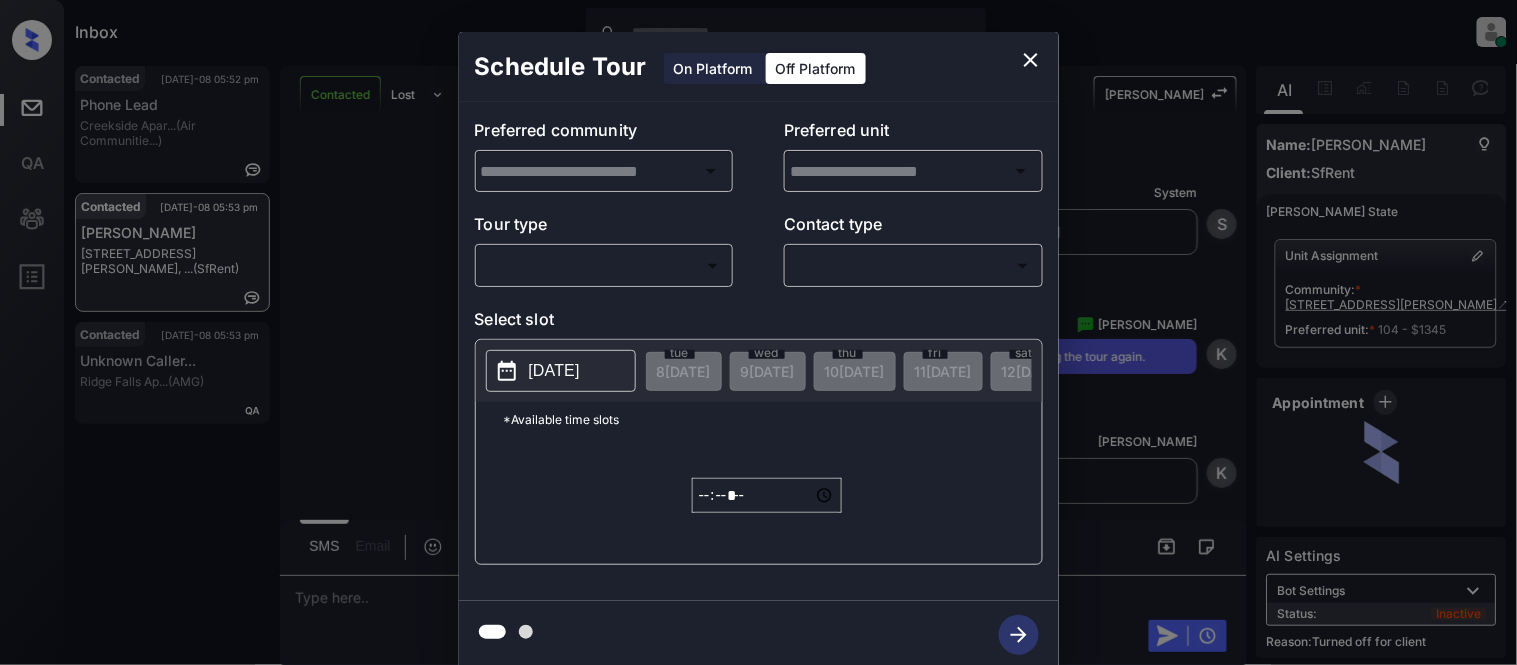 type on "**********" 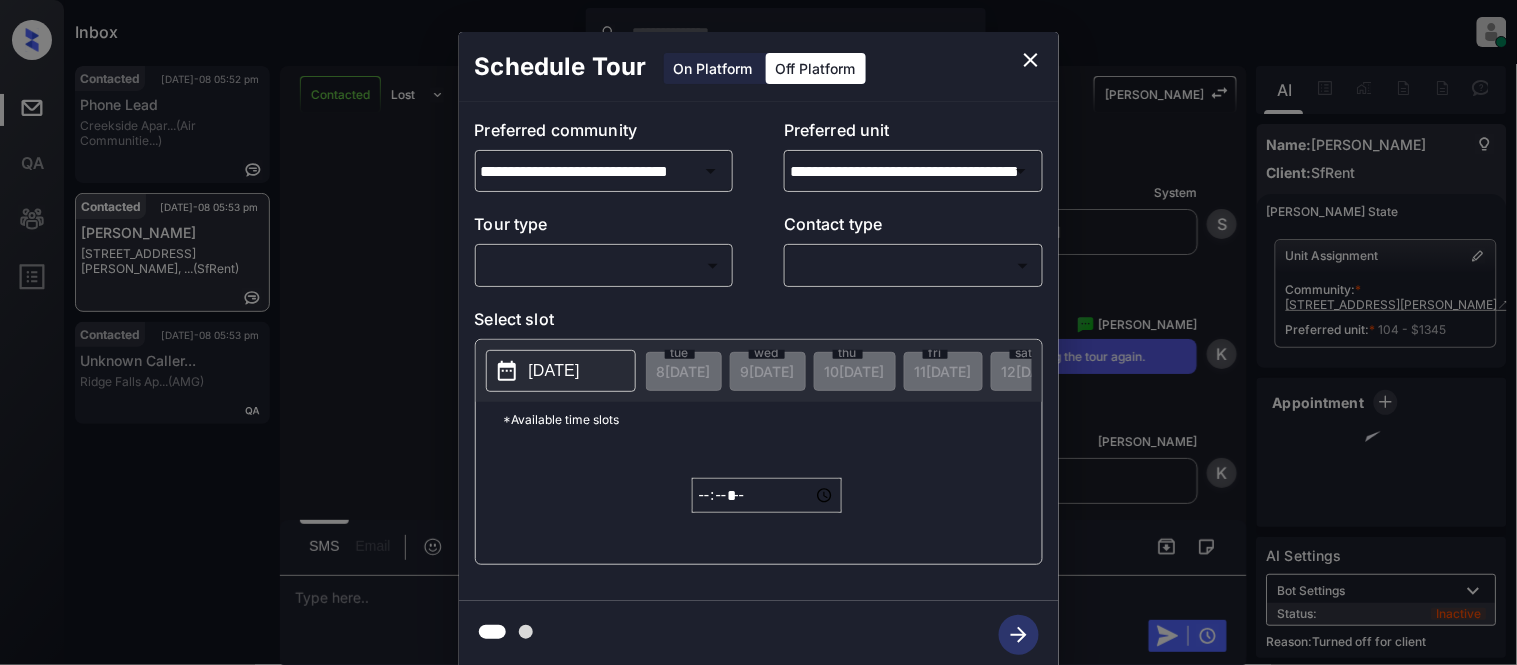 click on "Tour type" at bounding box center (604, 228) 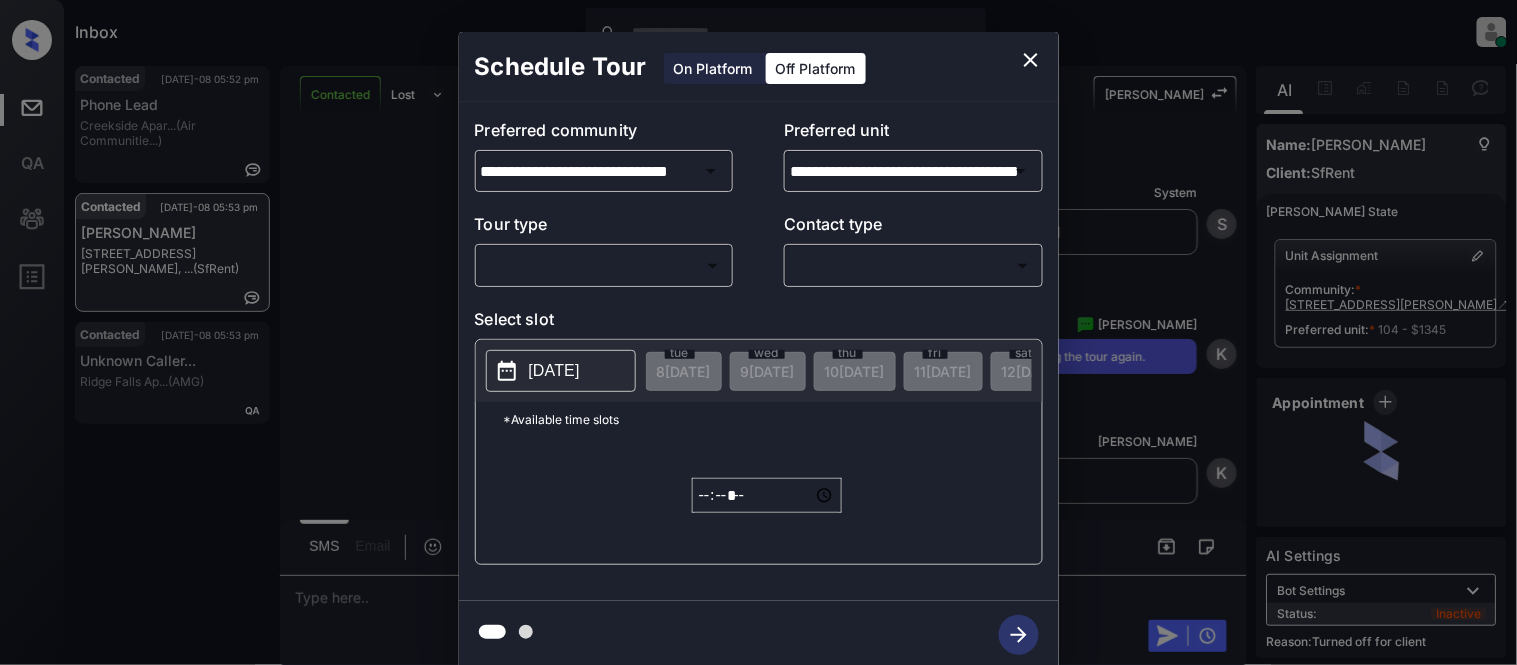 click on "Inbox [PERSON_NAME] Cataag Online Set yourself   offline Set yourself   on break Profile Switch to  light  mode Sign out Contacted [DATE]-08 05:52 pm   Phone Lead Creekside Apar...  (Air Communitie...) Contacted [DATE]-08 05:53 pm   [PERSON_NAME] [STREET_ADDRESS][PERSON_NAME], ...  (SfRent) Contacted [DATE]-08 05:53 pm   Unknown Caller... [GEOGRAPHIC_DATA]...  (AMG) Contacted Lost Lead Sentiment: Angry Upon sliding the acknowledgement:  Lead will move to lost stage. * ​ SMS and call option will be set to opt out. AFM will be turned off for the lead. [PERSON_NAME] New Message Agent Lead created via emailParser in Inbound stage. [DATE] 03:46 pm A New Message Zuma Lead transfer skipped to agent: [PERSON_NAME] as pms leadId does not exists for leadType emailParser with stage Inbound [DATE] 03:46 pm Z New Message Agent AFM Request sent to [PERSON_NAME]. [DATE] 03:46 pm A New Message Agent Notes Note: Structured Note:
Move In Date: [DATE]
Bedroom: 2
ILS Note:
I would like to schedule a tour. [DATE] 03:46 pm A New Message [PERSON_NAME] K New Message" at bounding box center (758, 332) 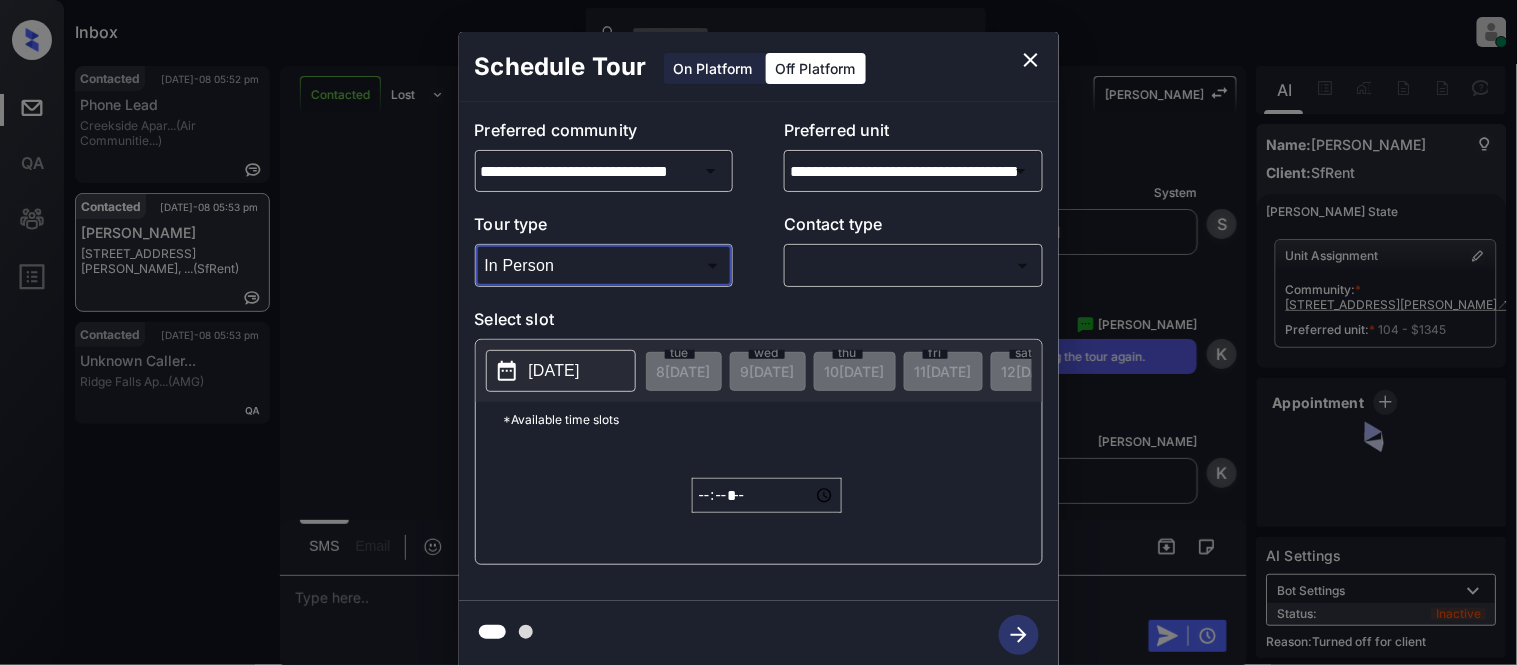 type on "********" 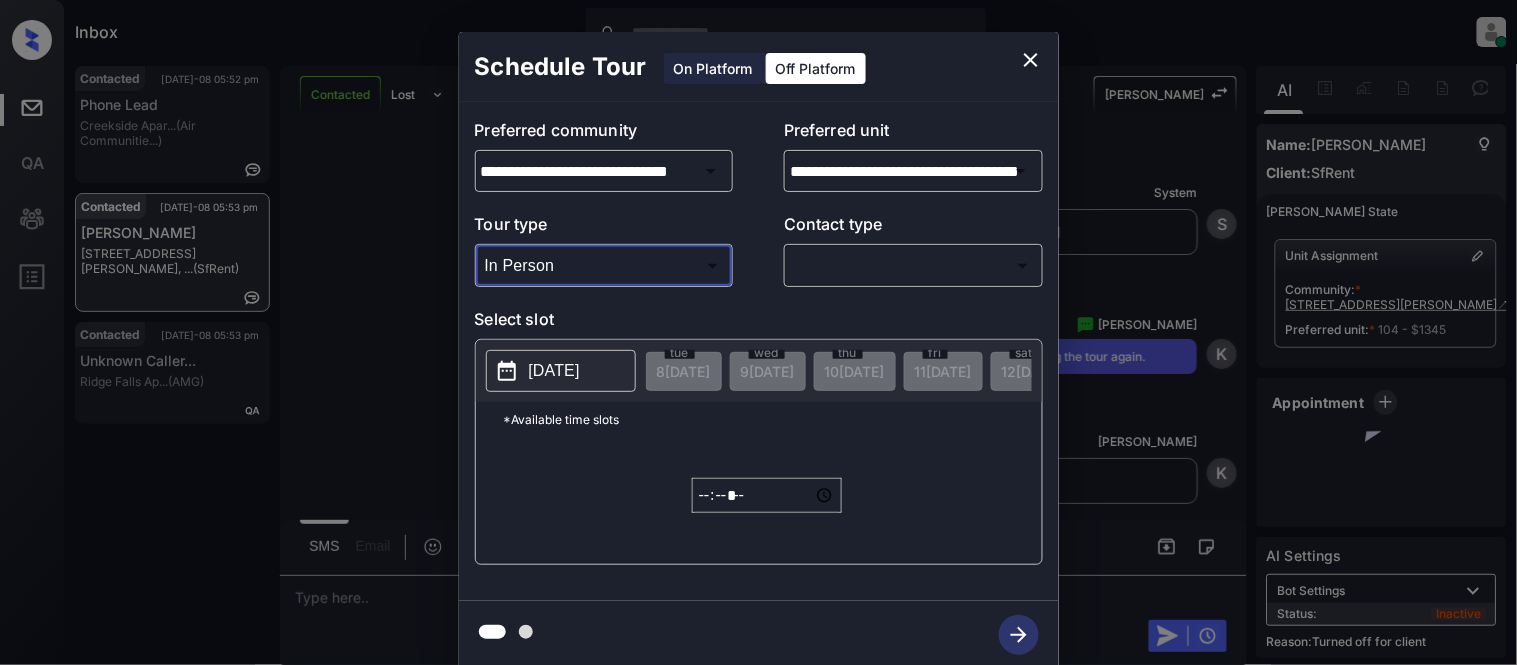 click at bounding box center [758, 332] 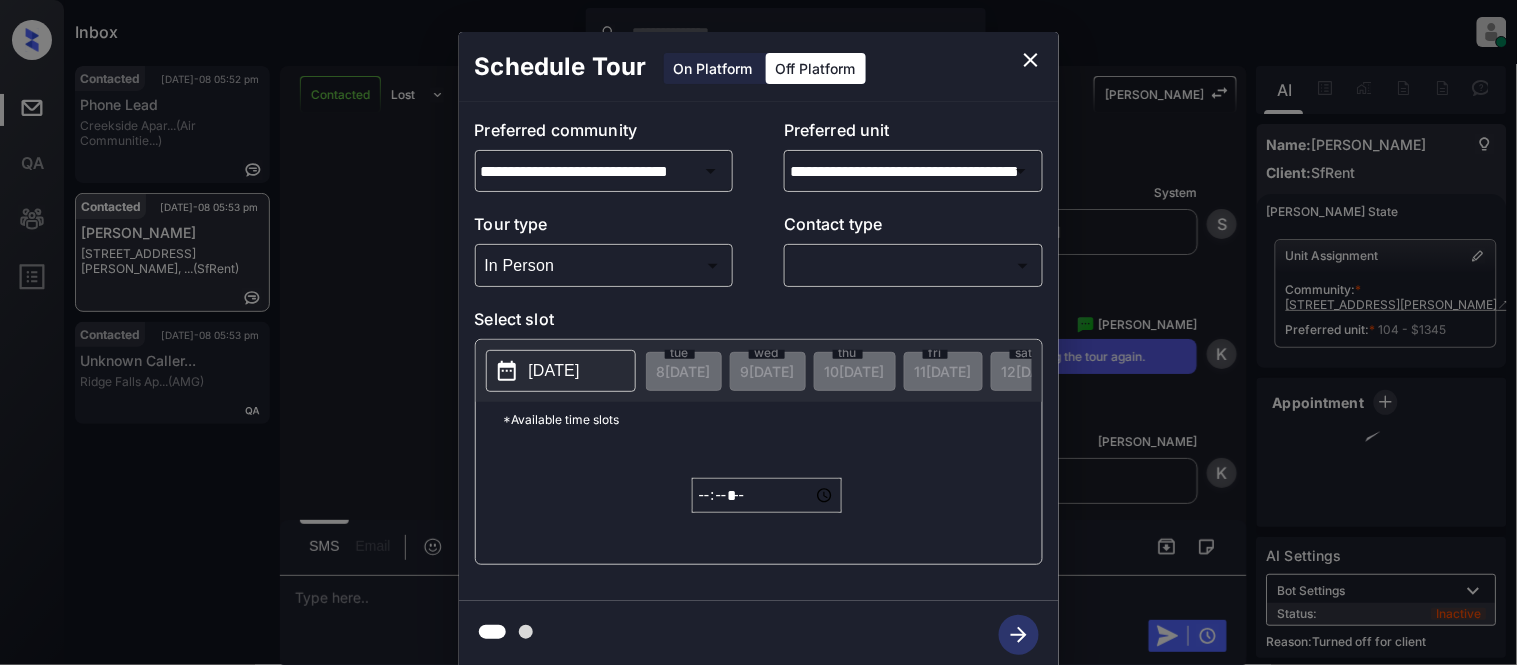click on "Inbox [PERSON_NAME] Cataag Online Set yourself   offline Set yourself   on break Profile Switch to  light  mode Sign out Contacted [DATE]-08 05:52 pm   Phone Lead Creekside Apar...  (Air Communitie...) Contacted [DATE]-08 05:53 pm   [PERSON_NAME] [STREET_ADDRESS][PERSON_NAME], ...  (SfRent) Contacted [DATE]-08 05:53 pm   Unknown Caller... [GEOGRAPHIC_DATA]...  (AMG) Contacted Lost Lead Sentiment: Angry Upon sliding the acknowledgement:  Lead will move to lost stage. * ​ SMS and call option will be set to opt out. AFM will be turned off for the lead. [PERSON_NAME] New Message Agent Lead created via emailParser in Inbound stage. [DATE] 03:46 pm A New Message Zuma Lead transfer skipped to agent: [PERSON_NAME] as pms leadId does not exists for leadType emailParser with stage Inbound [DATE] 03:46 pm Z New Message Agent AFM Request sent to [PERSON_NAME]. [DATE] 03:46 pm A New Message Agent Notes Note: Structured Note:
Move In Date: [DATE]
Bedroom: 2
ILS Note:
I would like to schedule a tour. [DATE] 03:46 pm A New Message [PERSON_NAME] K New Message" at bounding box center (758, 332) 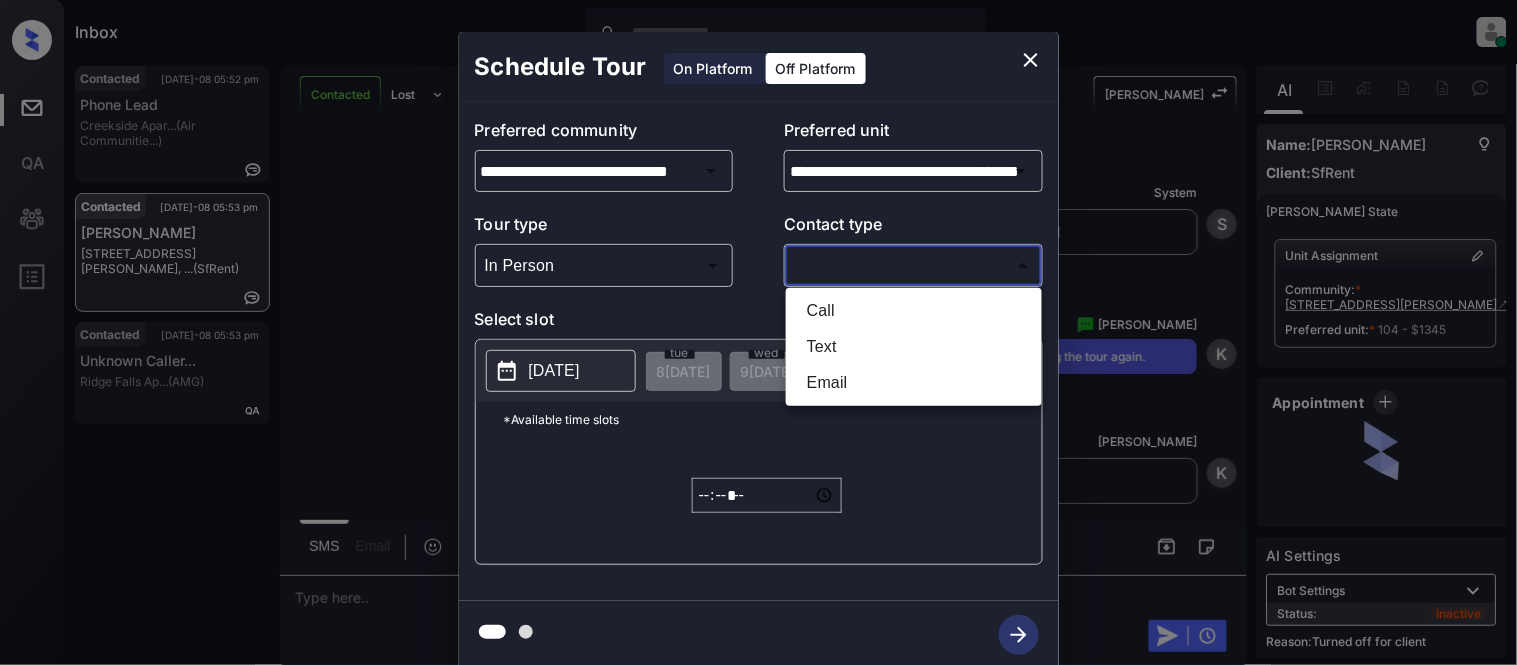 click on "Text" at bounding box center [914, 347] 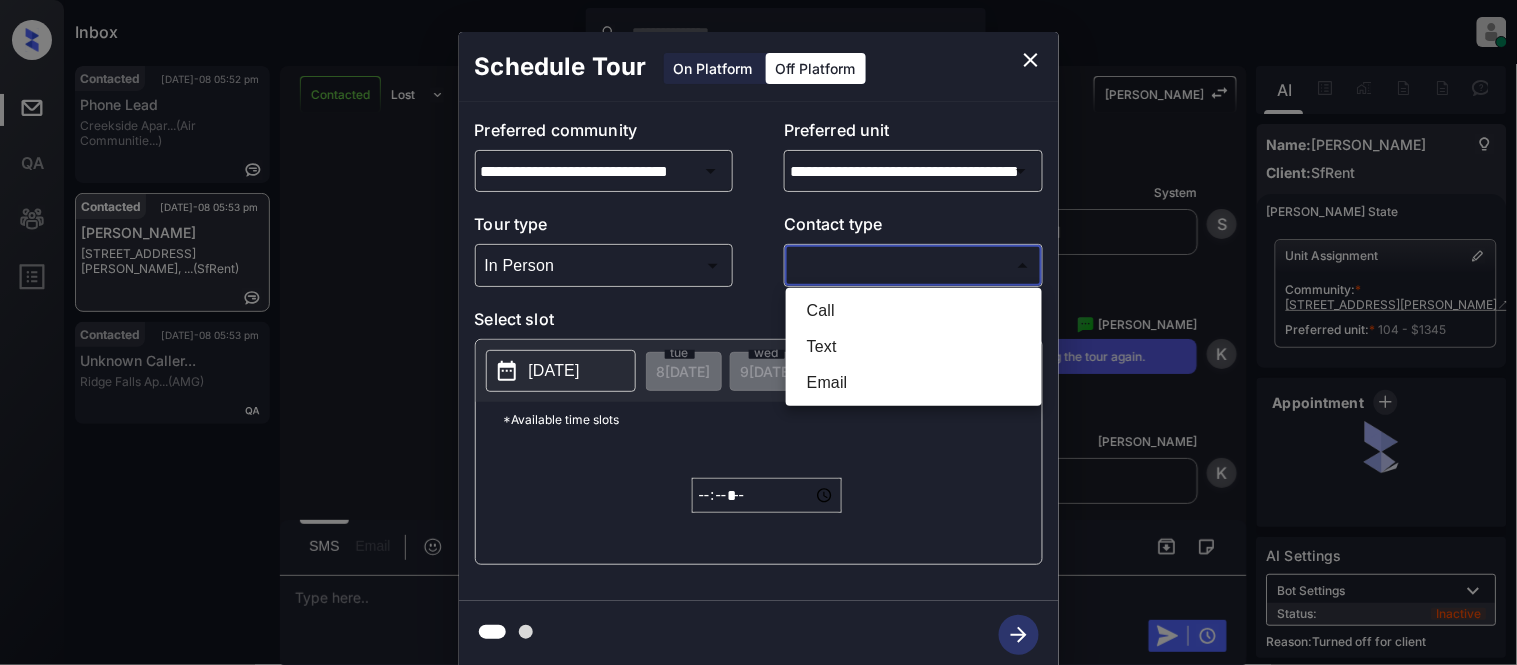 type on "****" 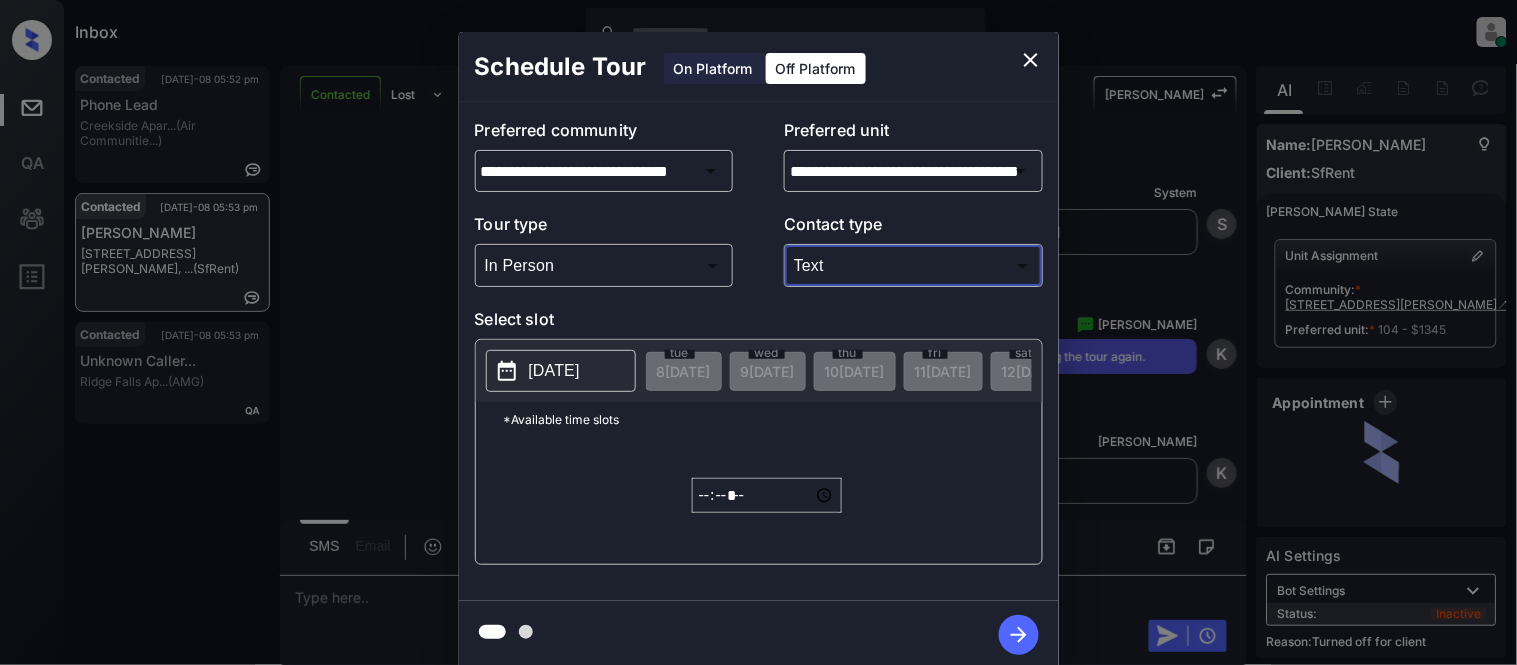 click on "Call Text Email" at bounding box center (758, 332) 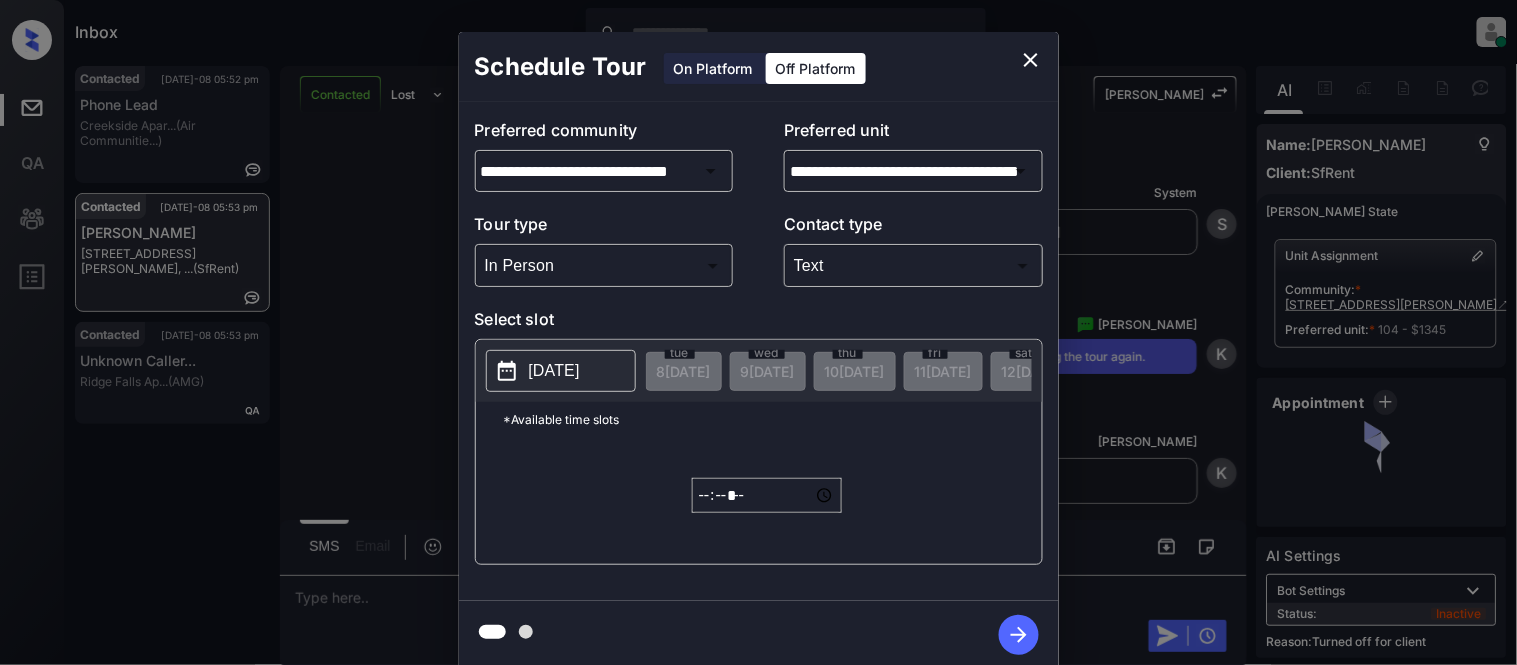 click on "[DATE]" at bounding box center (561, 371) 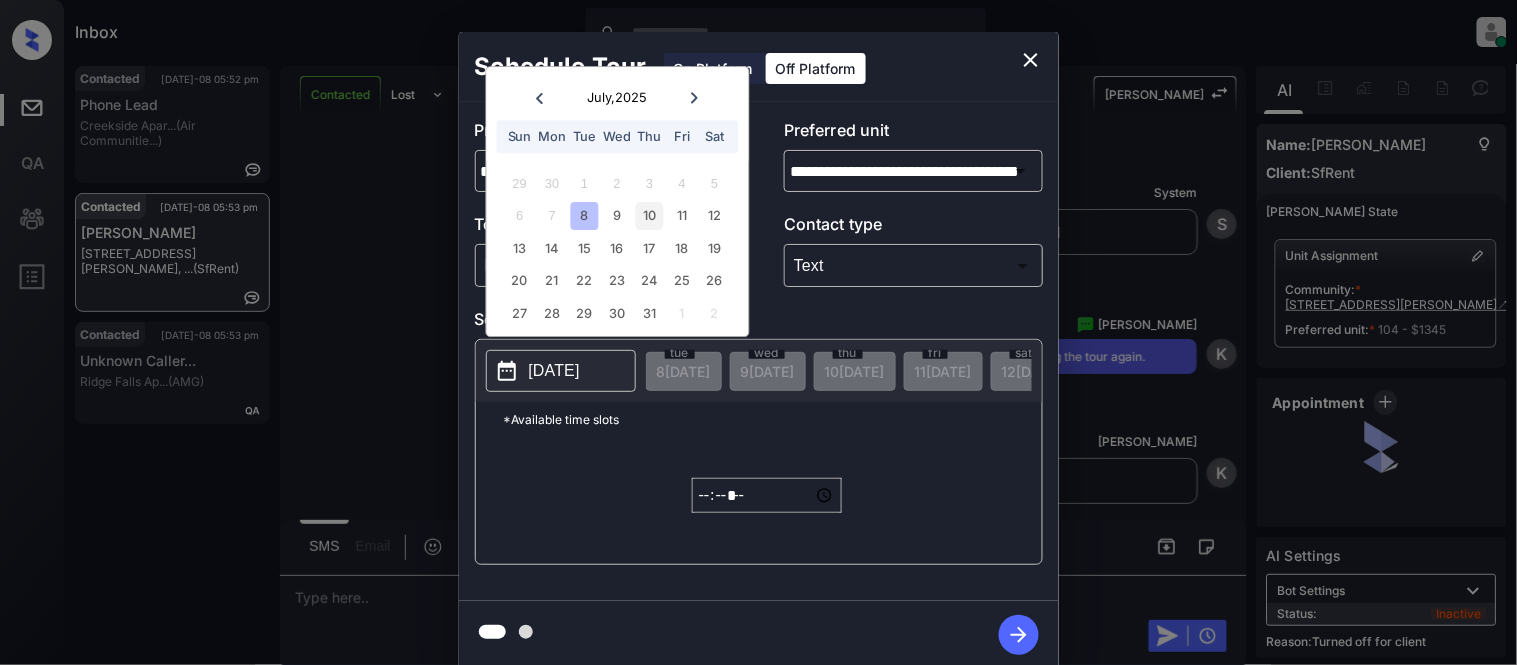 click on "10" at bounding box center [649, 216] 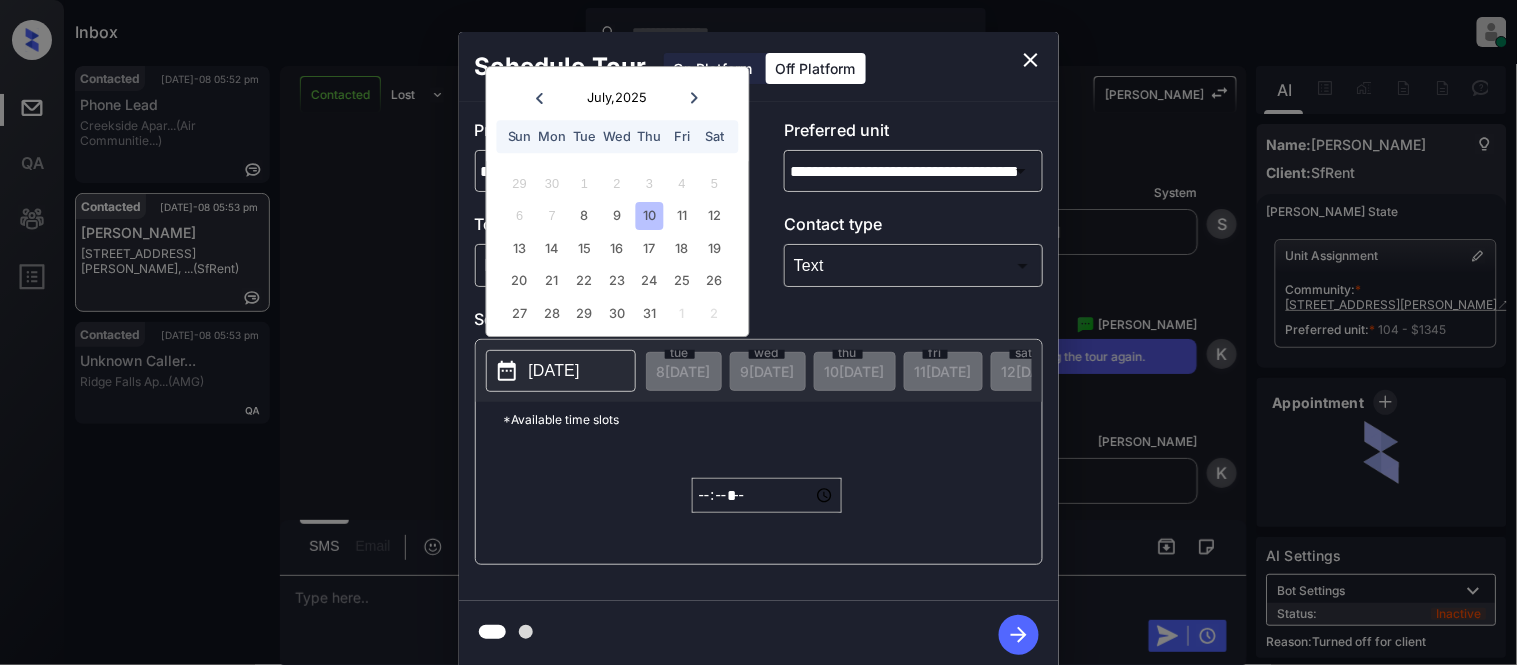 click on "*****" at bounding box center [767, 495] 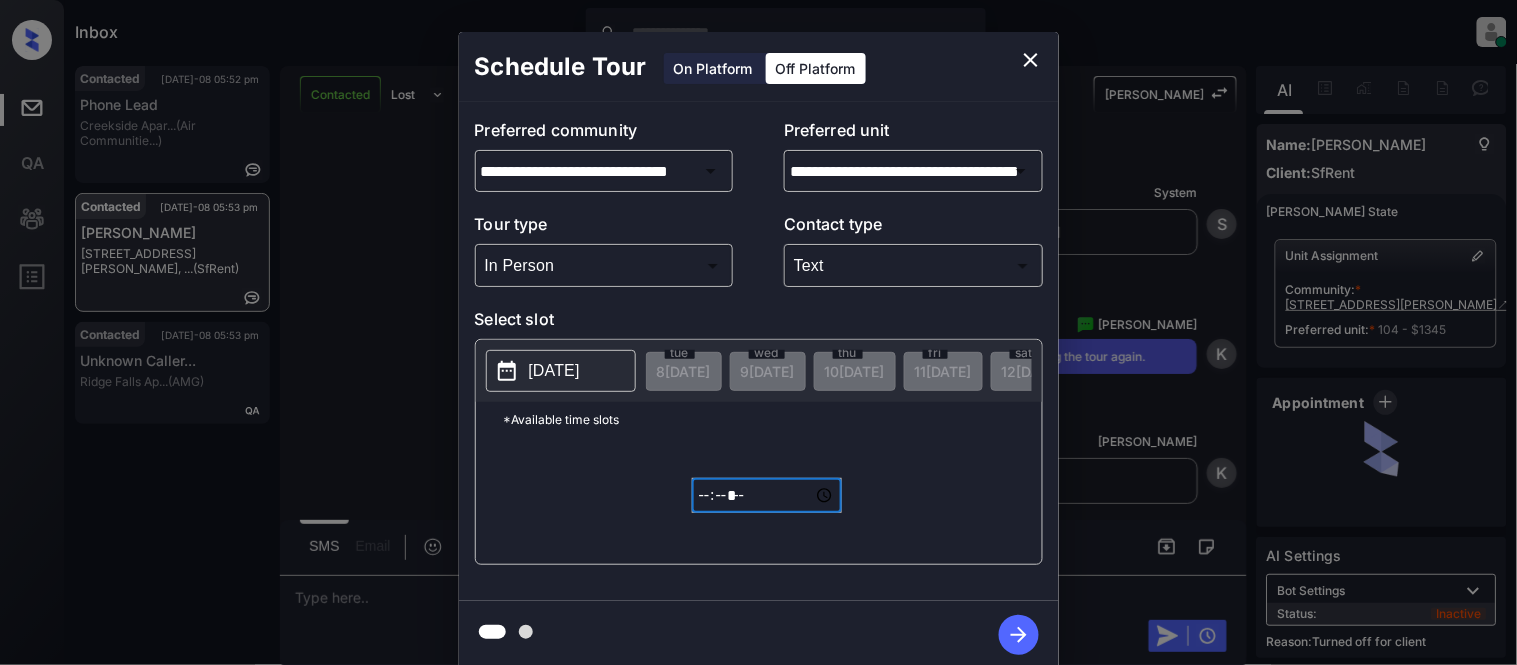 click on "*****" at bounding box center (767, 495) 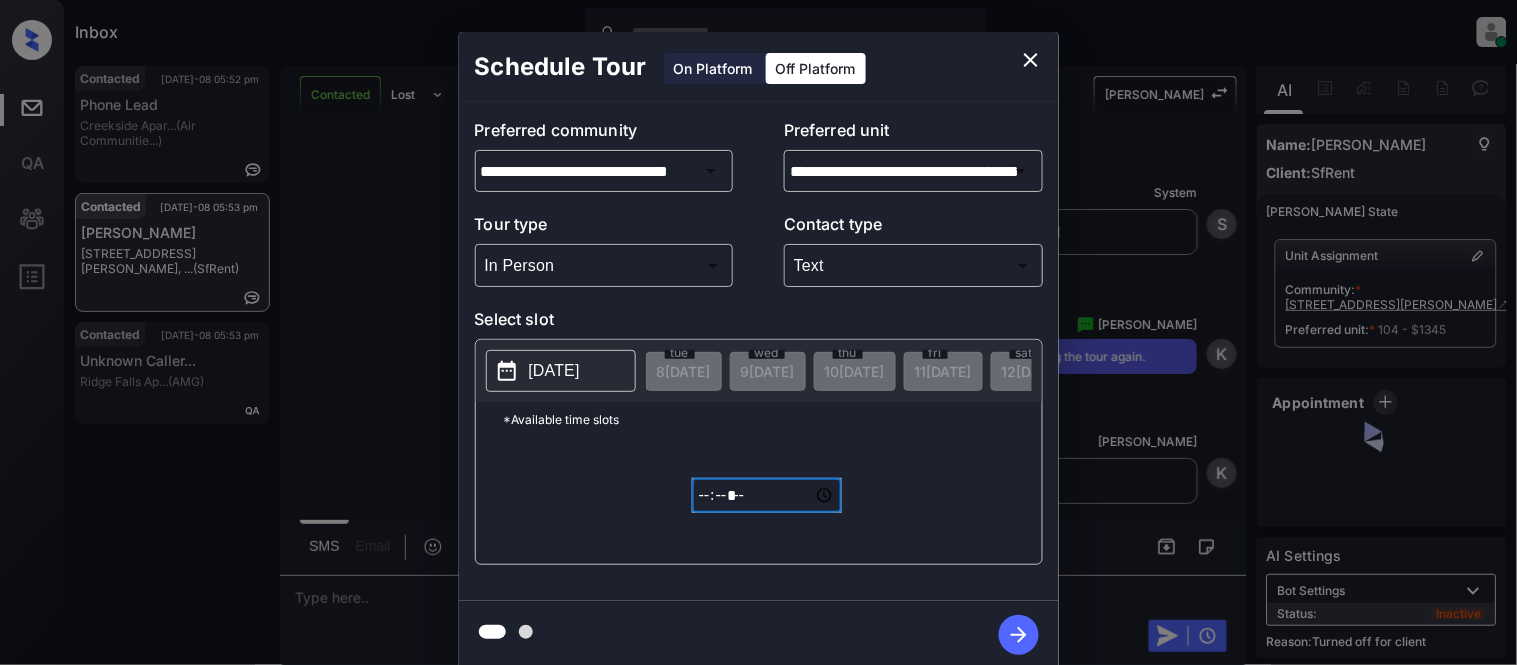 type on "*****" 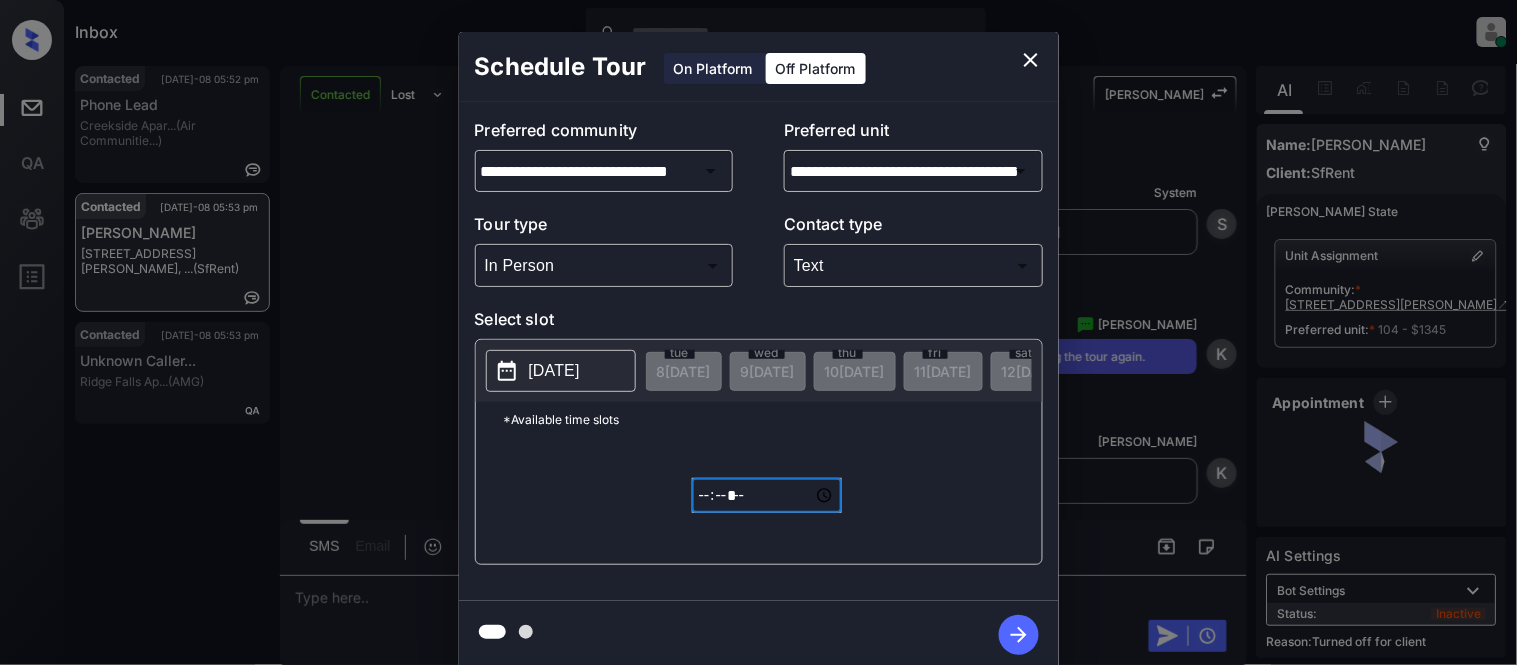 click 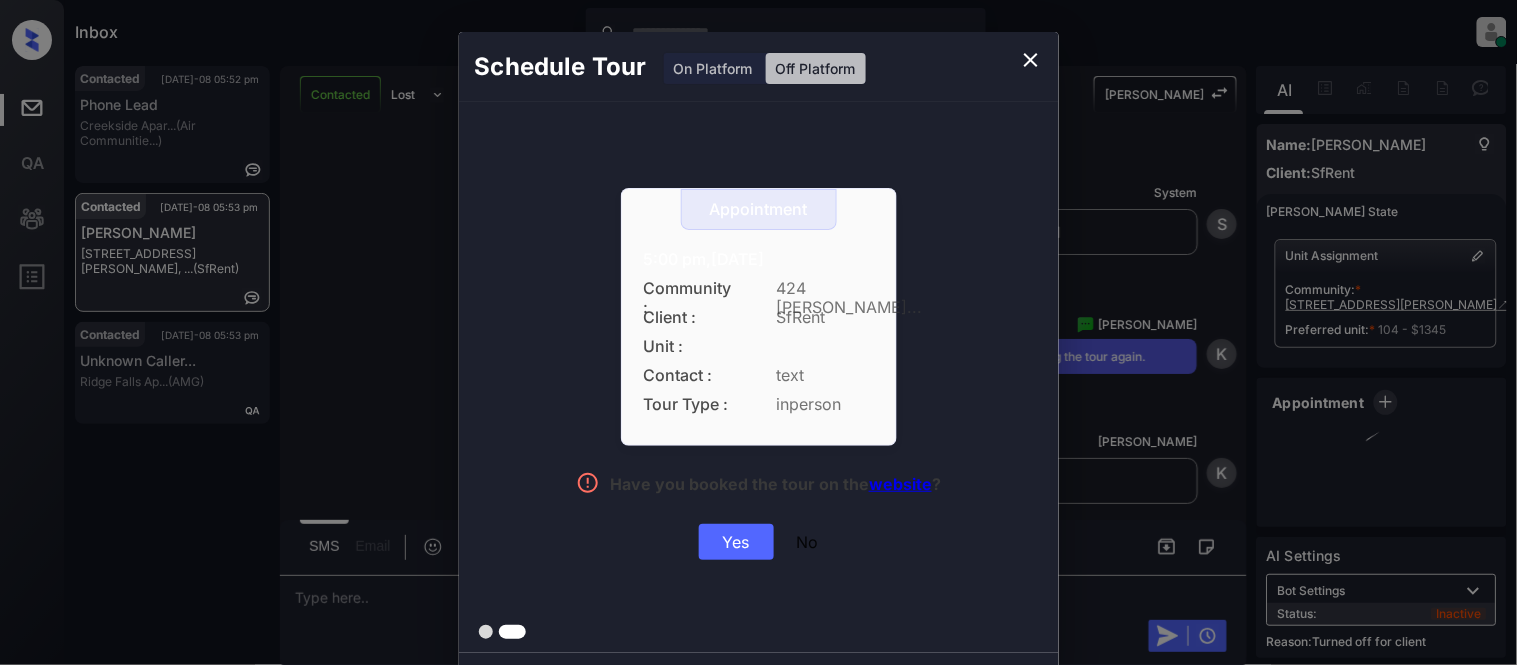 drag, startPoint x: 627, startPoint y: 260, endPoint x: 944, endPoint y: 260, distance: 317 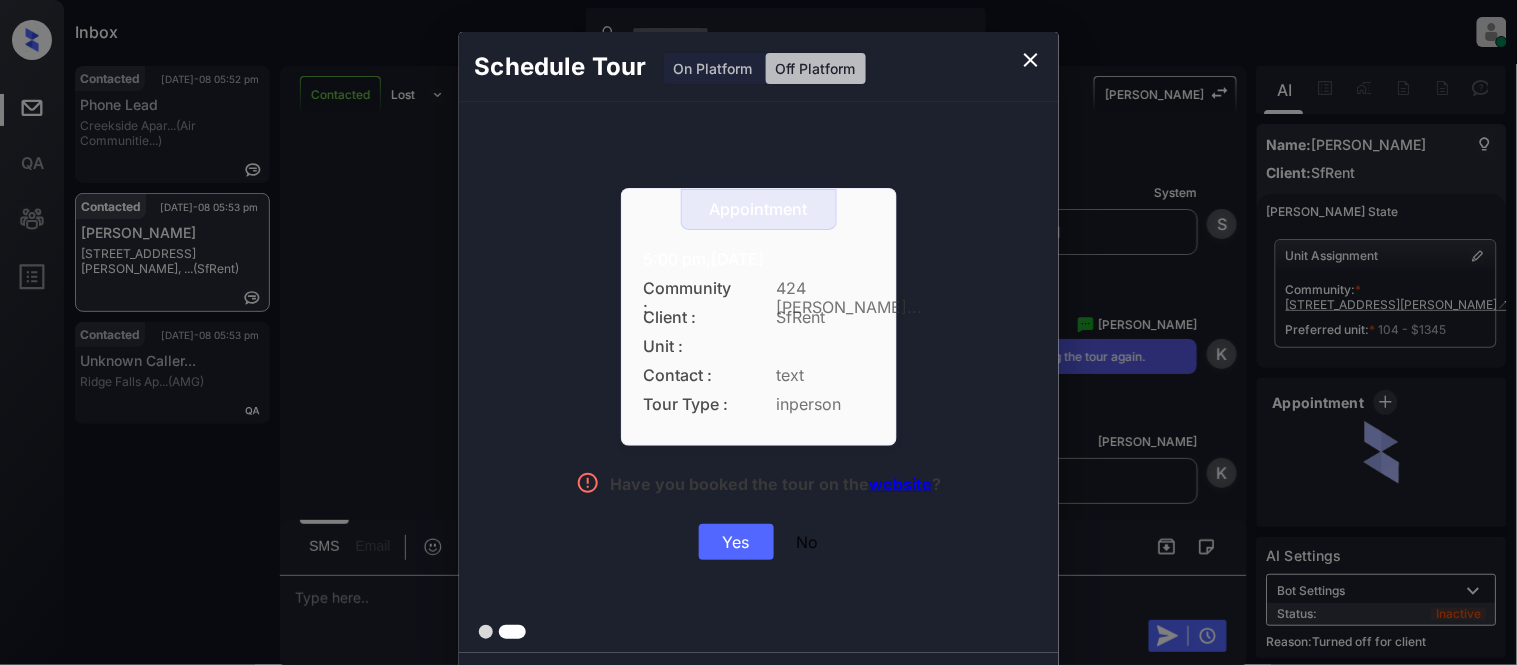 click on "Appointment 5:00 pm,[DATE] Community : 424 [PERSON_NAME]... Client : SfRent Unit : Contact : text Tour Type : inperson Have you booked the tour on the website ? Yes No" at bounding box center (759, 374) 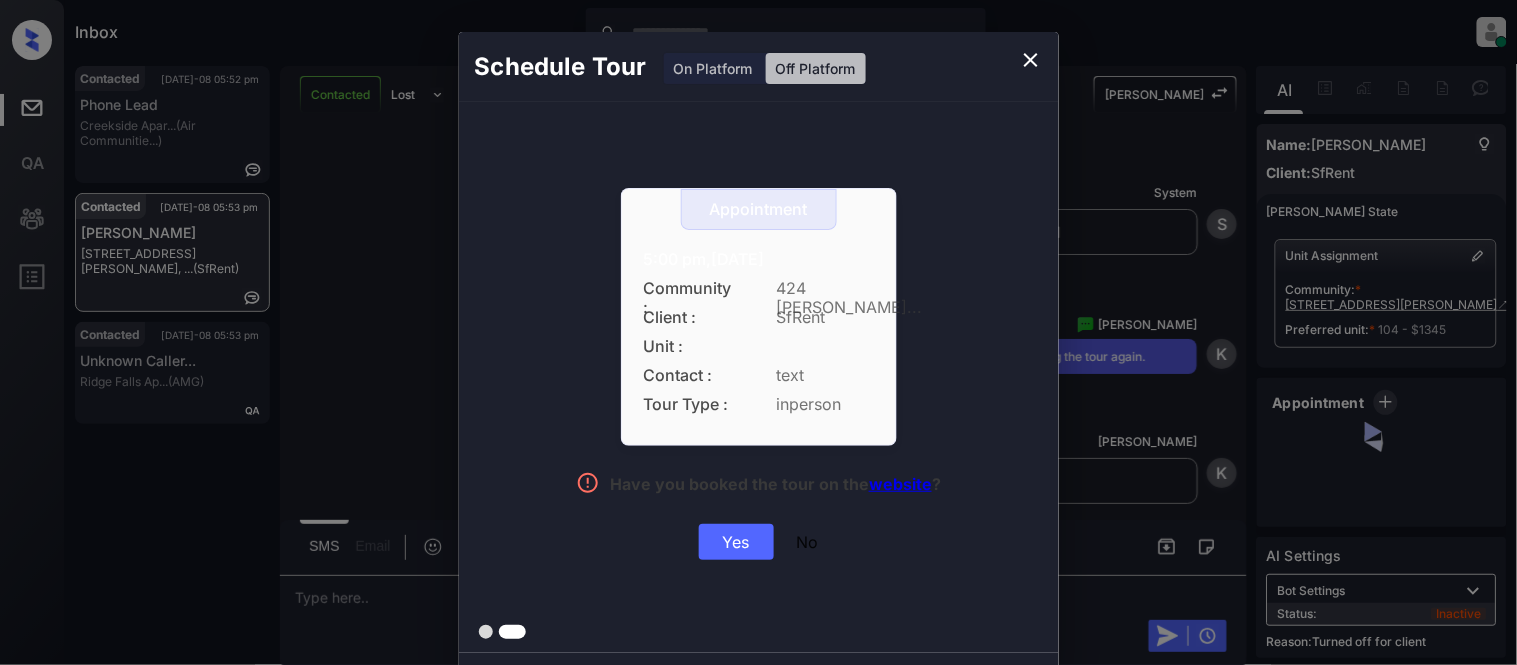 click on "Yes" at bounding box center (736, 542) 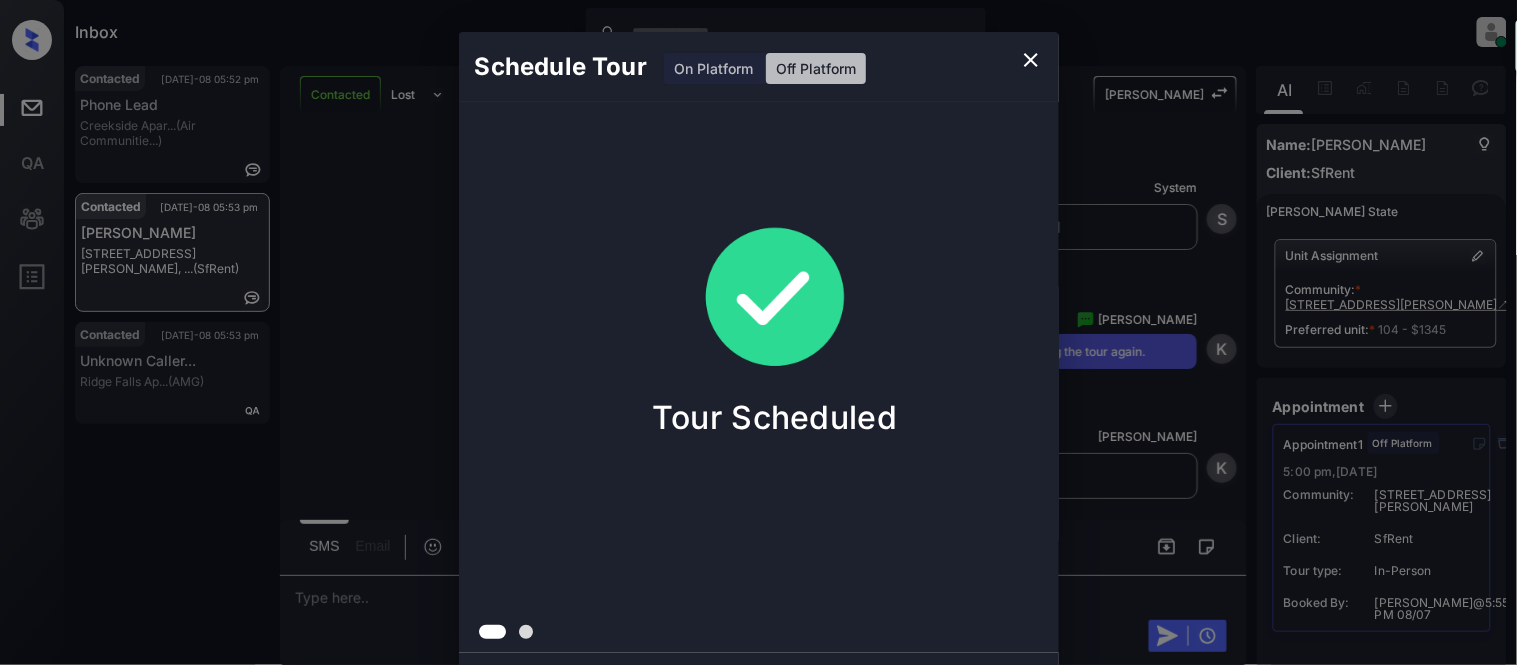 click on "Schedule Tour On Platform Off Platform Tour Scheduled" at bounding box center [758, 350] 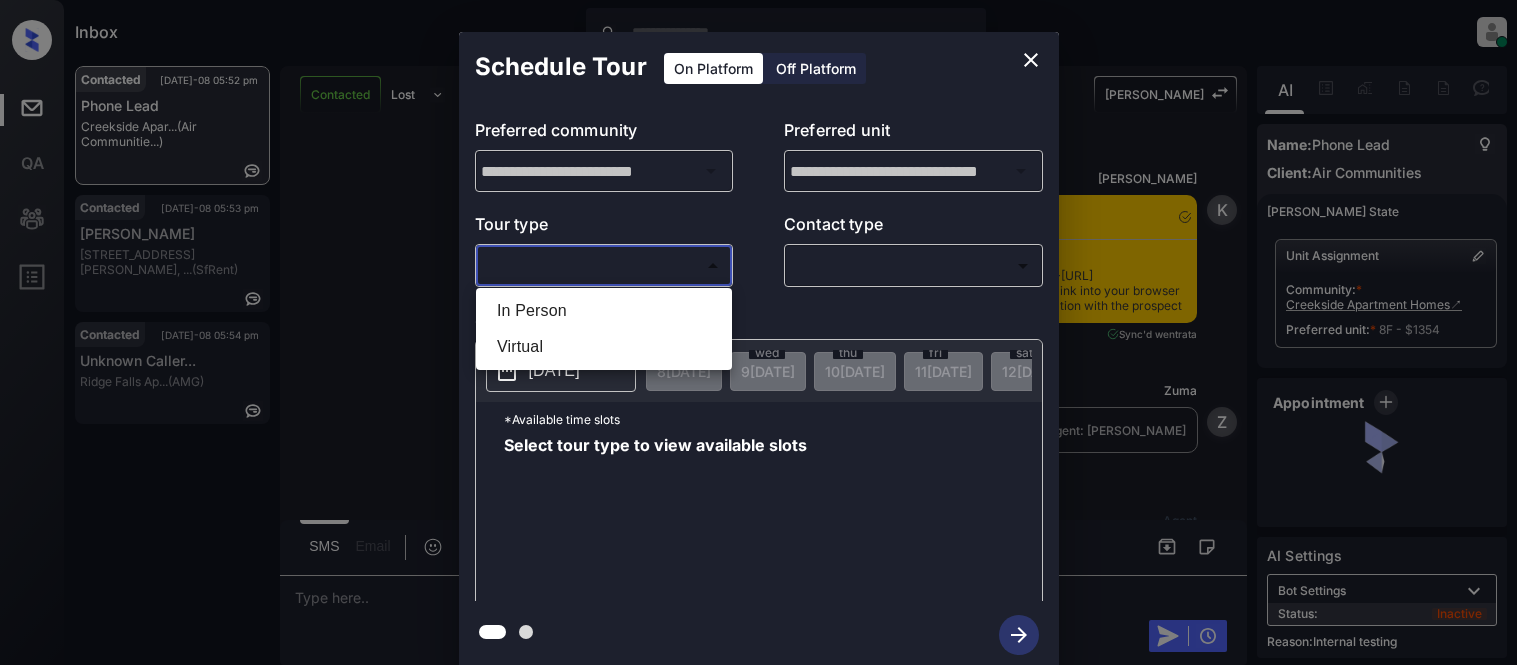 scroll, scrollTop: 0, scrollLeft: 0, axis: both 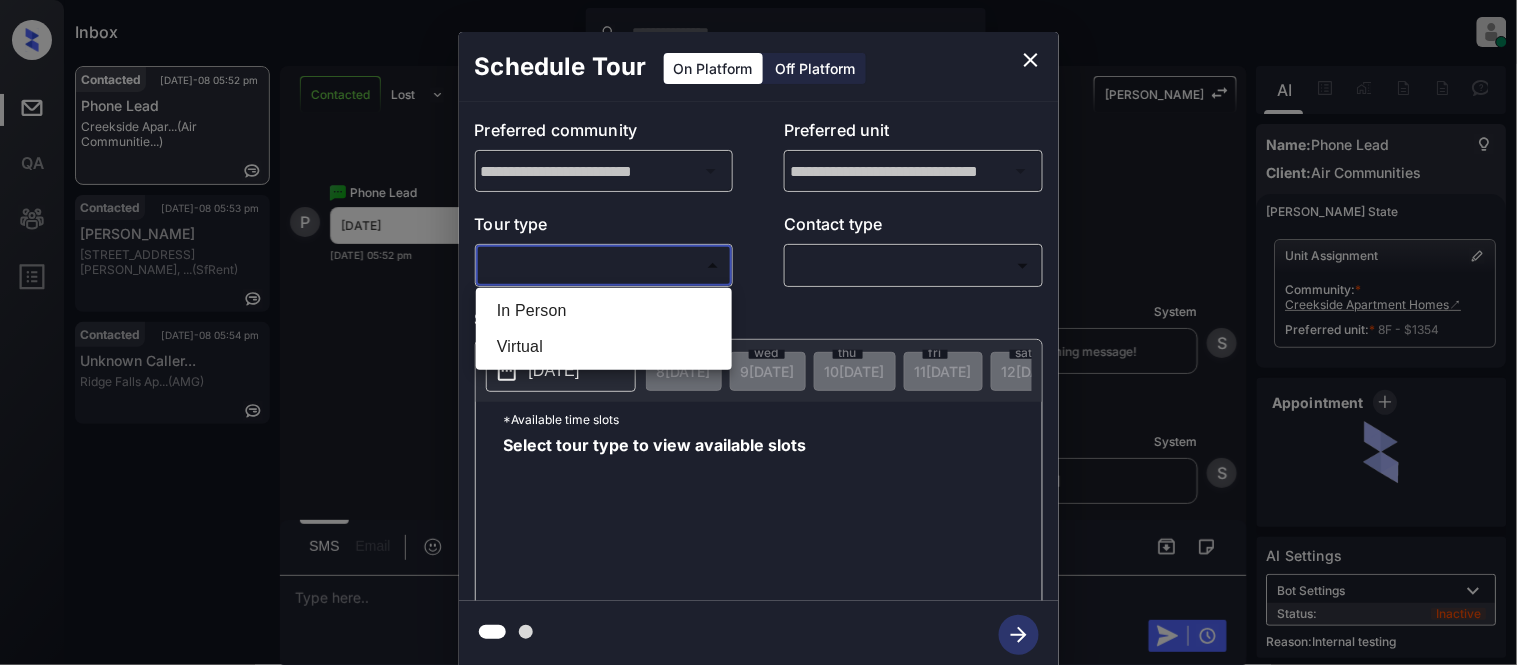 click on "In Person" at bounding box center [604, 311] 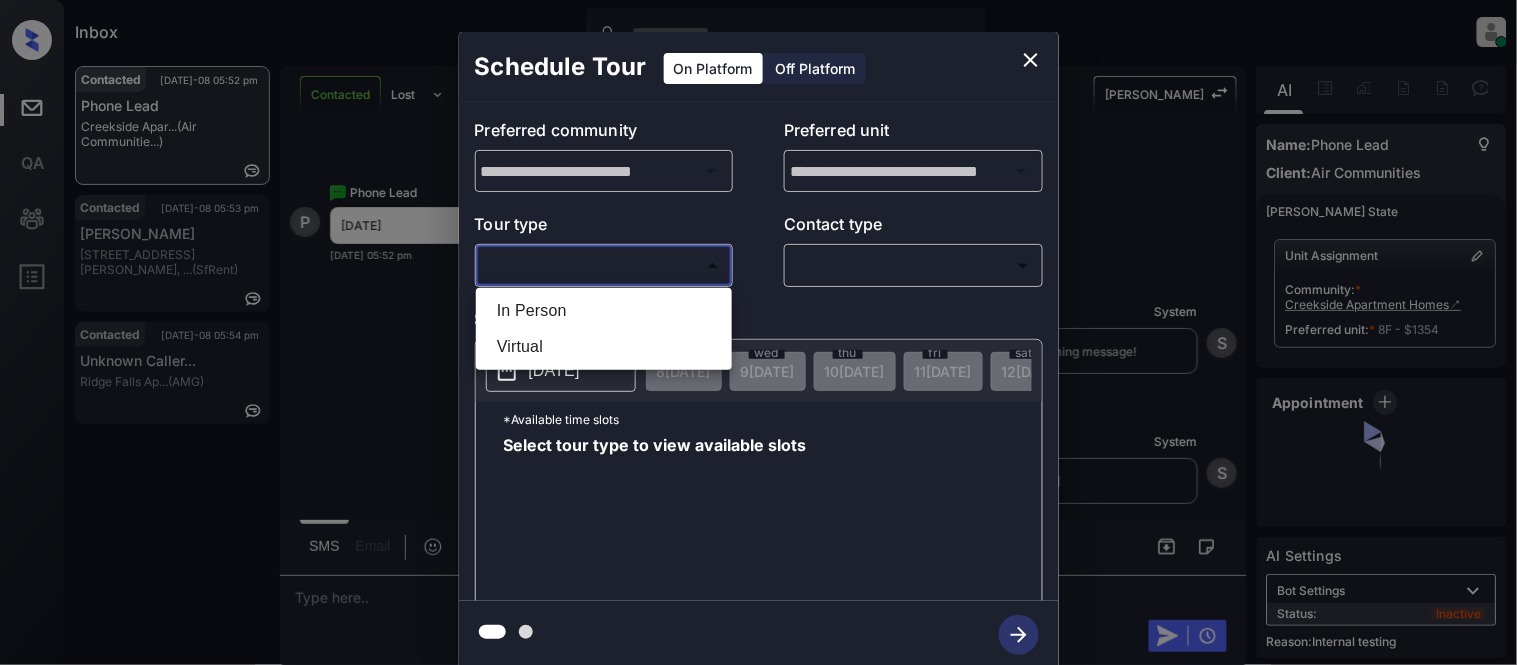 type on "********" 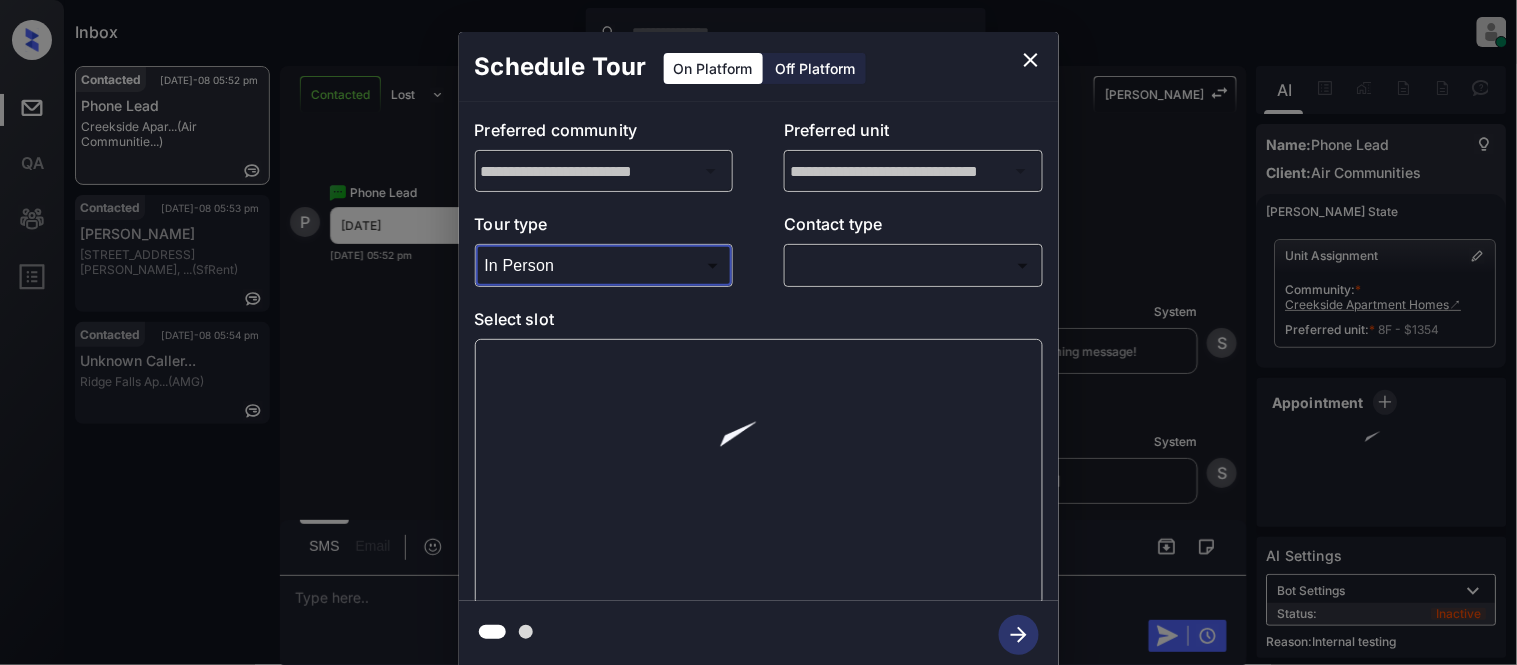 click on "Inbox [PERSON_NAME] Cataag Online Set yourself   offline Set yourself   on break Profile Switch to  light  mode Sign out Contacted [DATE]-08 05:52 pm   Phone Lead Creekside Apar...  (Air Communitie...) Contacted [DATE]-08 05:53 pm   [PERSON_NAME] [STREET_ADDRESS][PERSON_NAME], ...  (SfRent) Contacted [DATE]-08 05:54 pm   Unknown Caller... [GEOGRAPHIC_DATA]...  (AMG) Contacted Lost Lead Sentiment: Angry Upon sliding the acknowledgement:  Lead will move to lost stage. * ​ SMS and call option will be set to opt out. AFM will be turned off for the lead. [PERSON_NAME] New Message [PERSON_NAME] Notes Note: <a href="[URL][DOMAIN_NAME]">[URL][DOMAIN_NAME]</a> - Paste this link into your browser to view [PERSON_NAME] conversation with the prospect [DATE] 10:36 am  Sync'd w  entrata K New Message Zuma Lead transferred to leasing agent: [PERSON_NAME] [DATE] 10:36 am Z New Message Agent Lead created because they indicated they are interested in leasing via Zuma IVR. [DATE] 10:36 am A" at bounding box center [758, 332] 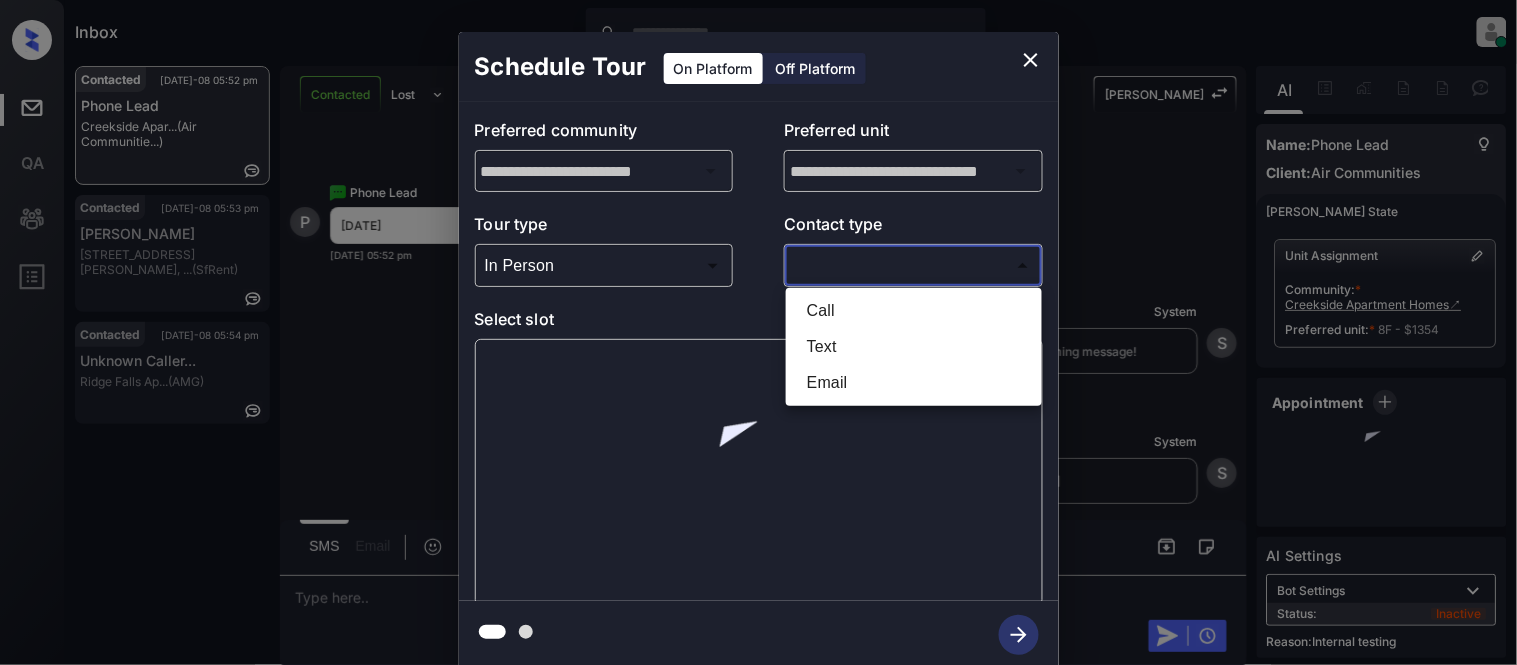 click on "Text" at bounding box center [914, 347] 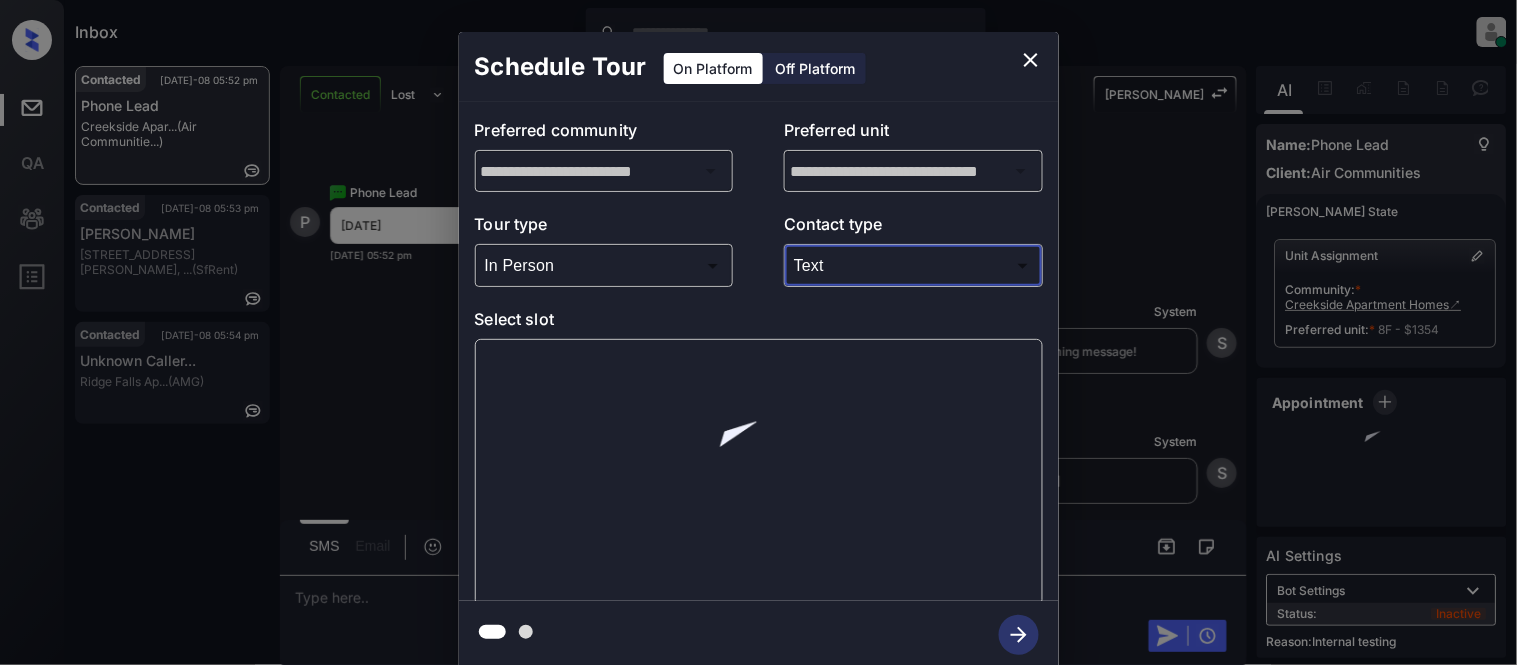 type on "****" 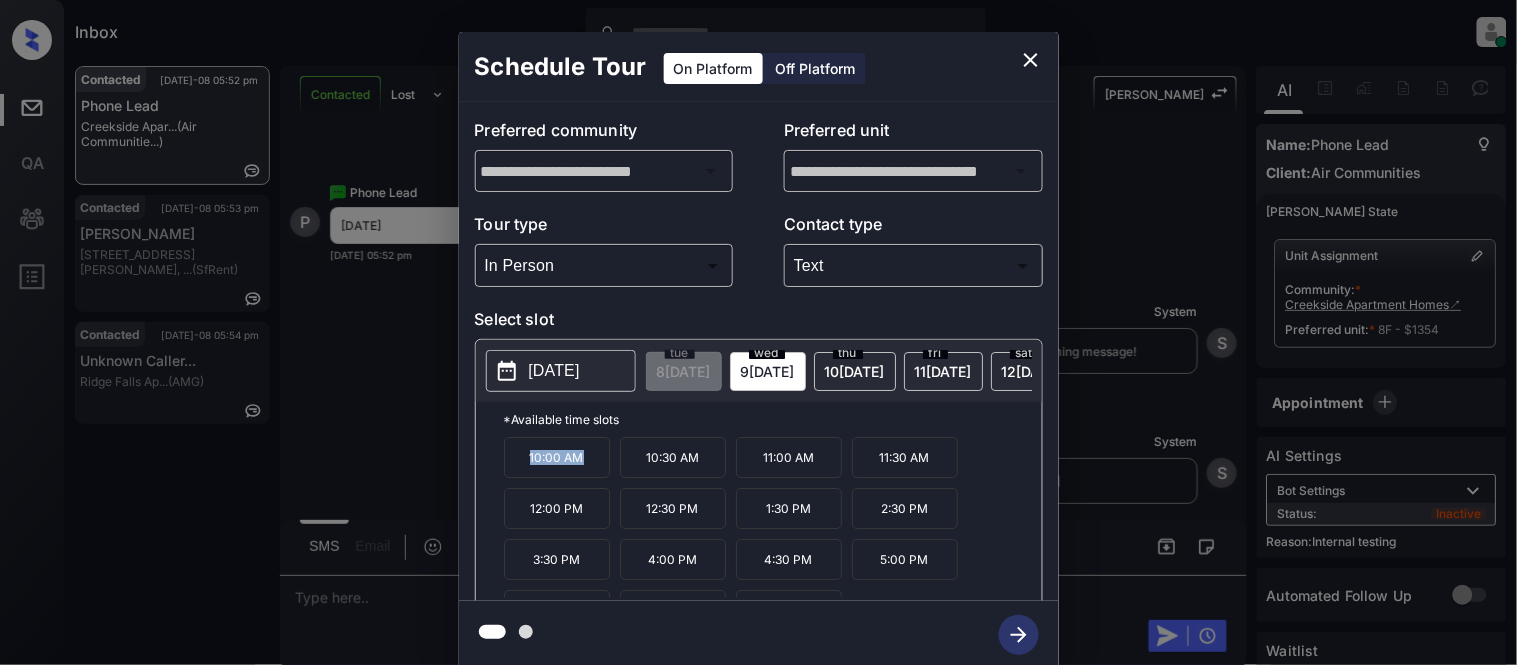 drag, startPoint x: 501, startPoint y: 474, endPoint x: 612, endPoint y: 478, distance: 111.07205 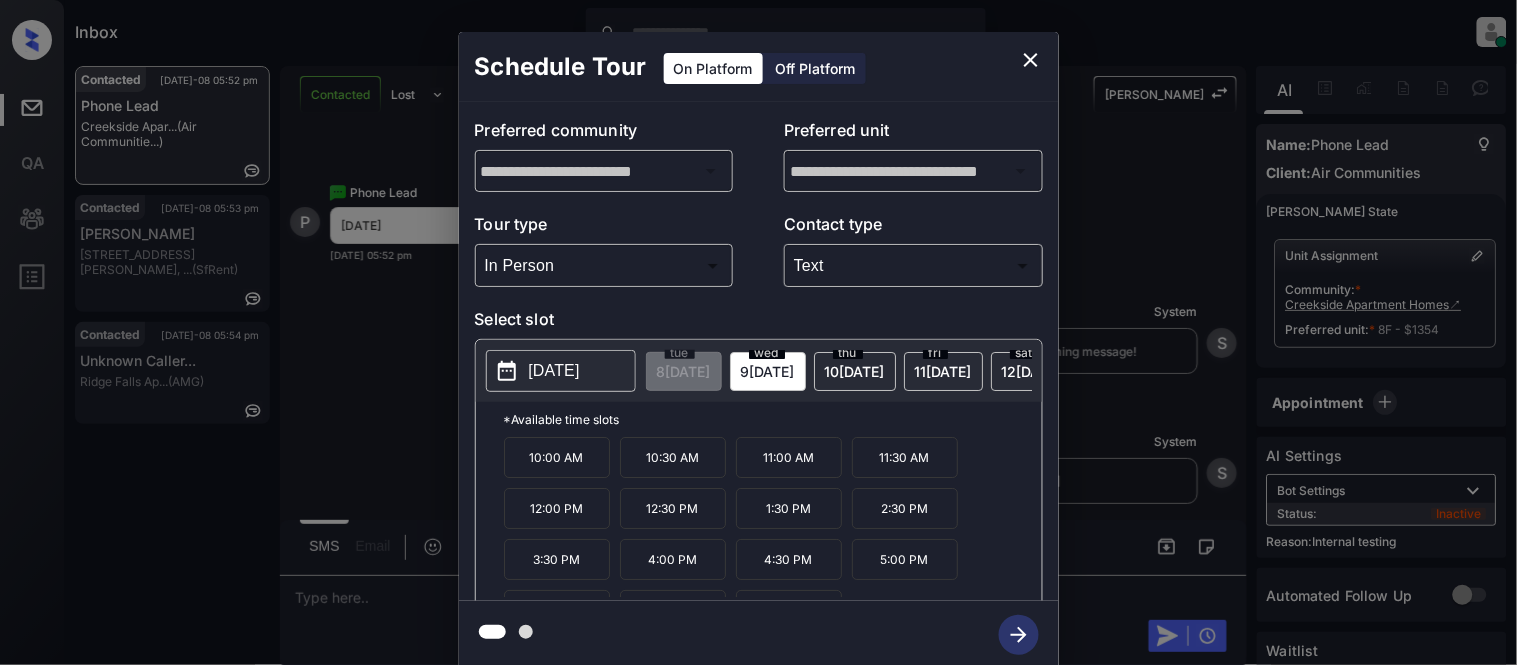 click on "**********" at bounding box center (758, 350) 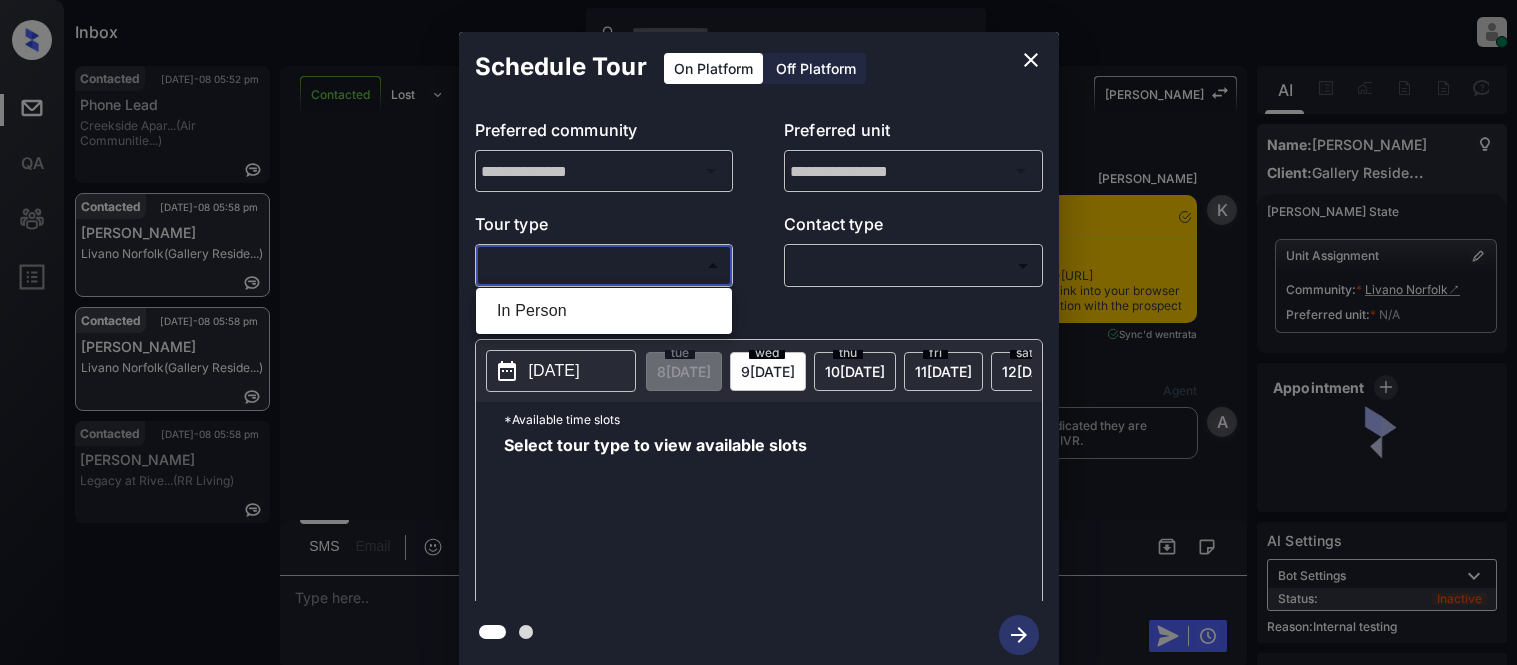 click on "Inbox Kristina Cataag Online Set yourself   offline Set yourself   on break Profile Switch to  light  mode Sign out Contacted Jul-08 05:52 pm   Phone Lead Creekside Apar...  (Air Communitie...) Contacted Jul-08 05:58 pm   Felipe Servat Livano Norfolk  (Gallery Reside...) Contacted Jul-08 05:58 pm   Felipe Servat Livano Norfolk  (Gallery Reside...) Contacted Jul-08 05:58 pm   Jomira Johnson Legacy at Rive...  (RR Living) Contacted Lost Lead Sentiment: Angry Upon sliding the acknowledgement:  Lead will move to lost stage. * ​ SMS and call option will be set to opt out. AFM will be turned off for the lead. Kelsey New Message Kelsey Notes Note: <a href="https://conversation.getzuma.com/6866cc189a34ec976634fc9a">https://conversation.getzuma.com/6866cc189a34ec976634fc9a</a> - Paste this link into your browser to view Kelsey’s conversation with the prospect Jul 03, 2025 11:29 am  Sync'd w  entrata K New Message Agent Lead created because they indicated they are interested in leasing via Zuma IVR. A New Message Z" at bounding box center (758, 332) 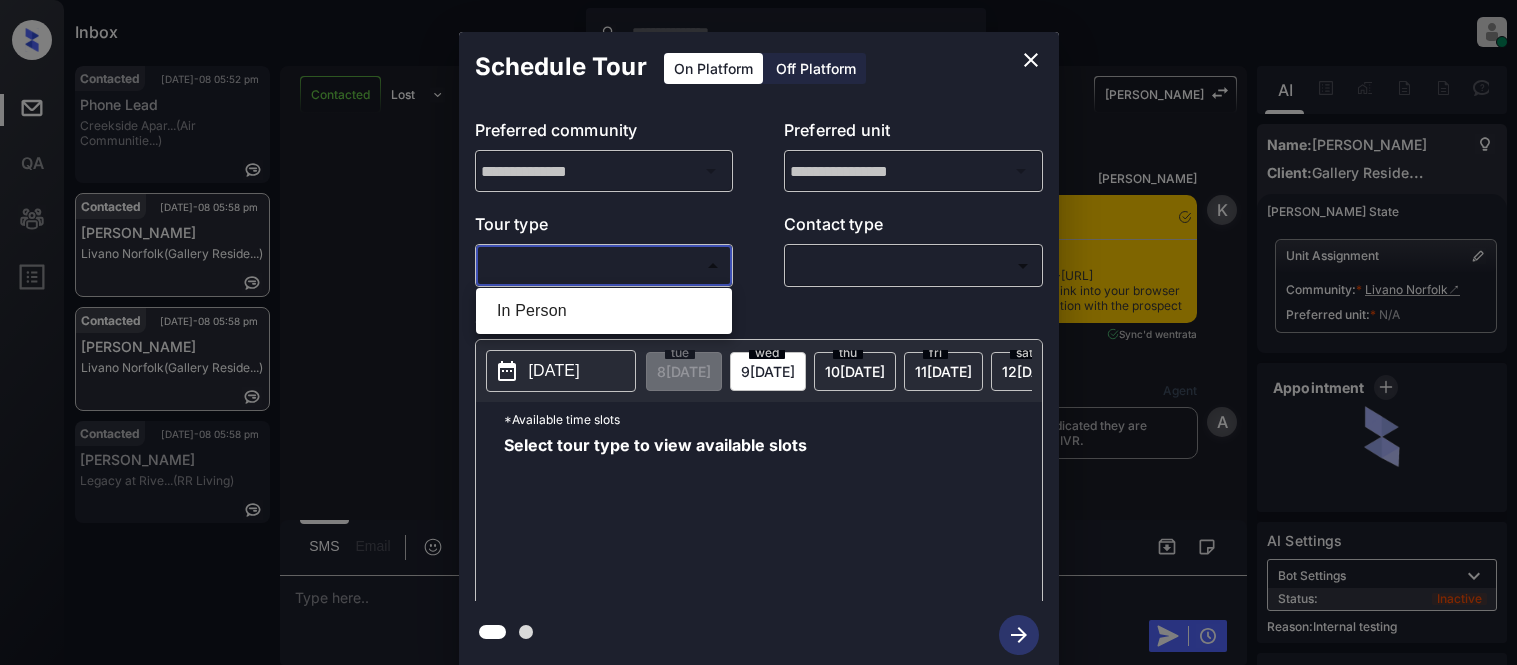 scroll, scrollTop: 0, scrollLeft: 0, axis: both 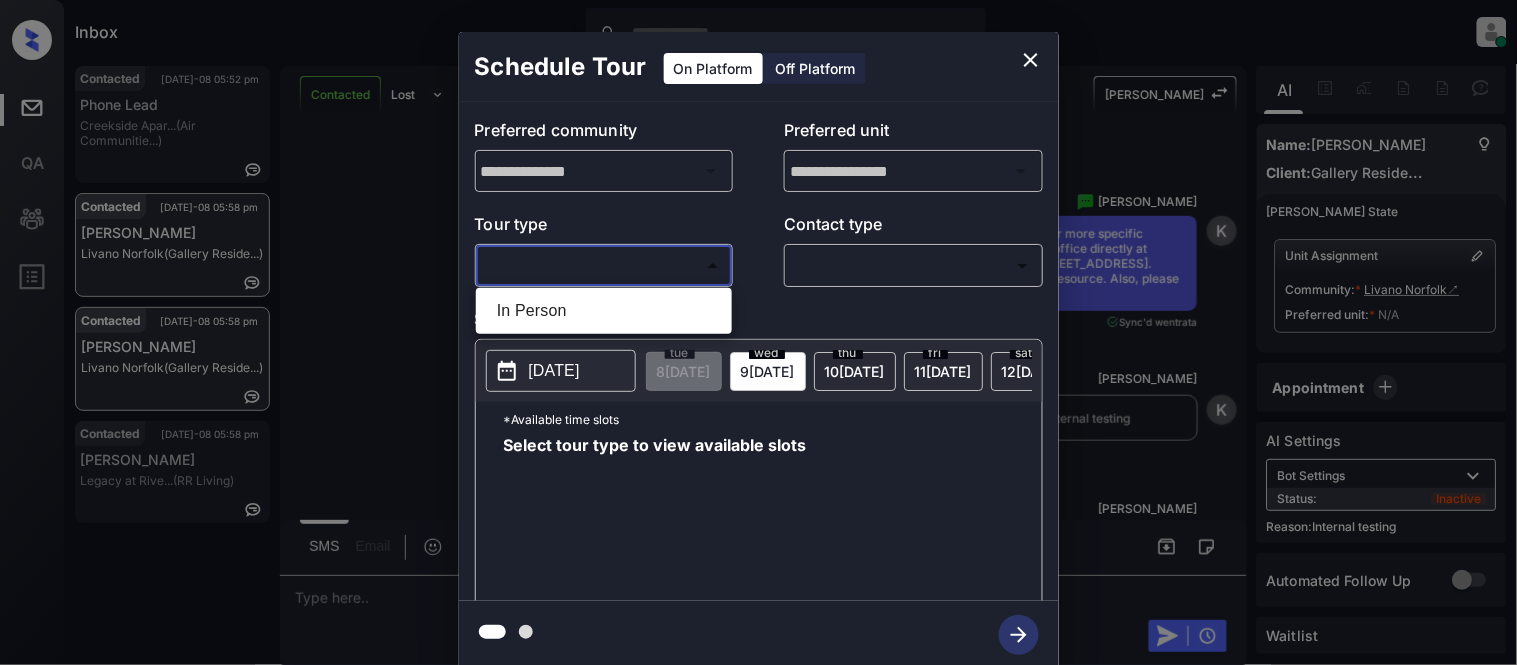 click at bounding box center (758, 332) 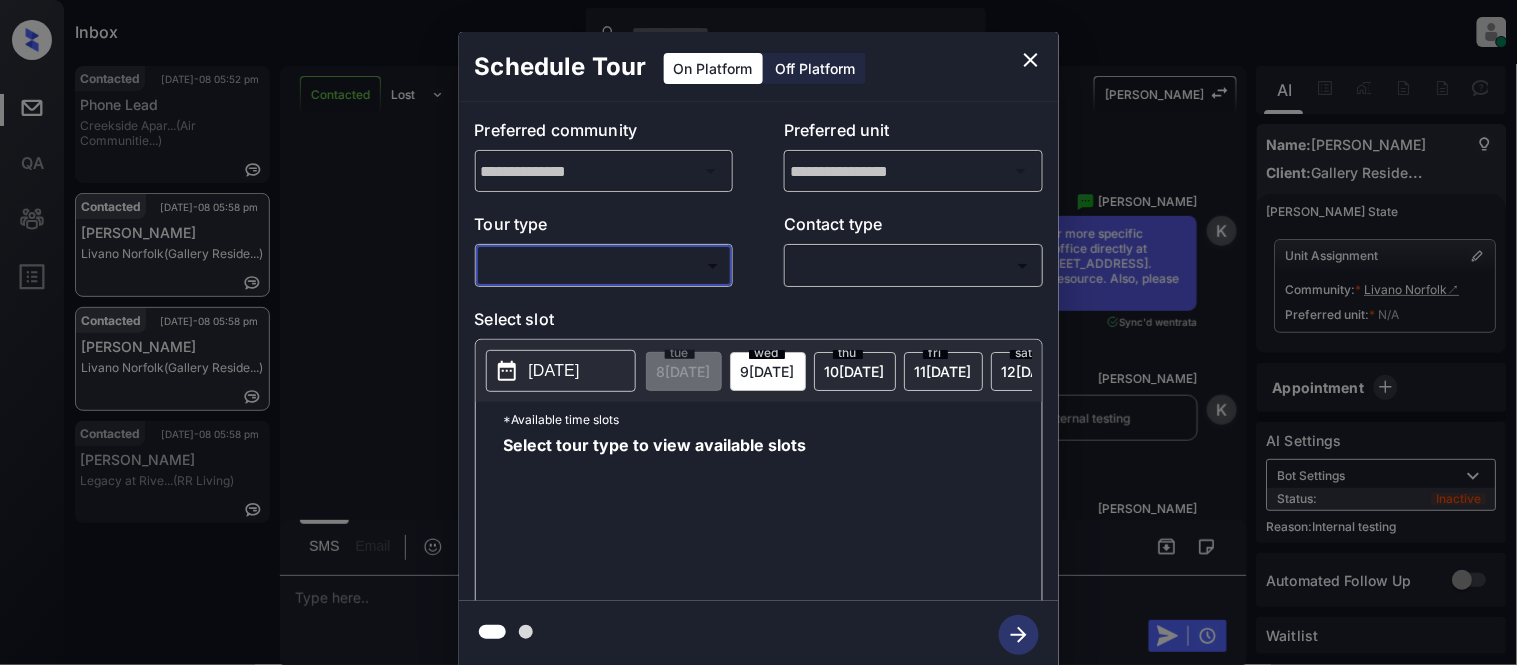 click 